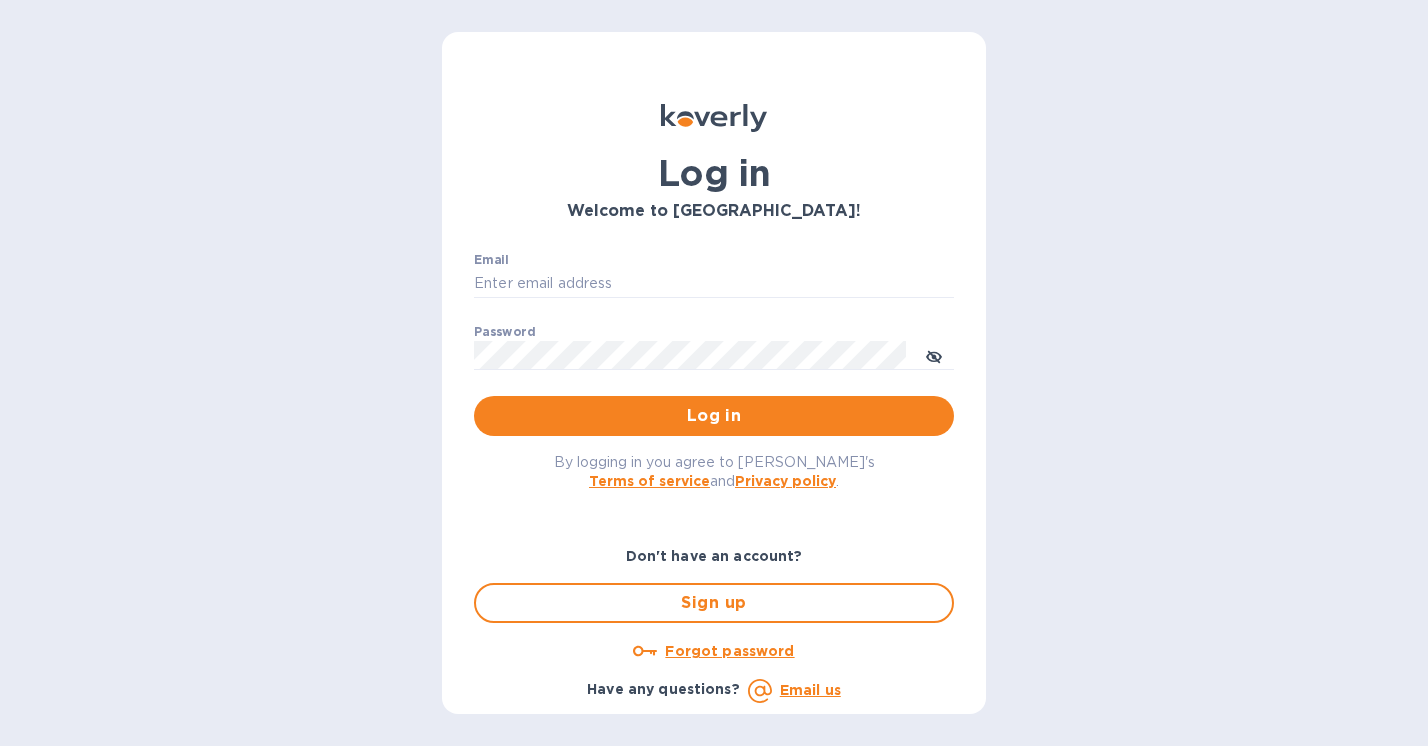 scroll, scrollTop: 0, scrollLeft: 0, axis: both 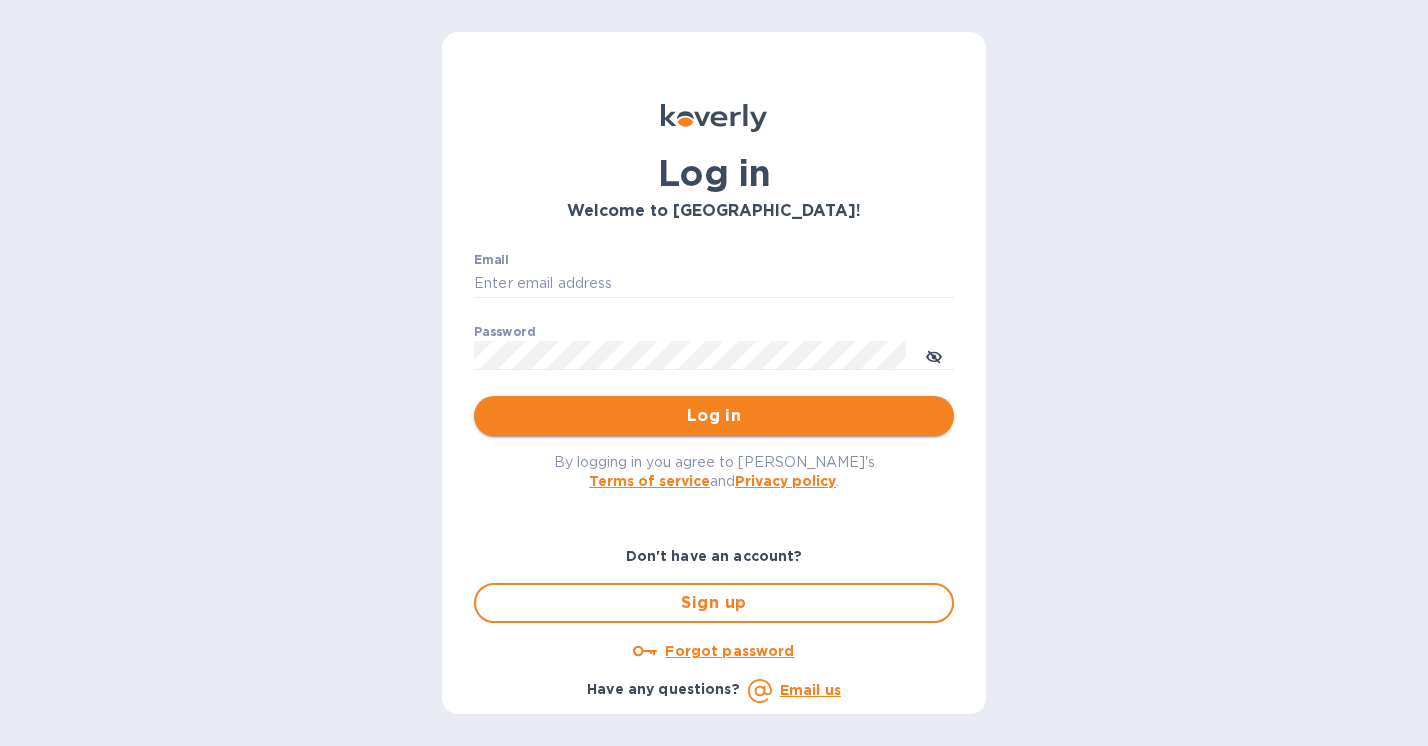 type on "[PERSON_NAME][EMAIL_ADDRESS][DOMAIN_NAME]" 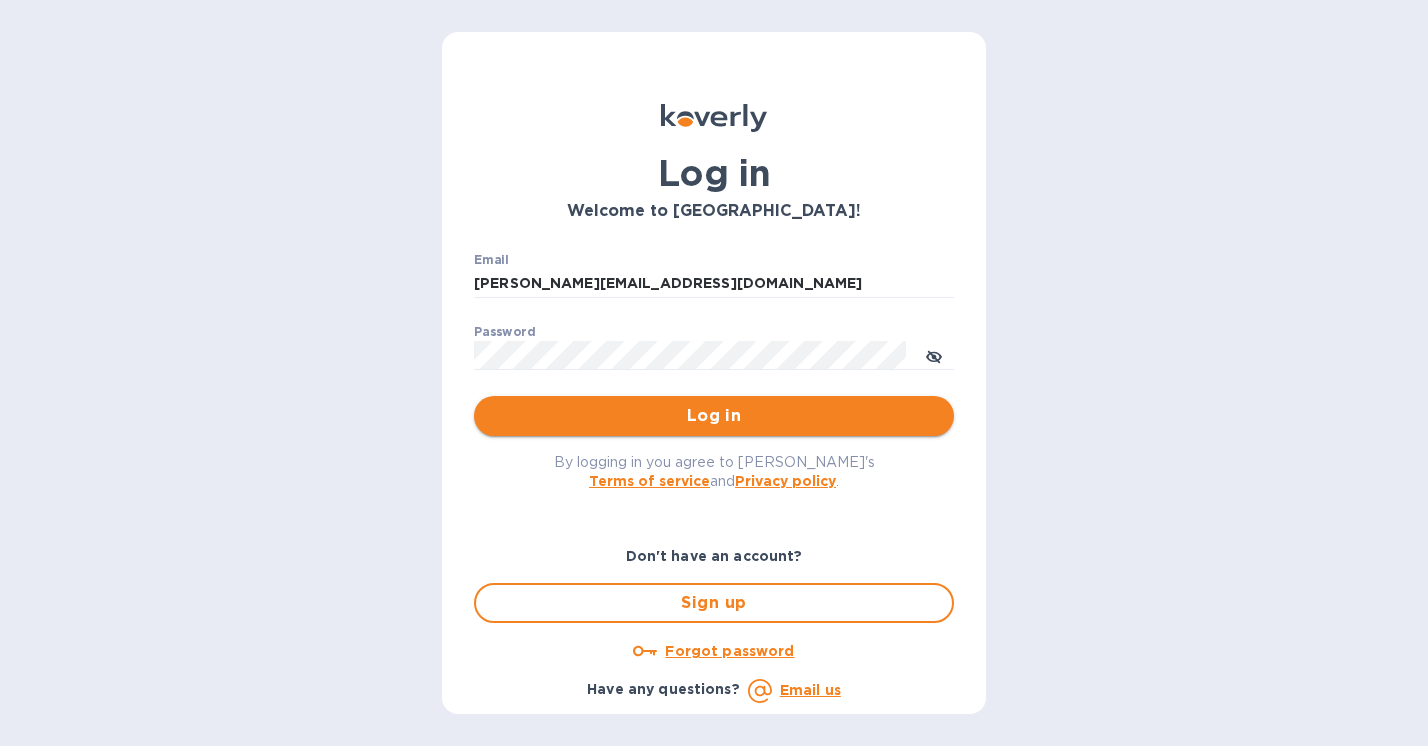 click on "Log in" at bounding box center (714, 416) 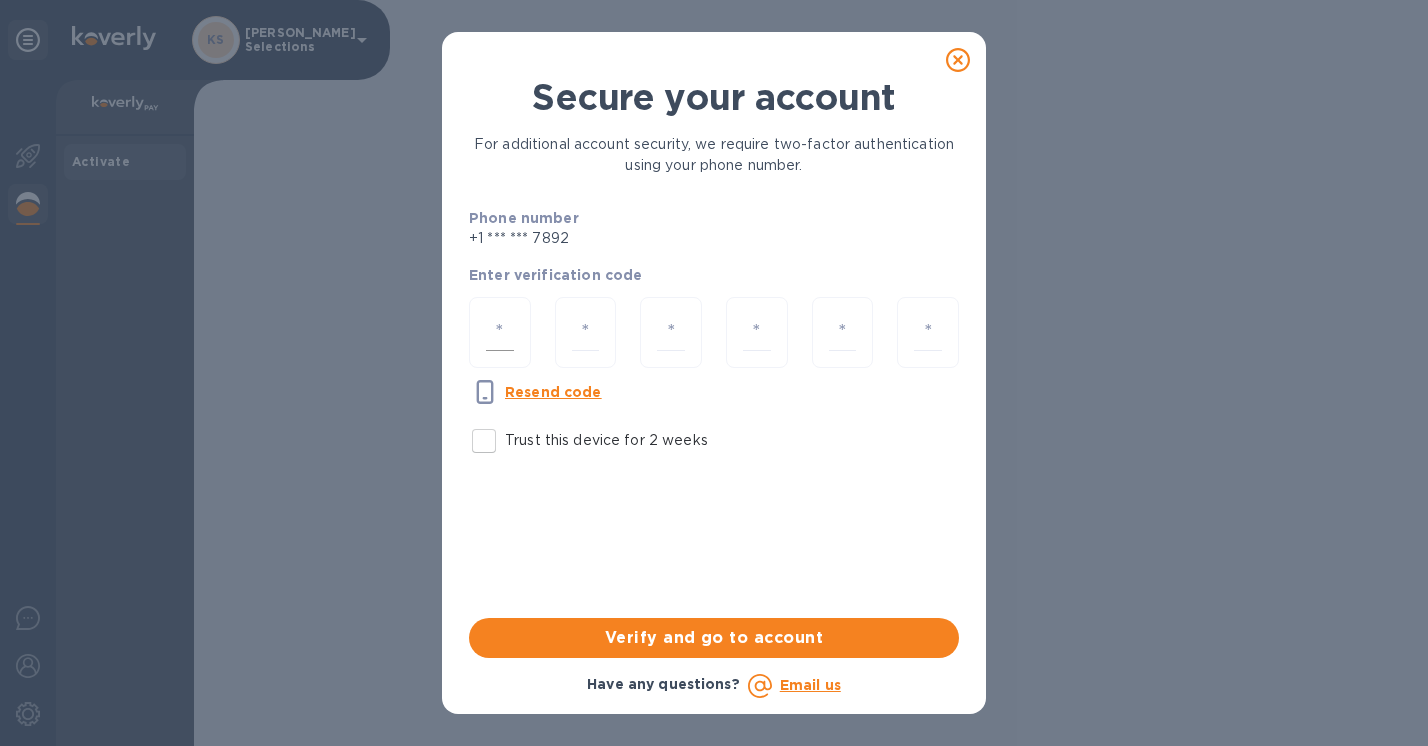 click at bounding box center [500, 332] 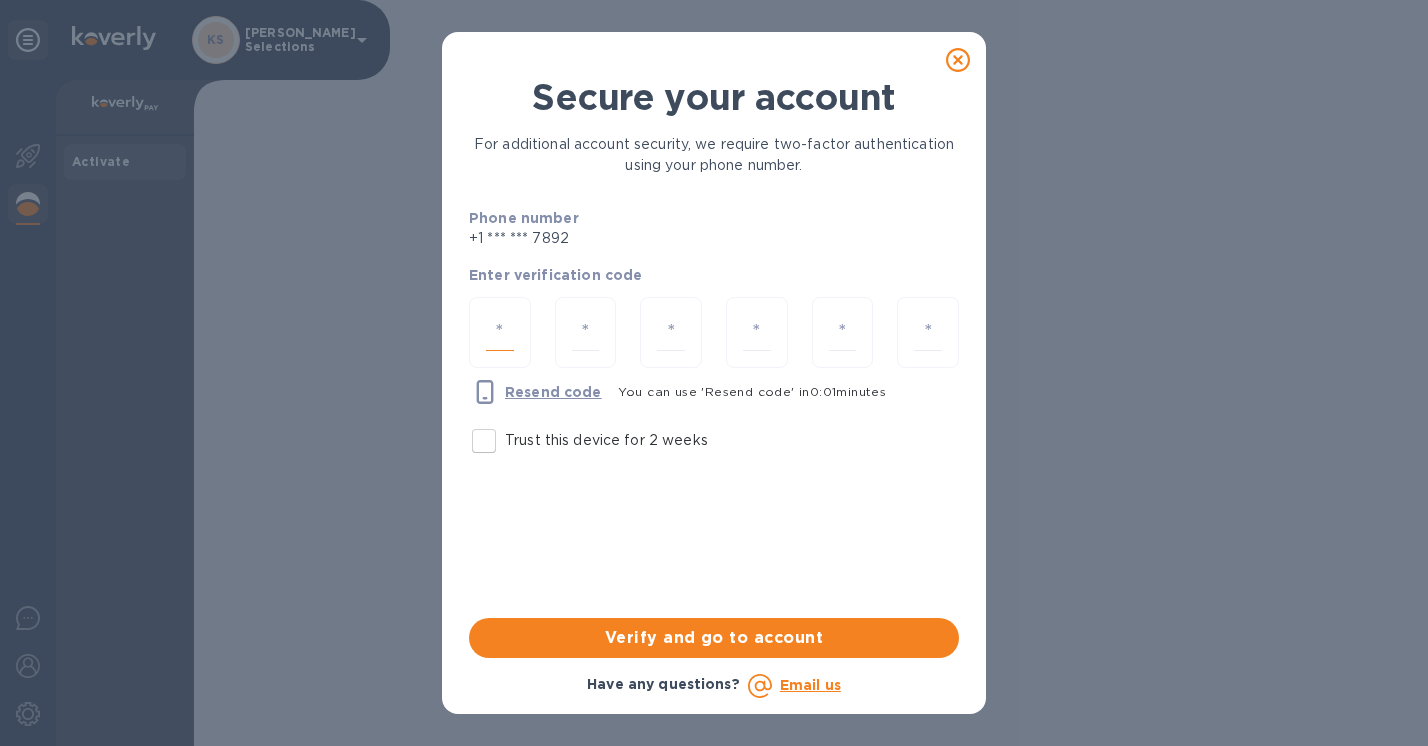 type on "2" 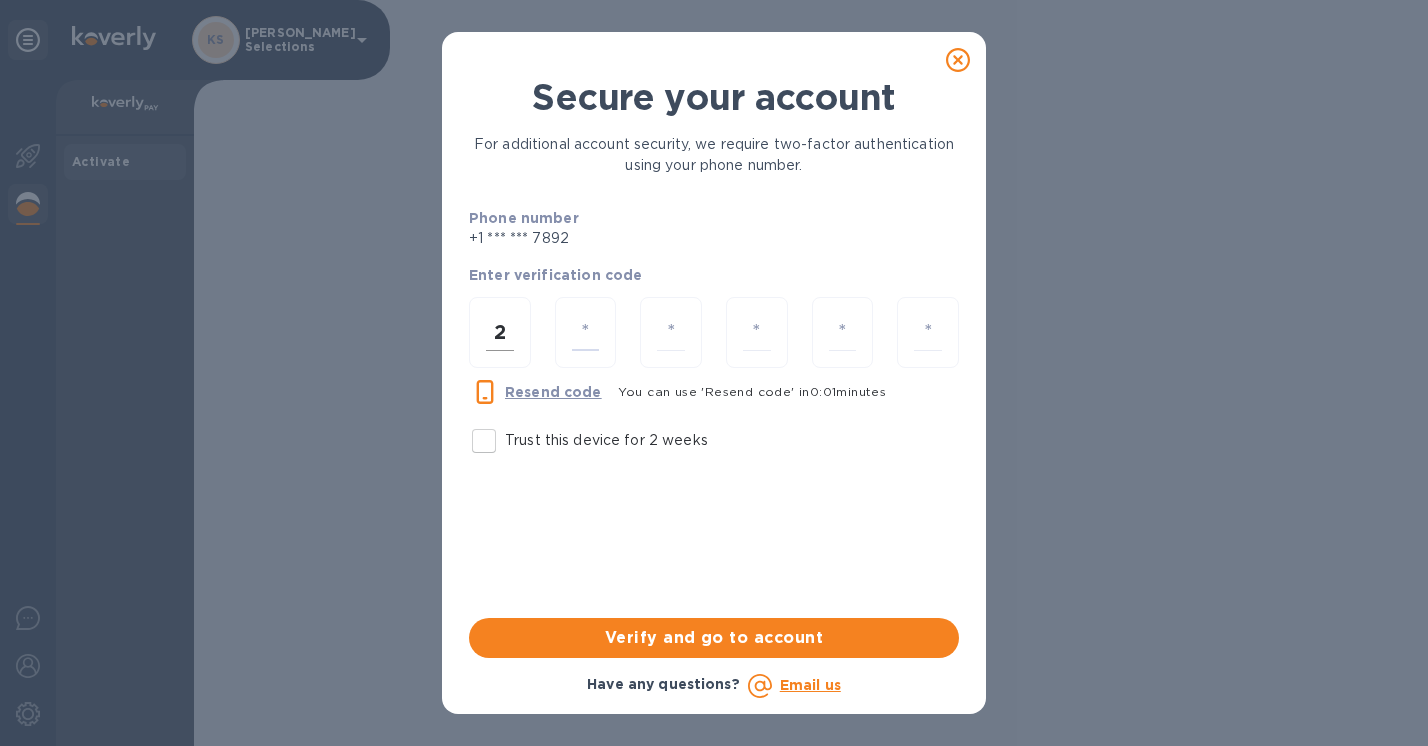 type on "5" 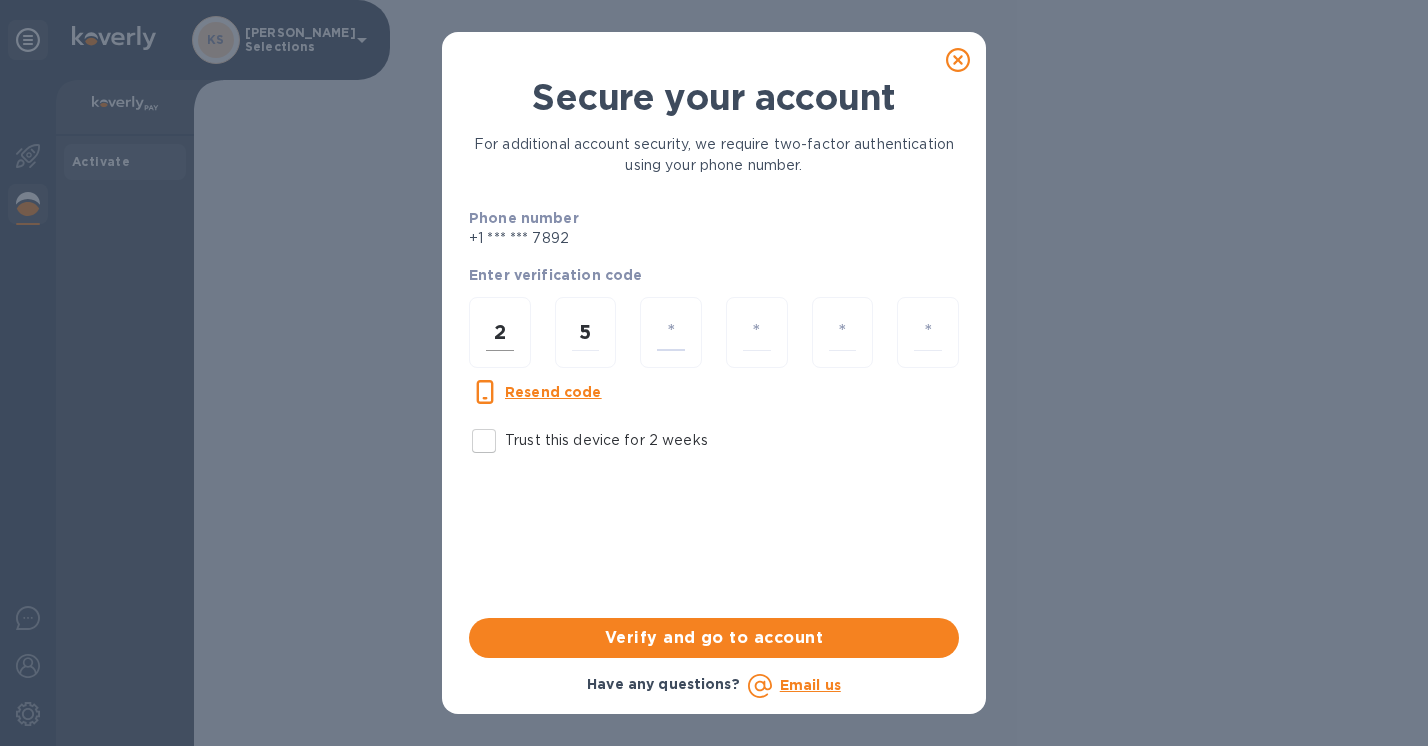 type on "2" 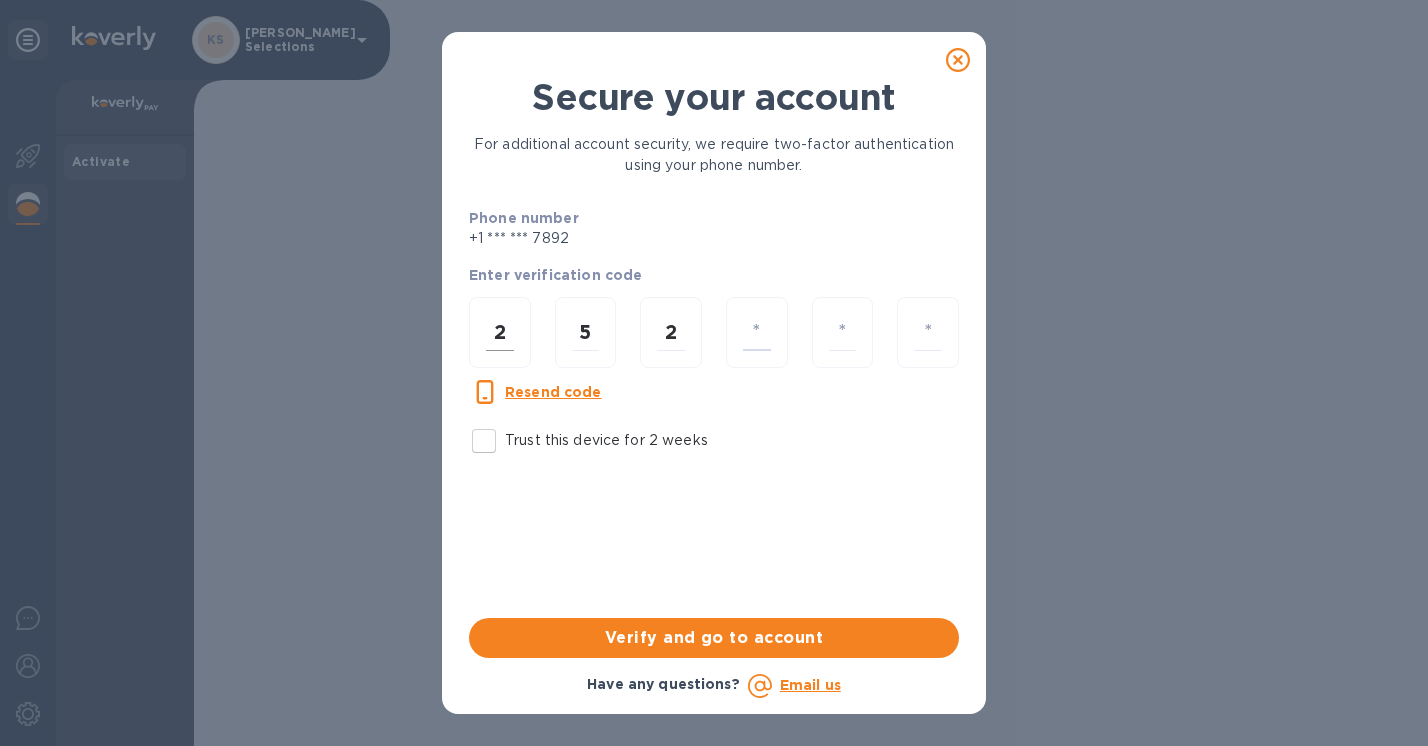 type on "5" 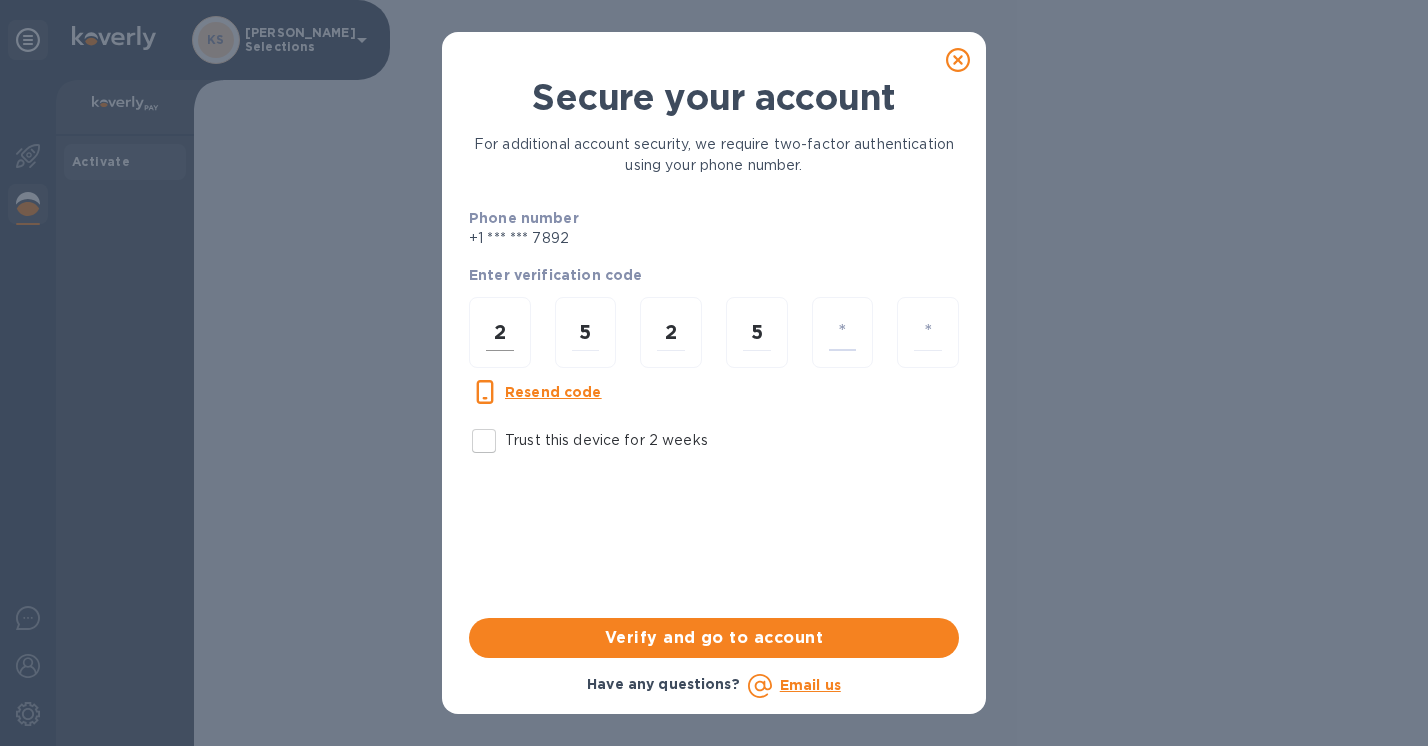 type on "3" 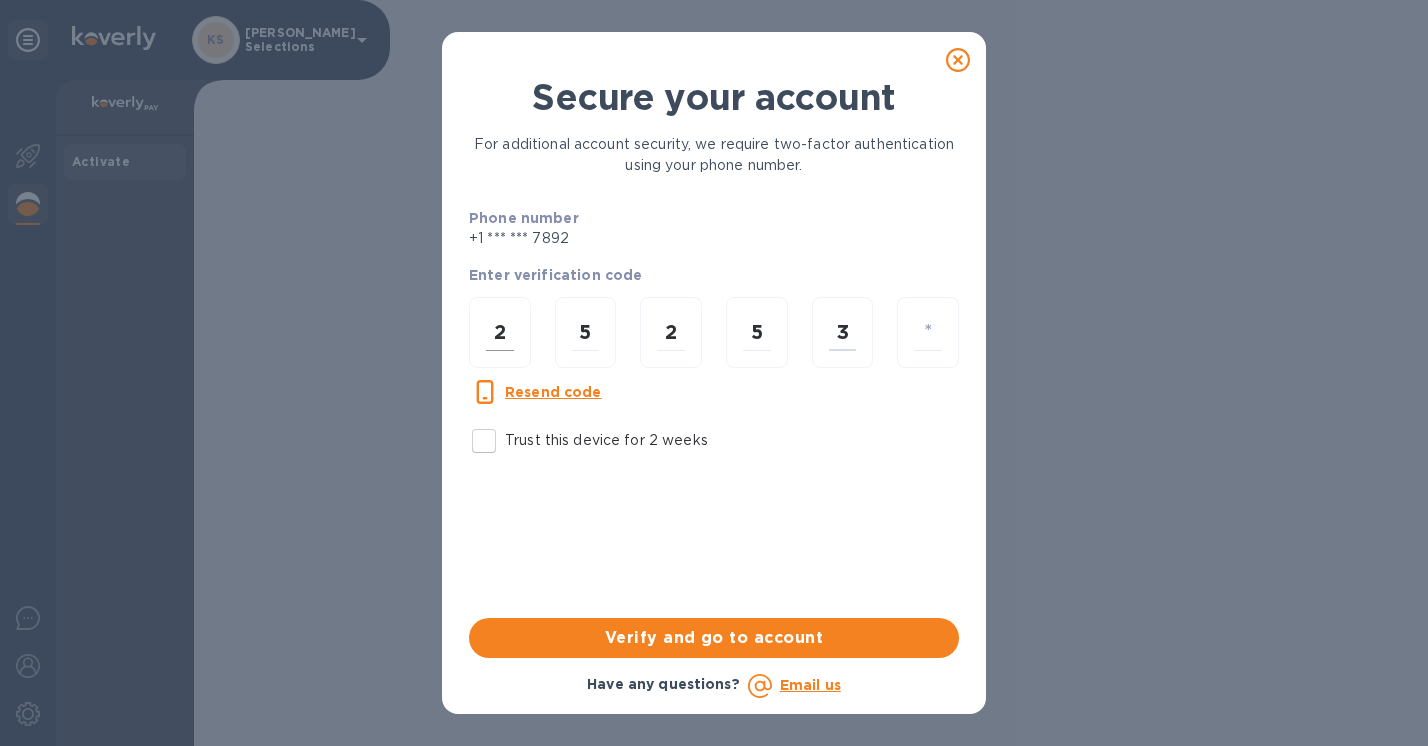 type on "9" 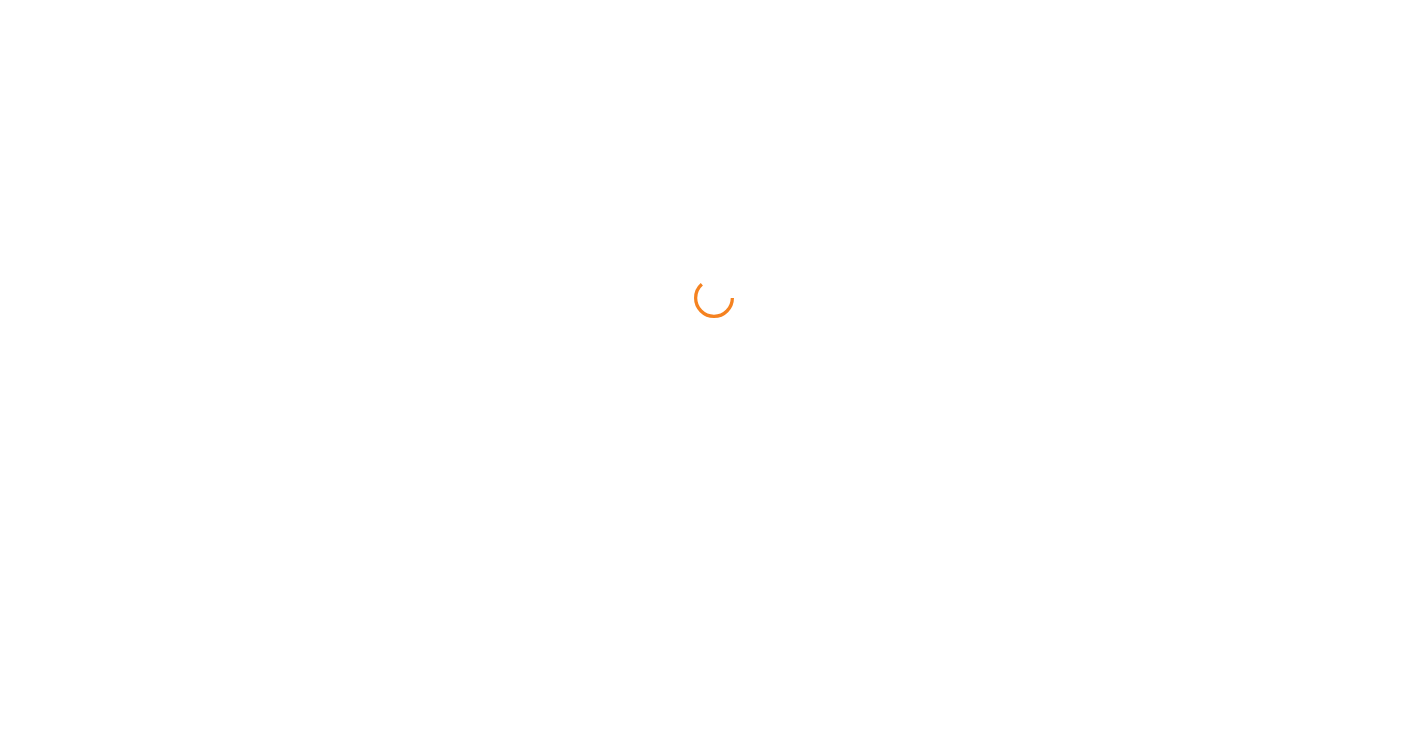 scroll, scrollTop: 0, scrollLeft: 0, axis: both 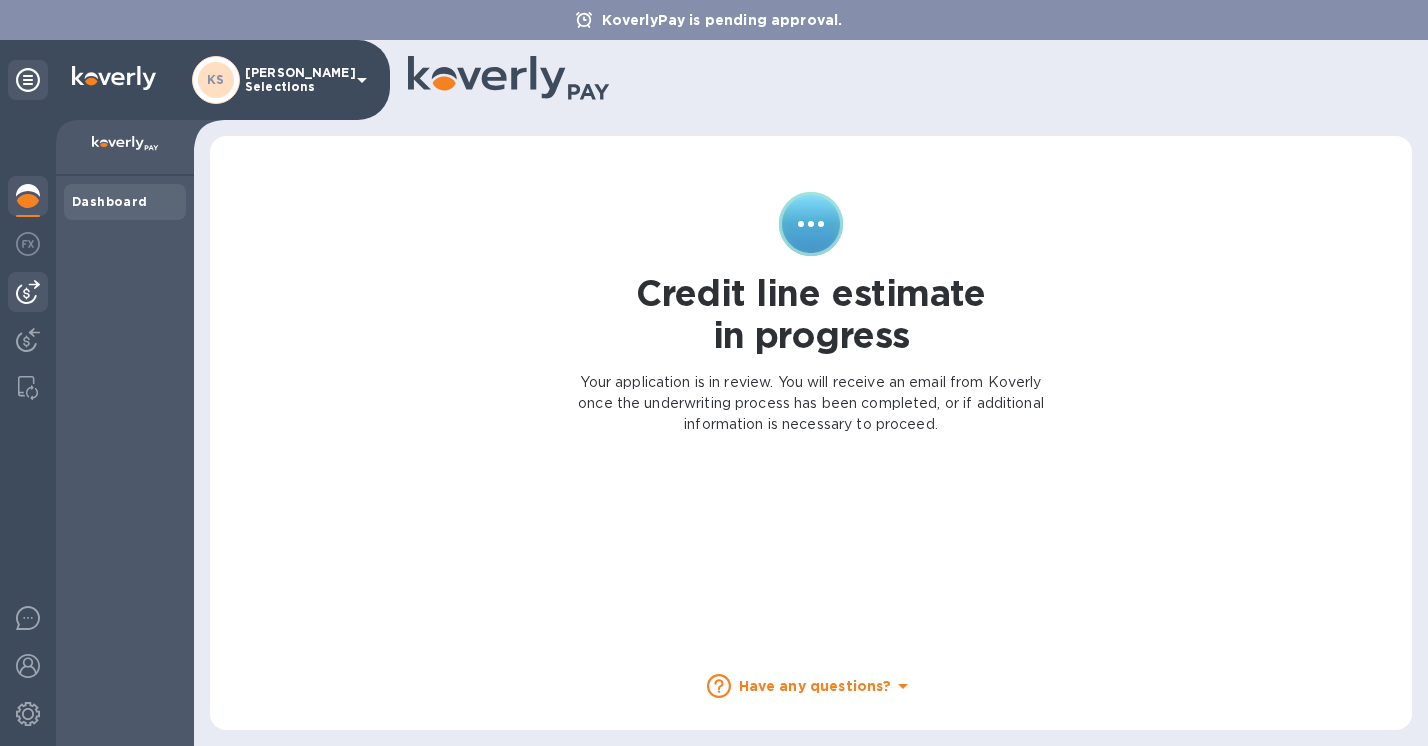 click at bounding box center (28, 292) 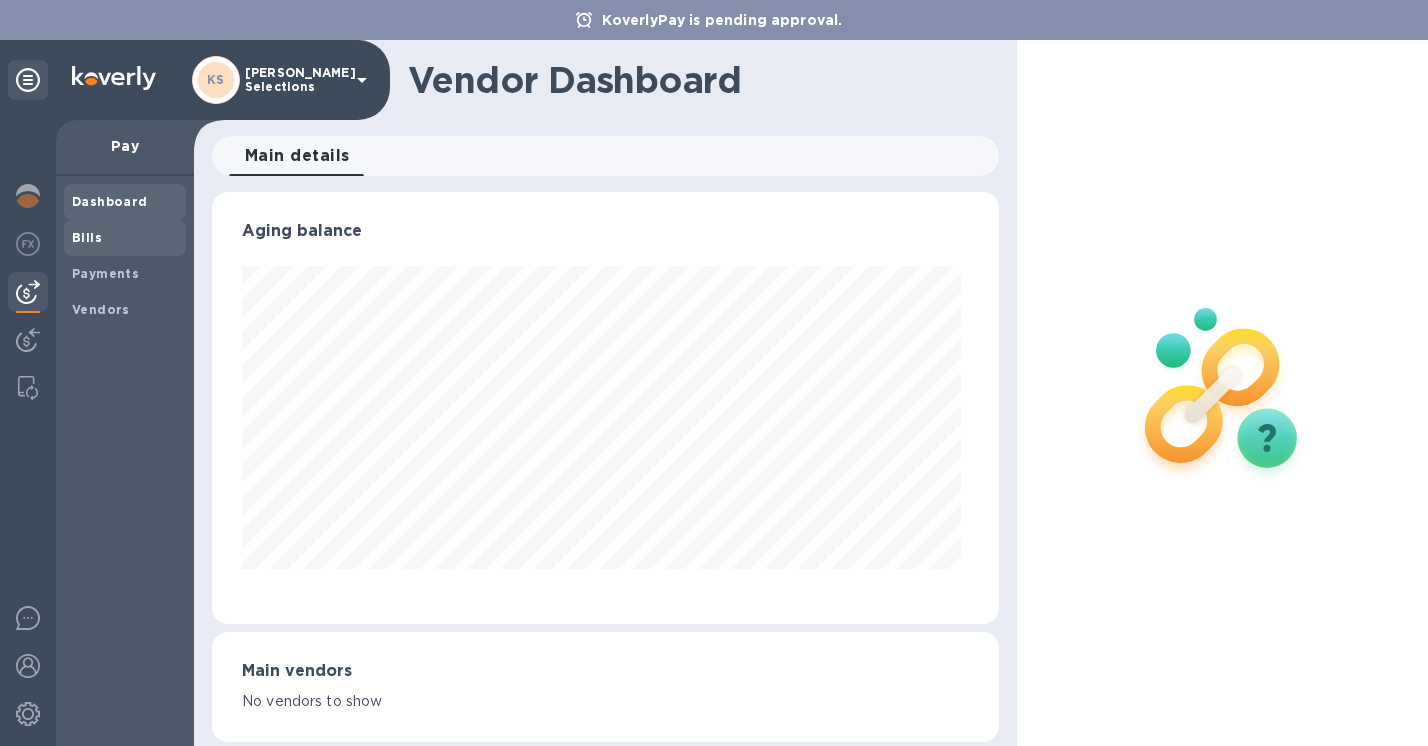 scroll, scrollTop: 999568, scrollLeft: 999221, axis: both 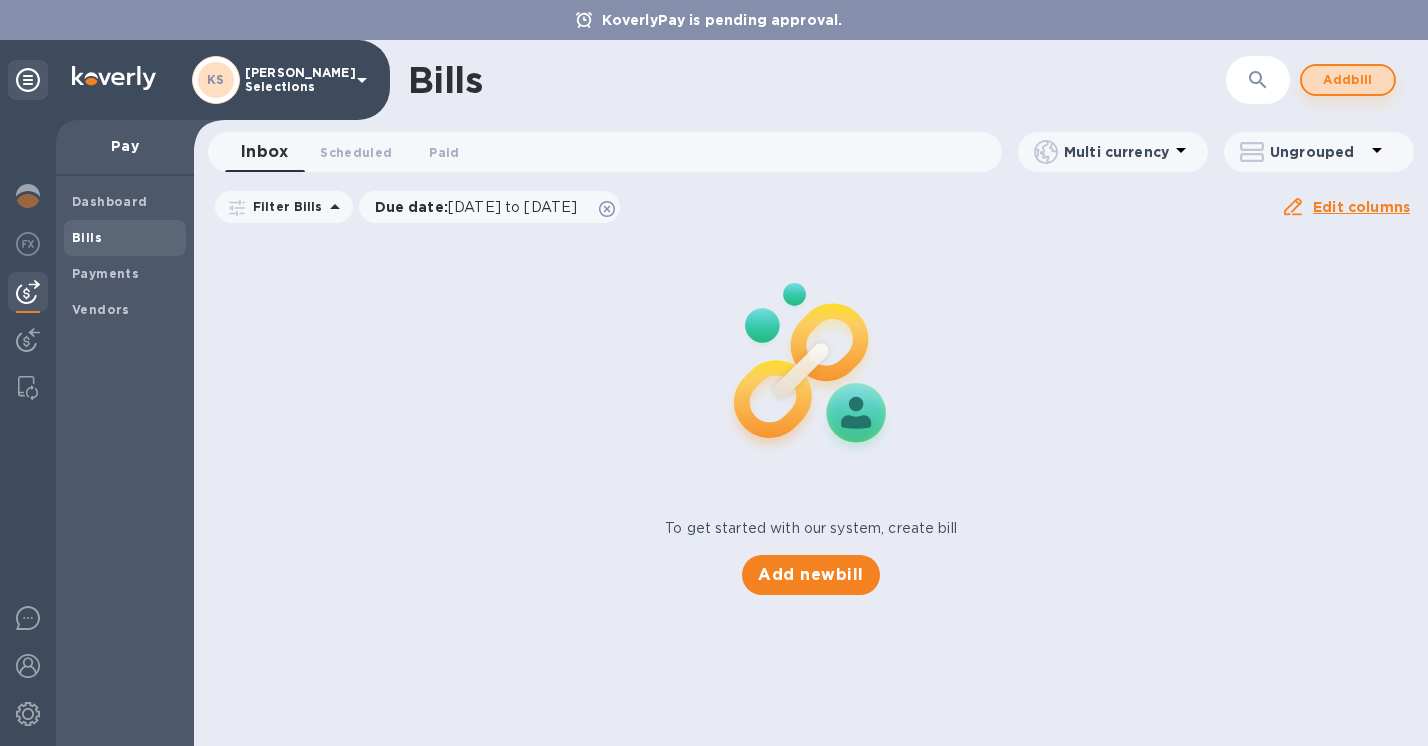 click on "Add   bill" at bounding box center [1348, 80] 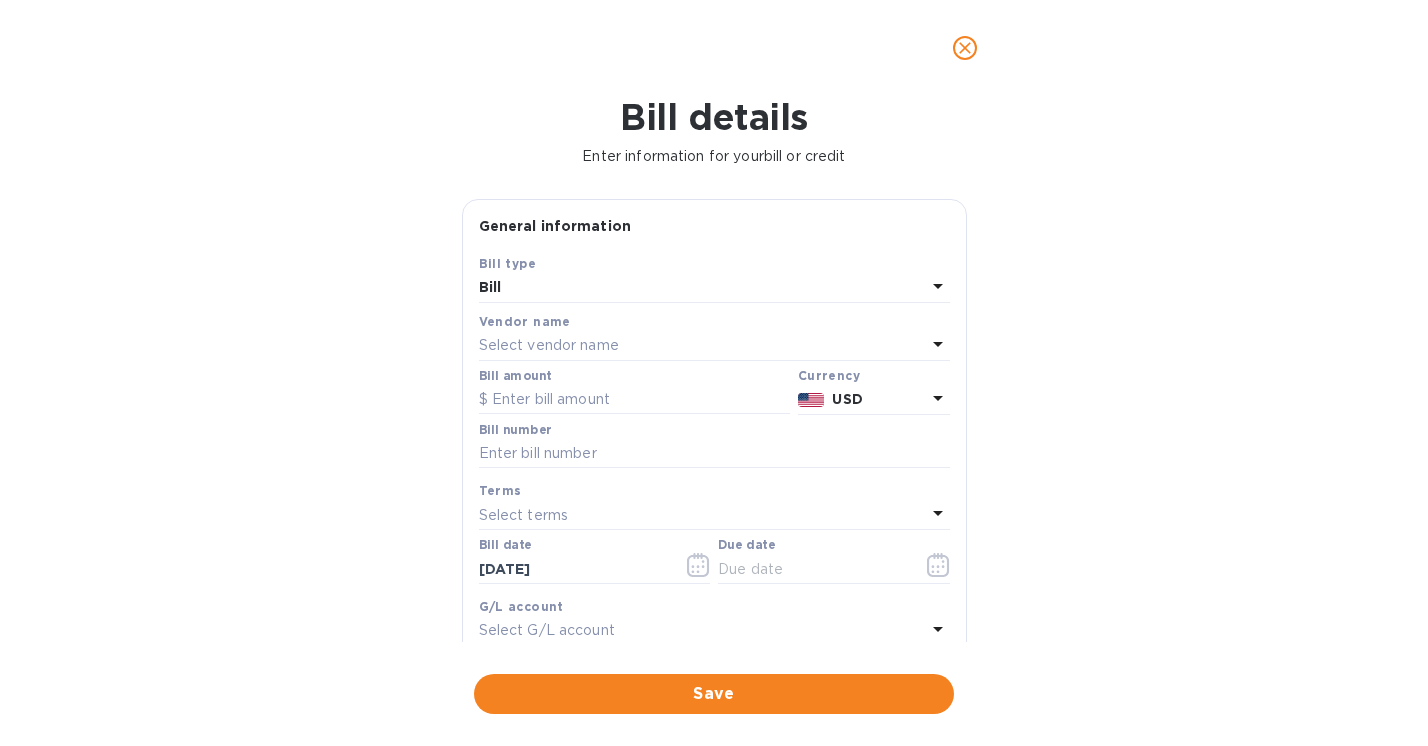 click on "Select vendor name" at bounding box center [549, 345] 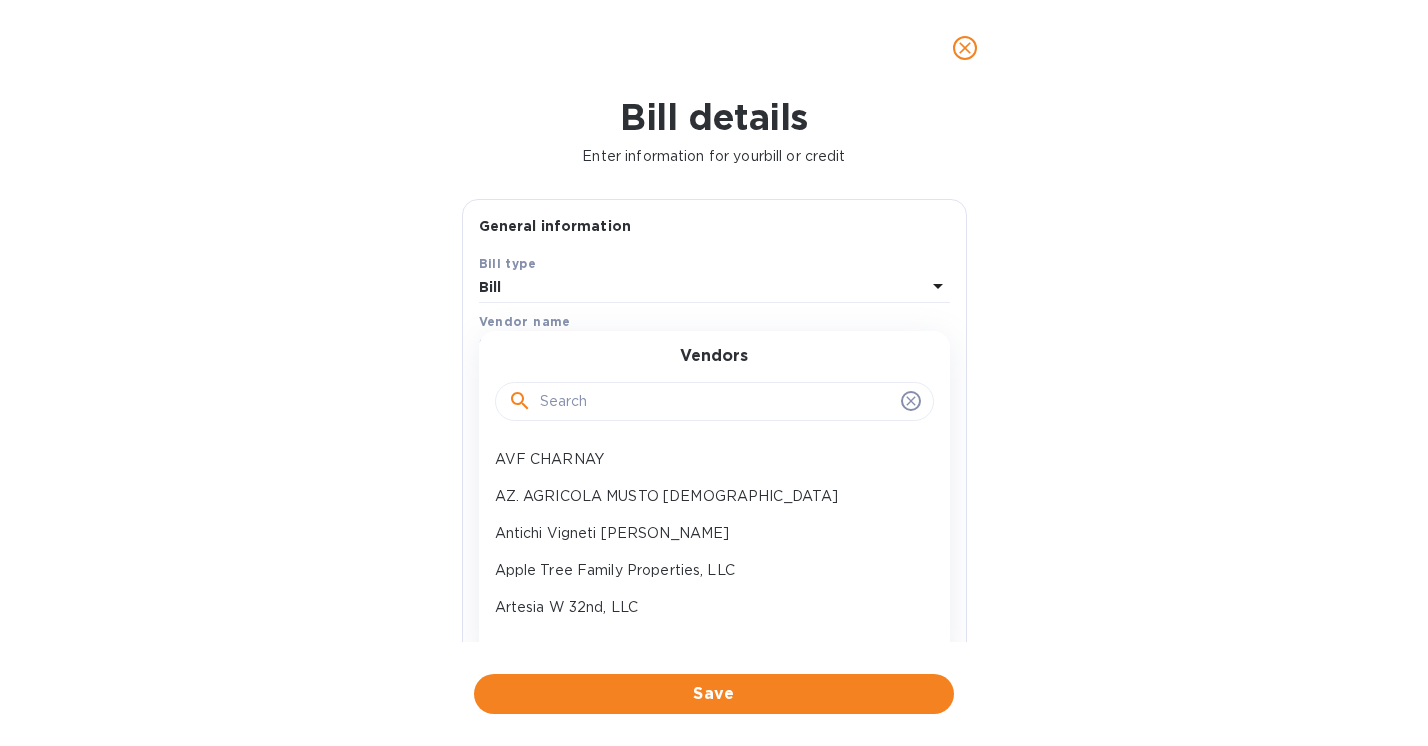 click at bounding box center [716, 402] 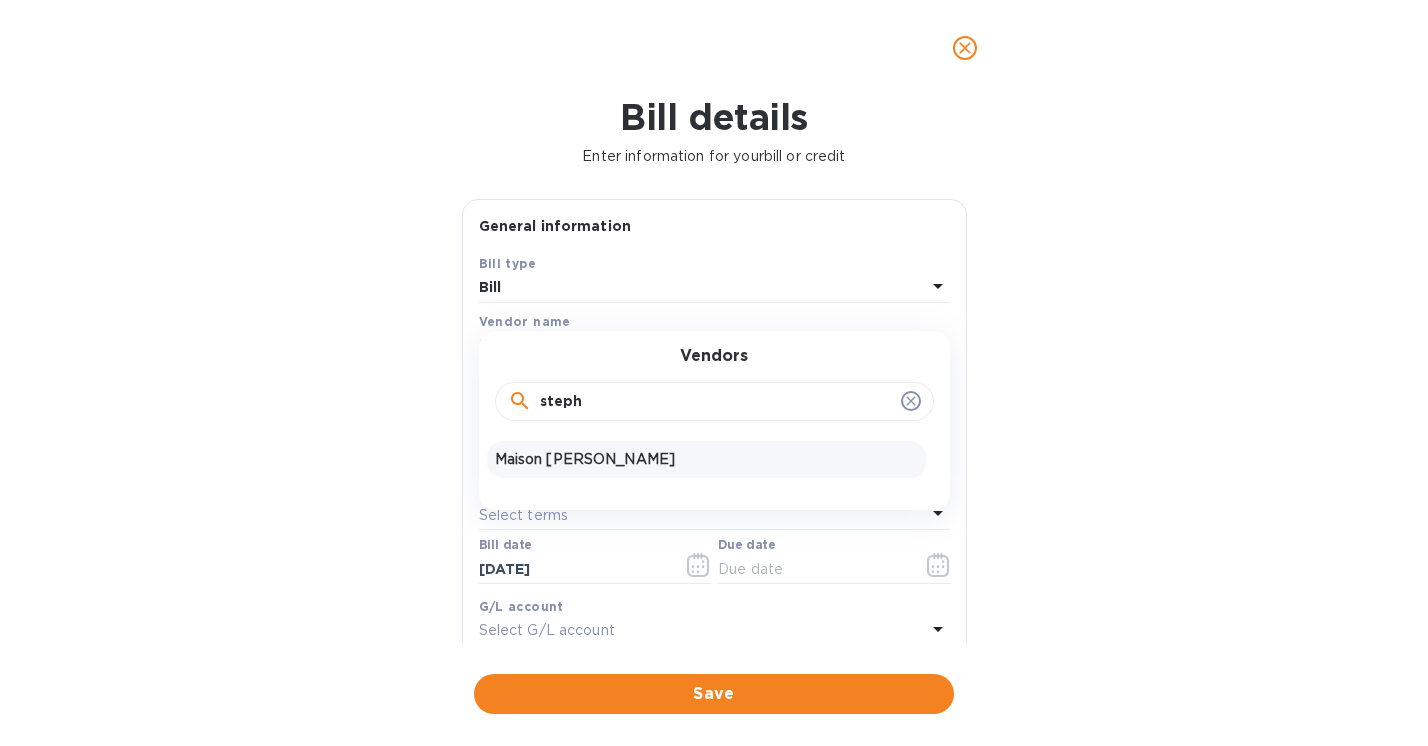 type on "steph" 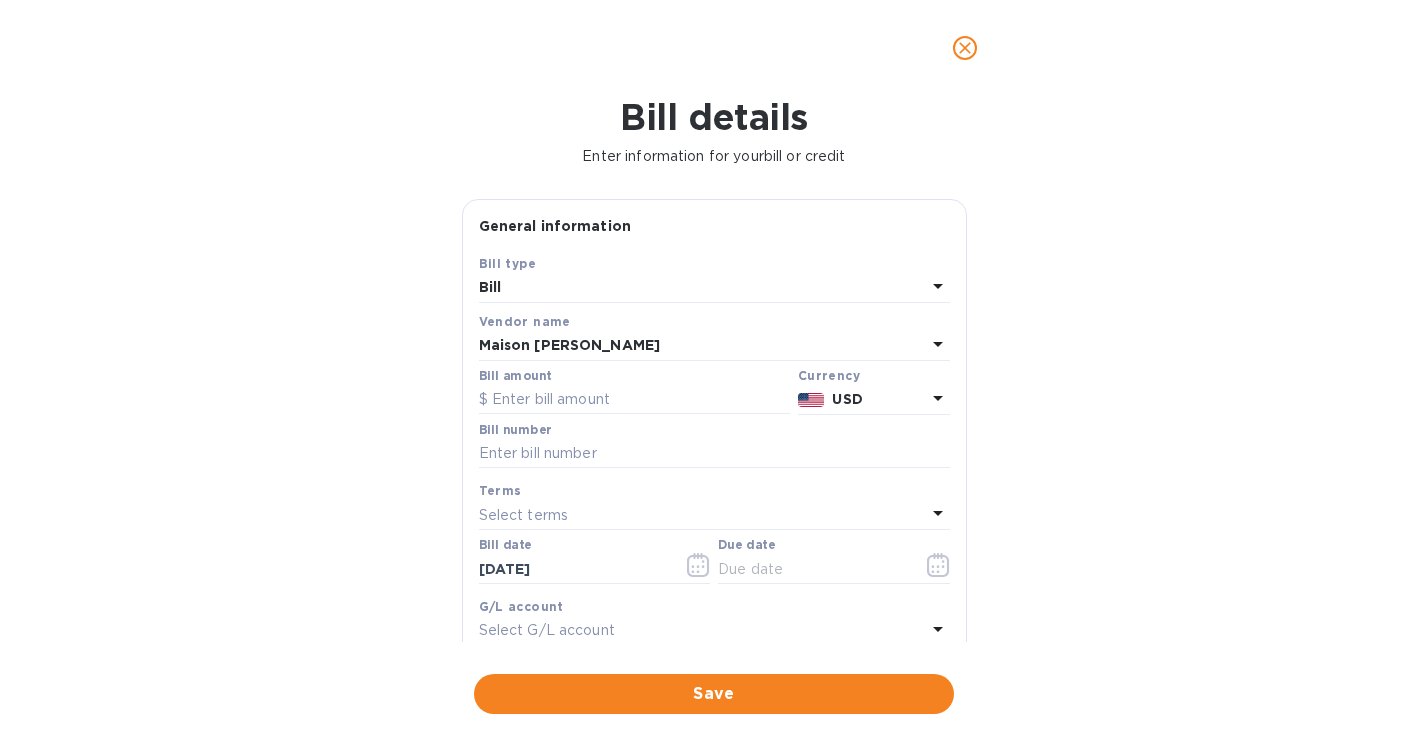 click 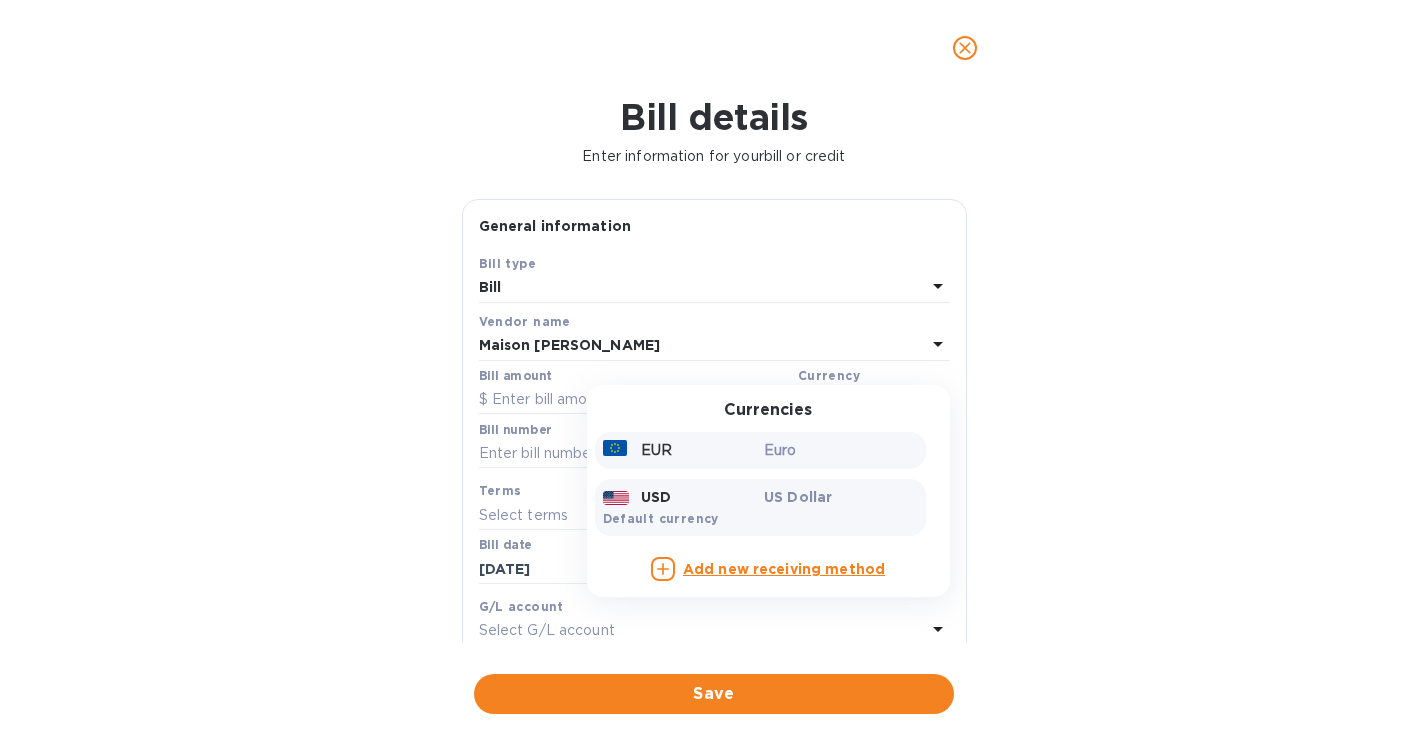 click on "Euro" at bounding box center [841, 450] 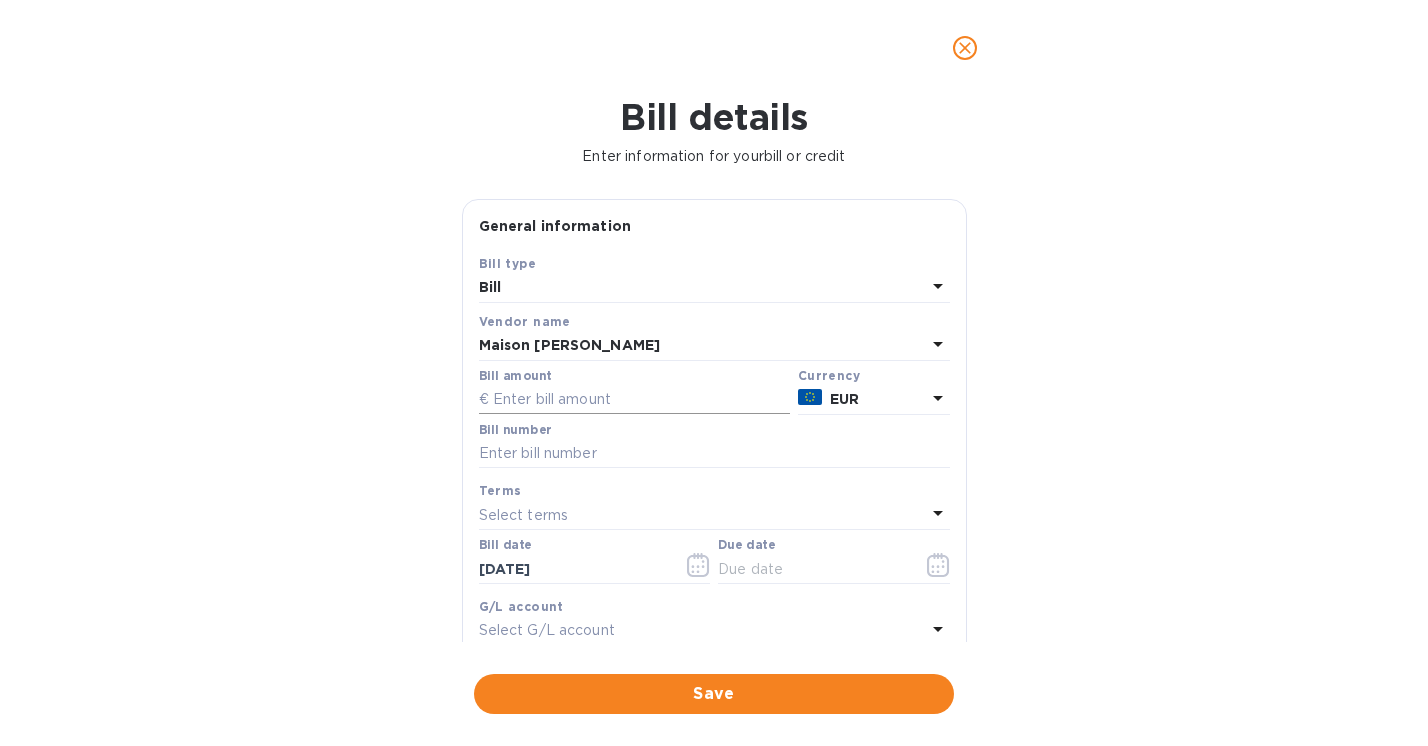 click at bounding box center [634, 400] 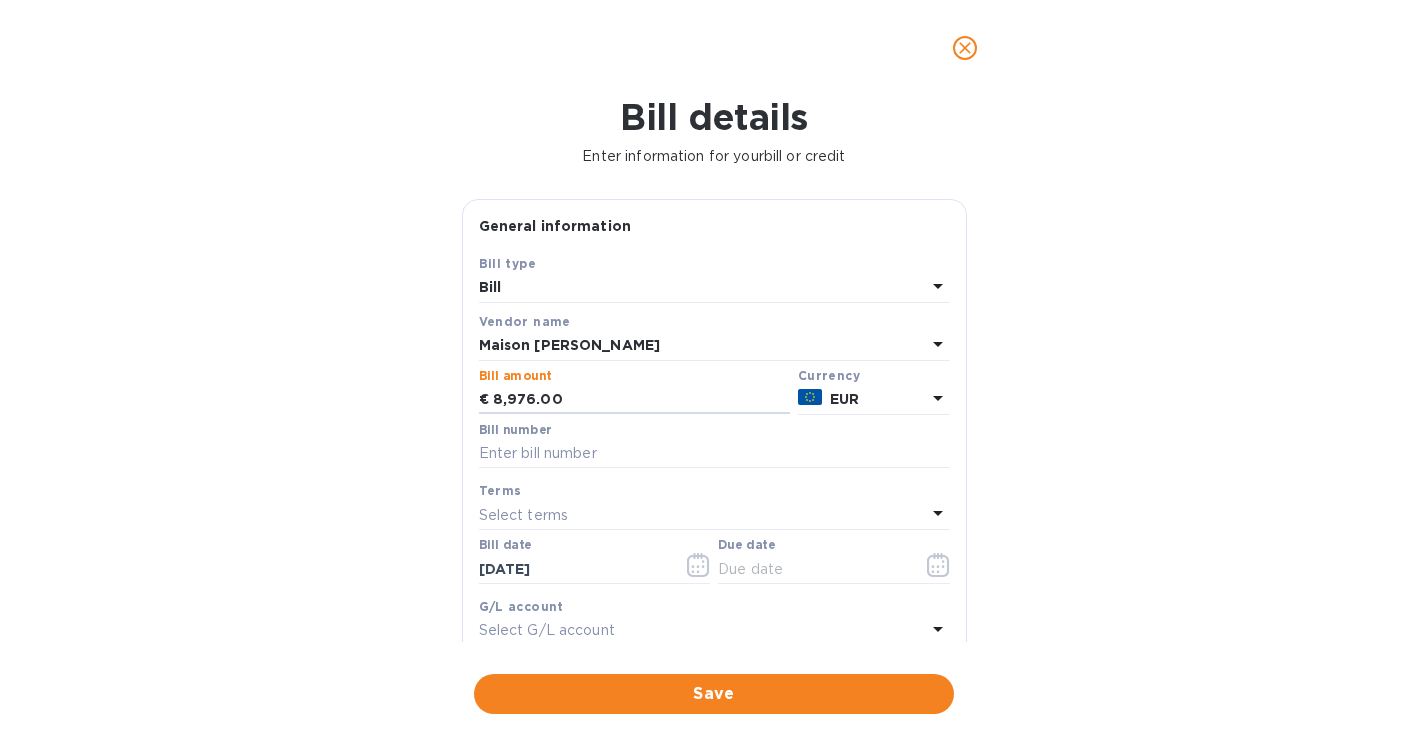 type on "8,976.00" 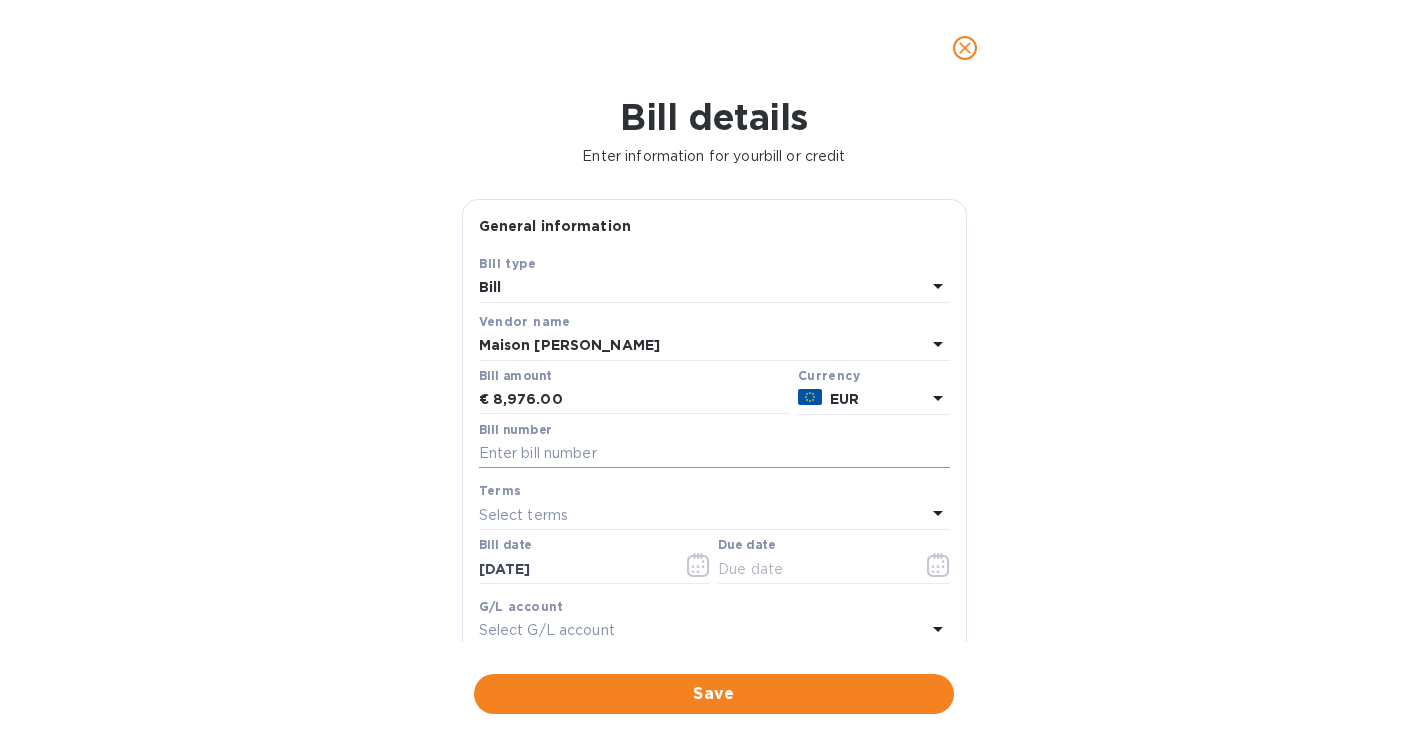 click at bounding box center [714, 454] 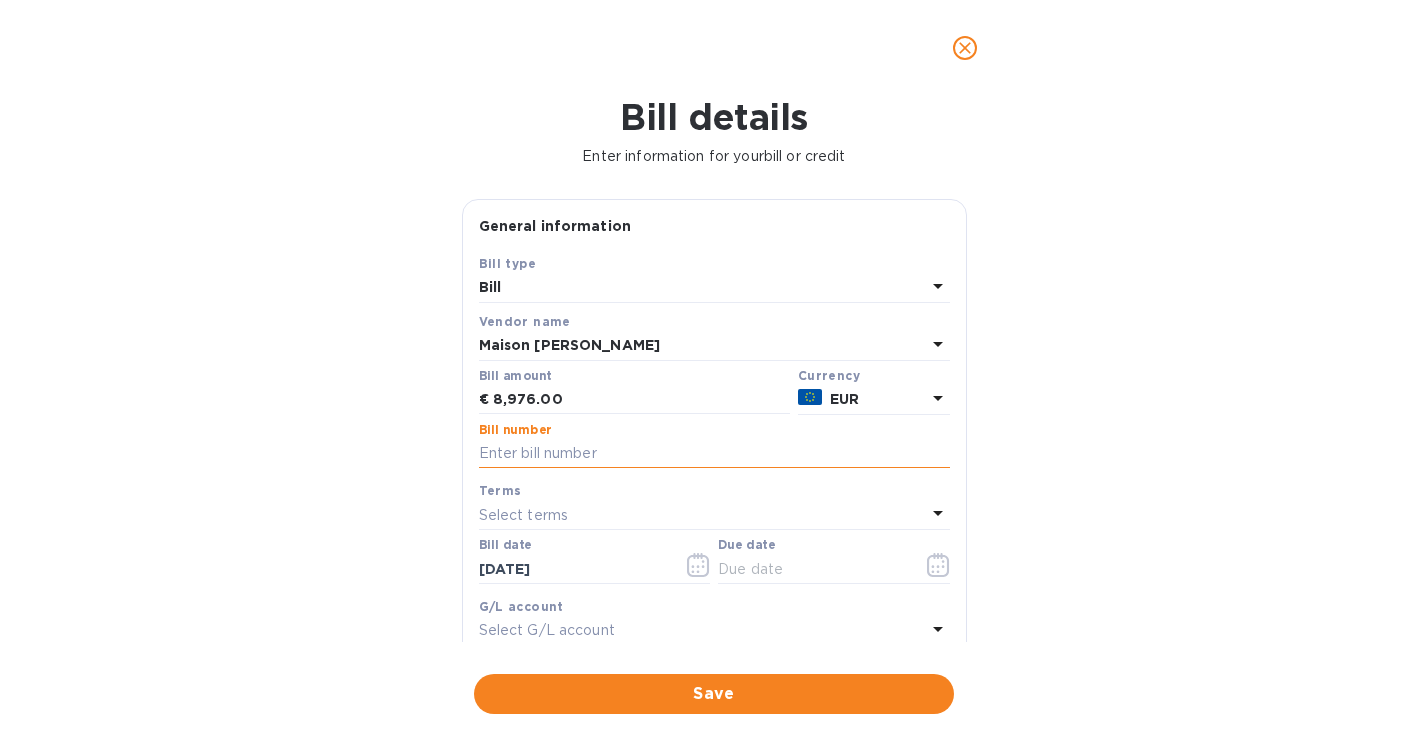 paste on "250158" 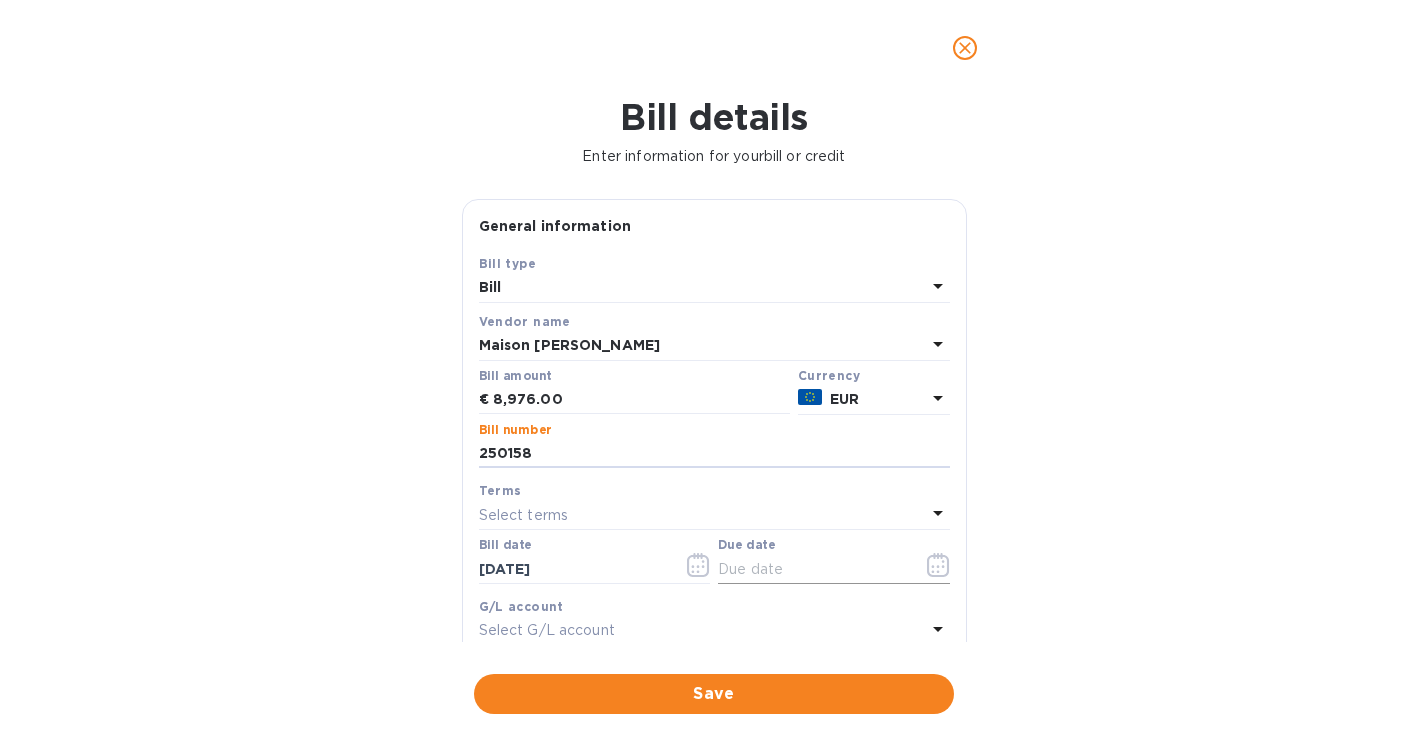 type on "250158" 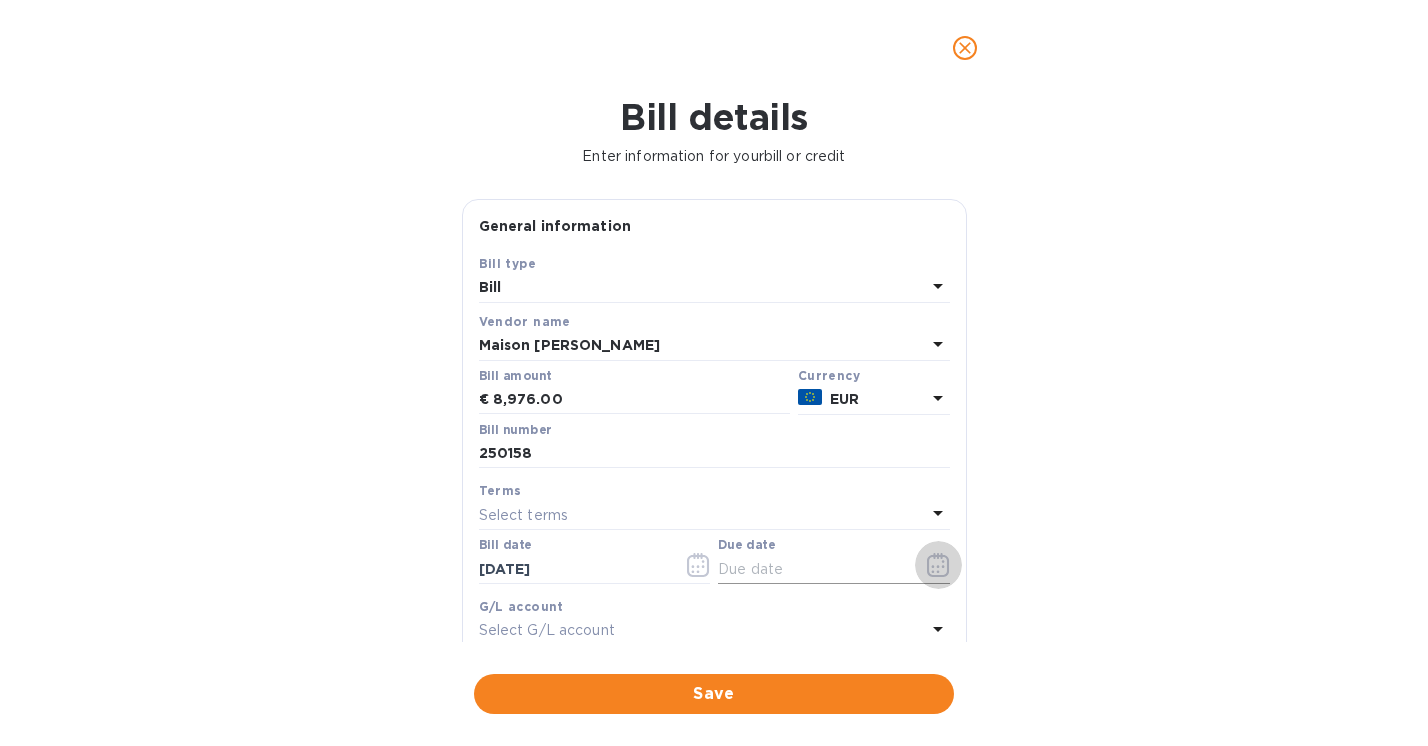 click 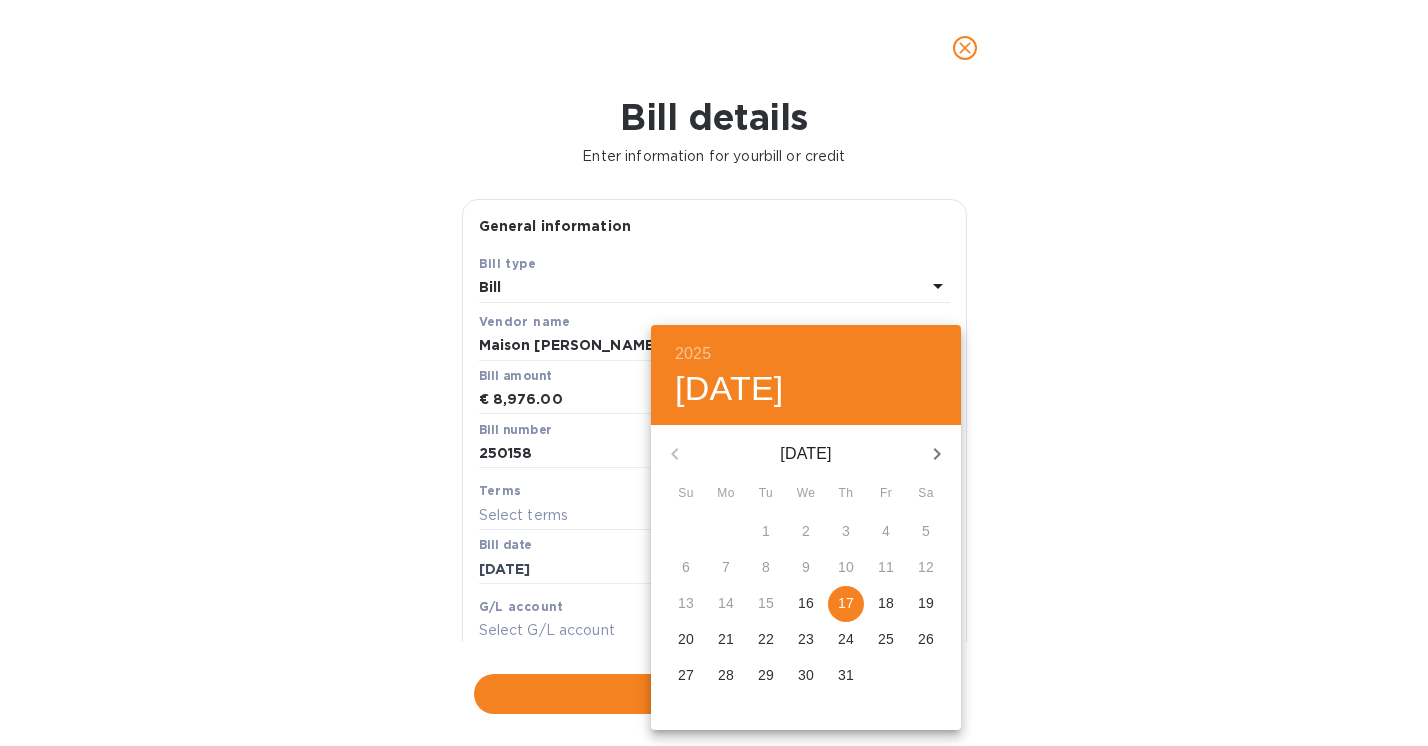 click on "17" at bounding box center [846, 604] 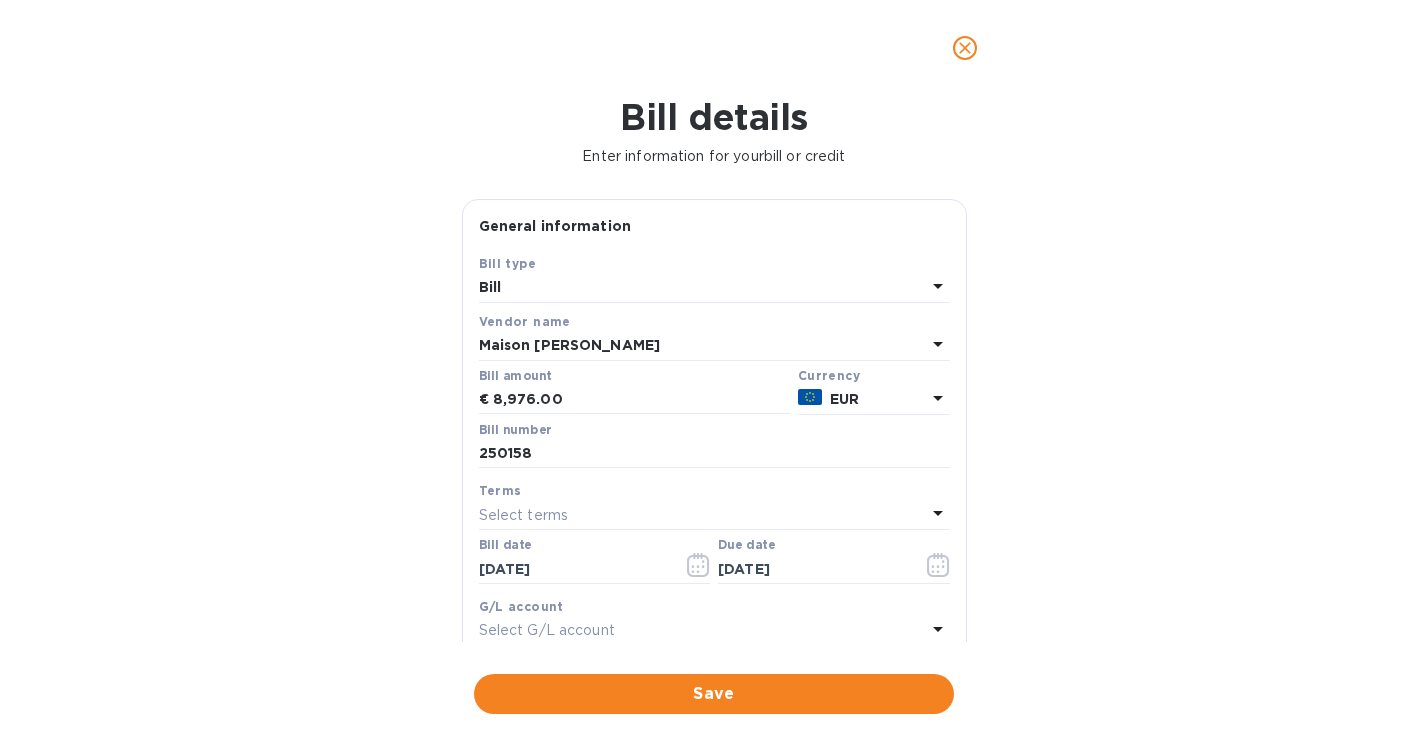 scroll, scrollTop: 146, scrollLeft: 0, axis: vertical 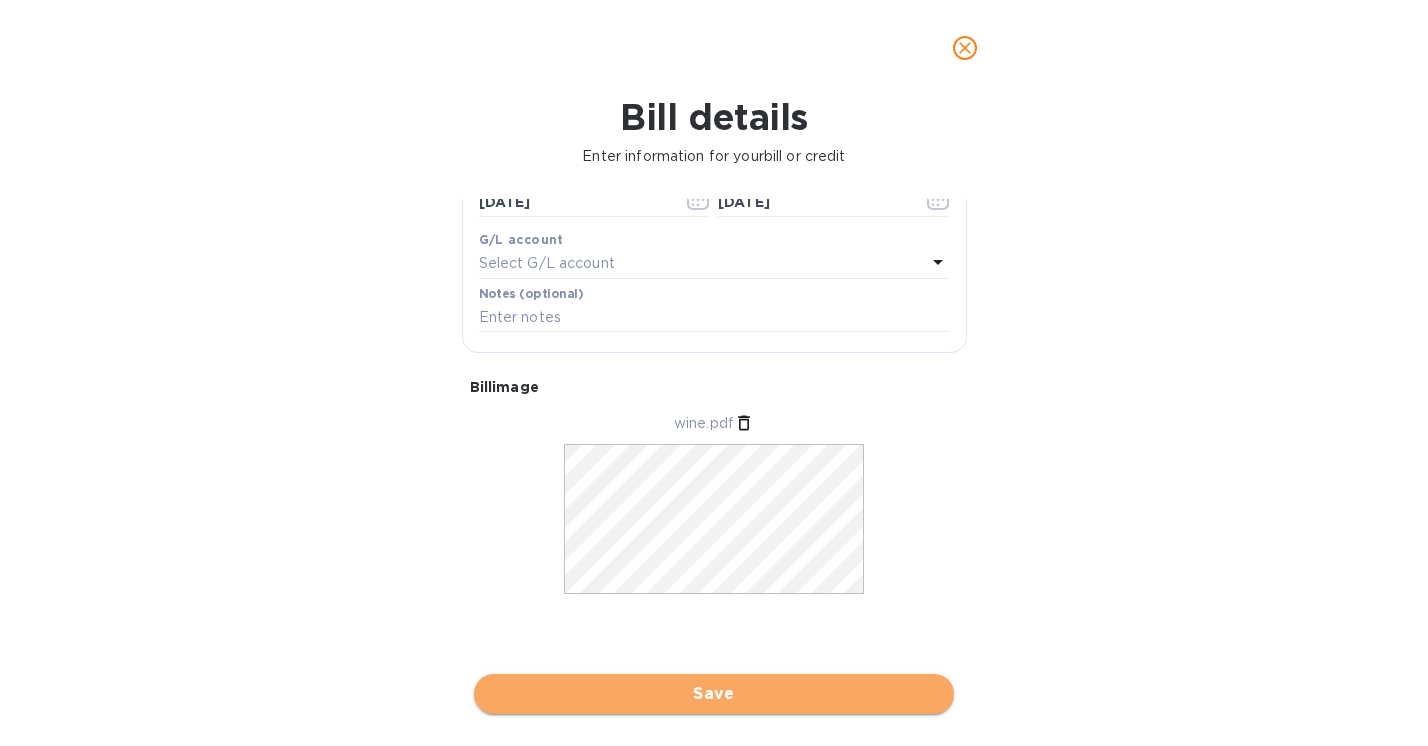 click on "Save" at bounding box center [714, 694] 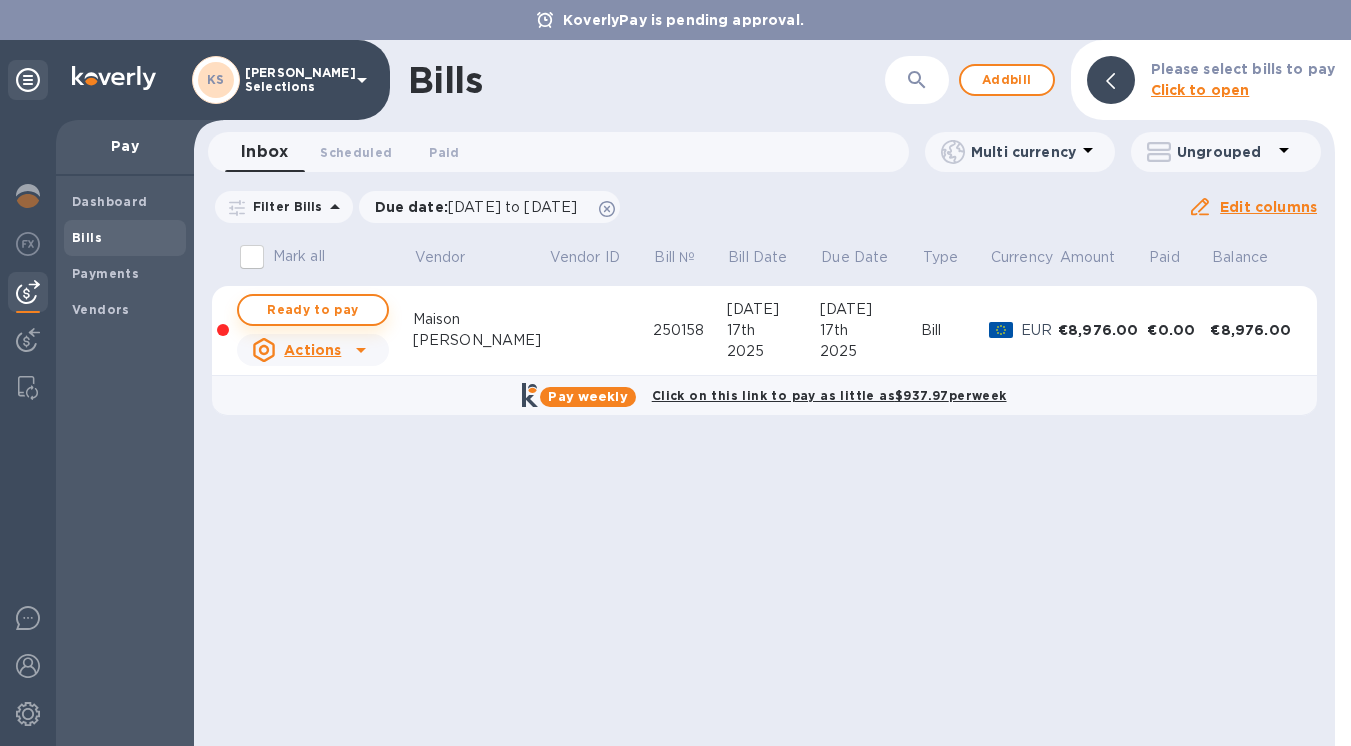 click on "Ready to pay" at bounding box center (313, 310) 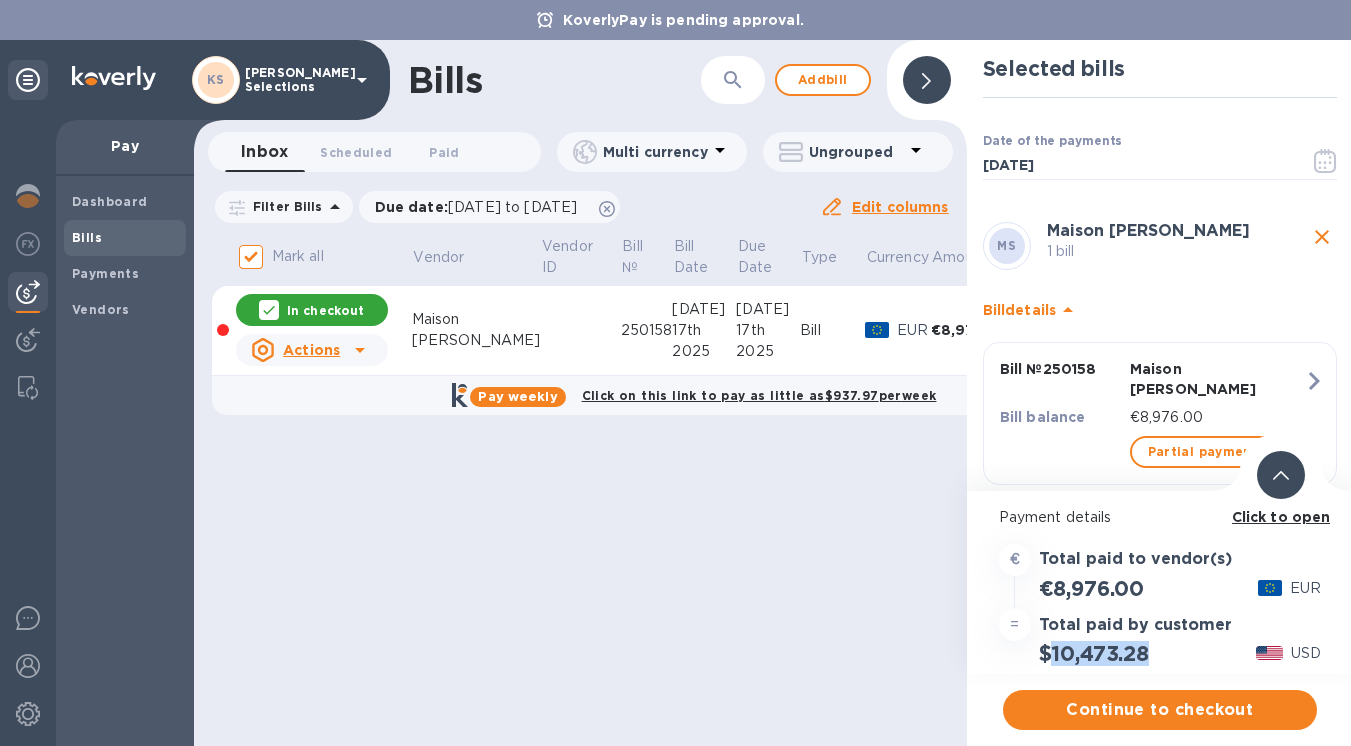 drag, startPoint x: 1152, startPoint y: 656, endPoint x: 1050, endPoint y: 658, distance: 102.01961 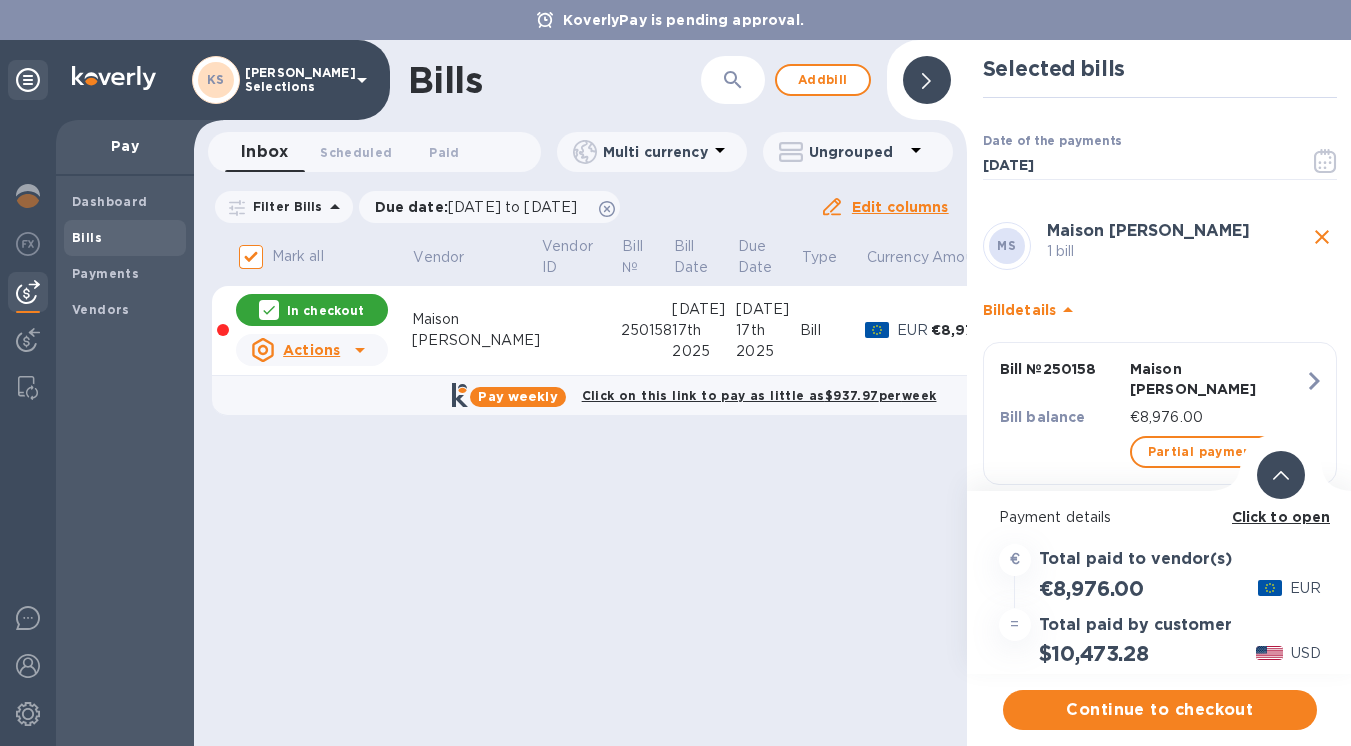 click at bounding box center [1281, 475] 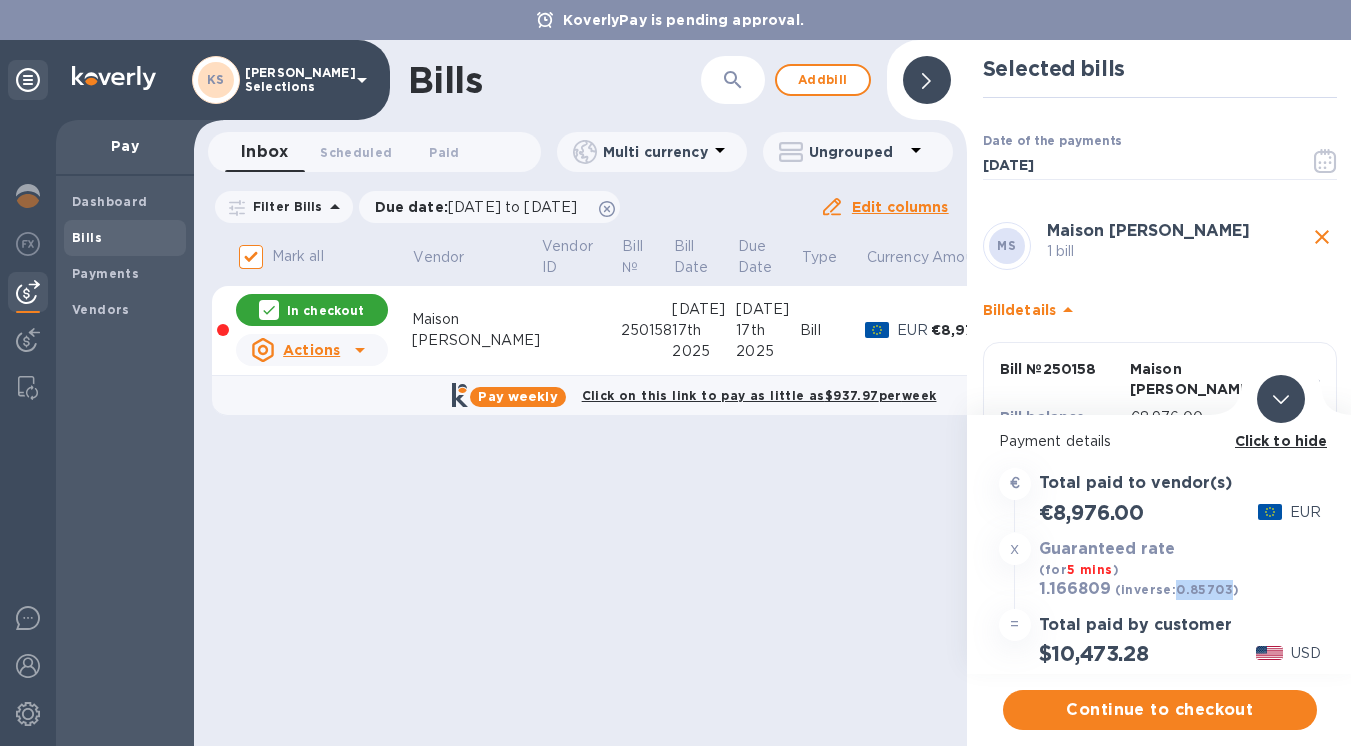drag, startPoint x: 1225, startPoint y: 589, endPoint x: 1175, endPoint y: 589, distance: 50 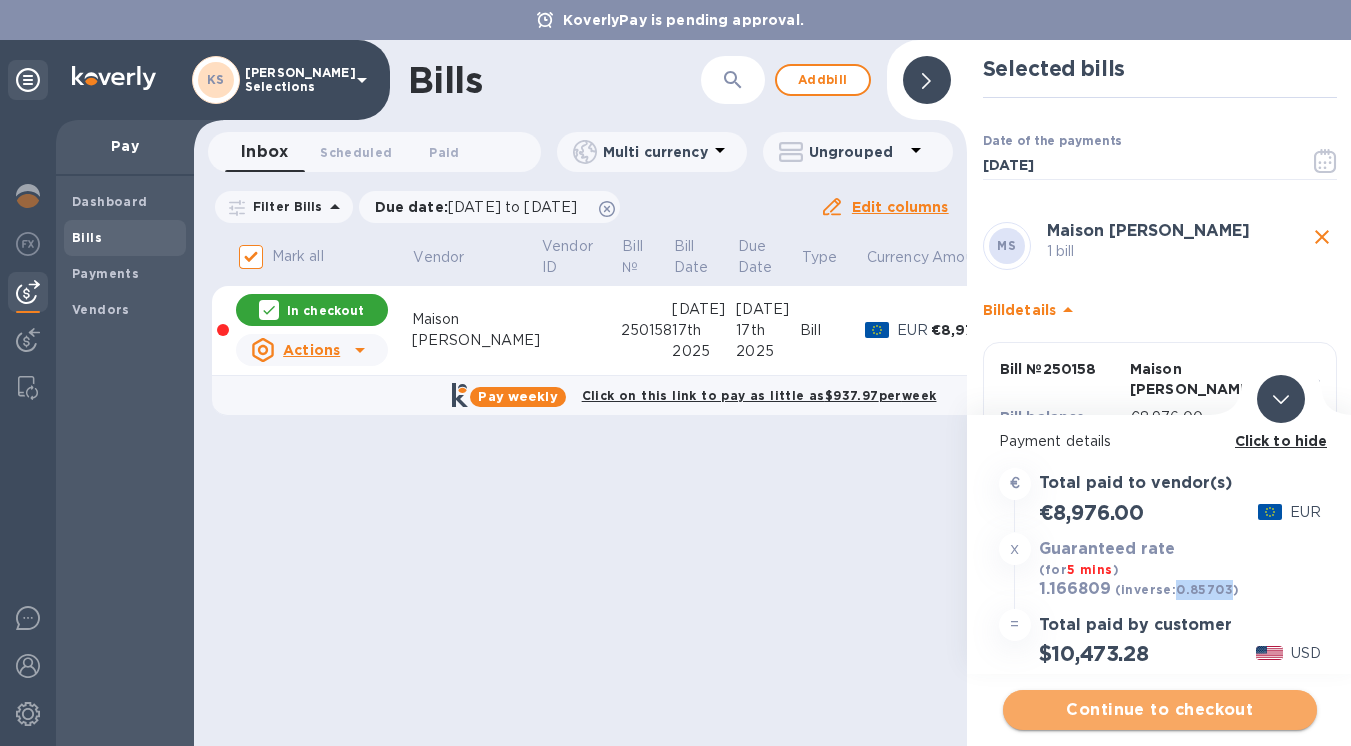 click on "Continue to checkout" at bounding box center (1160, 710) 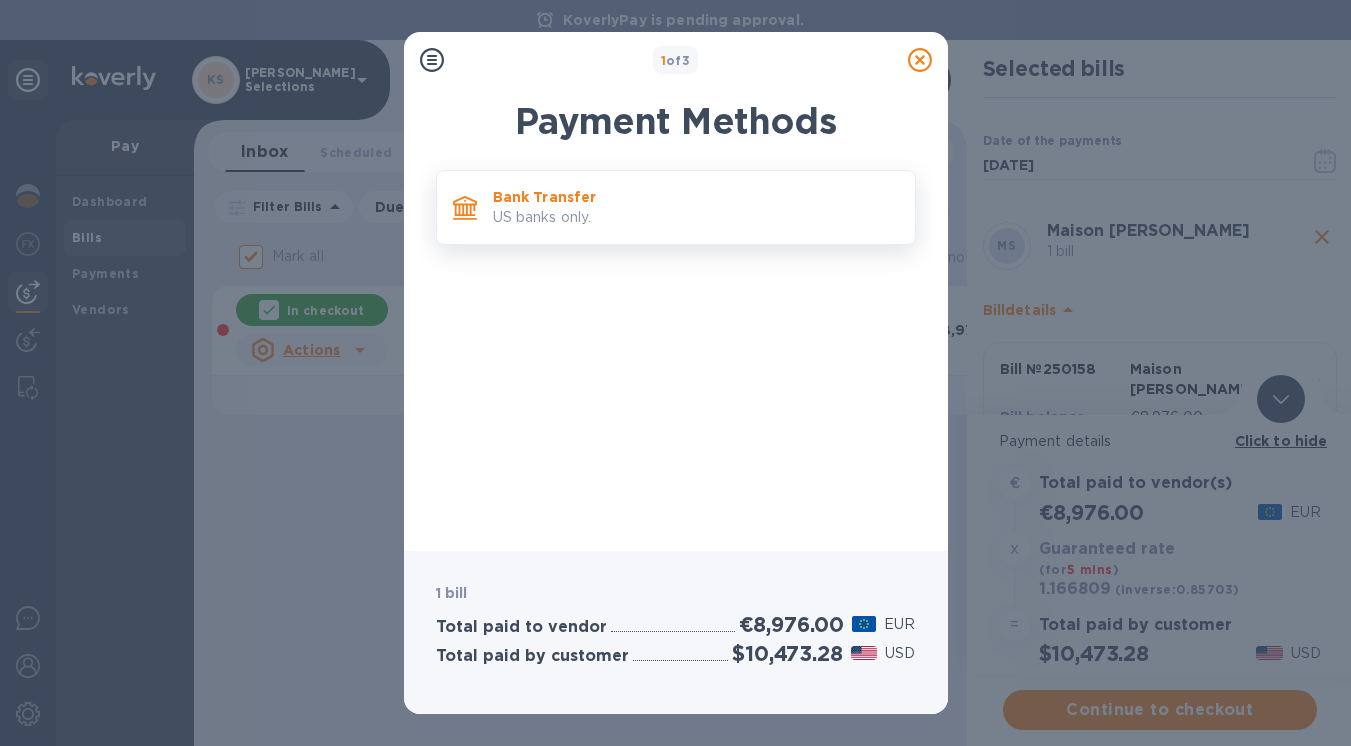 click on "US banks only." at bounding box center [696, 217] 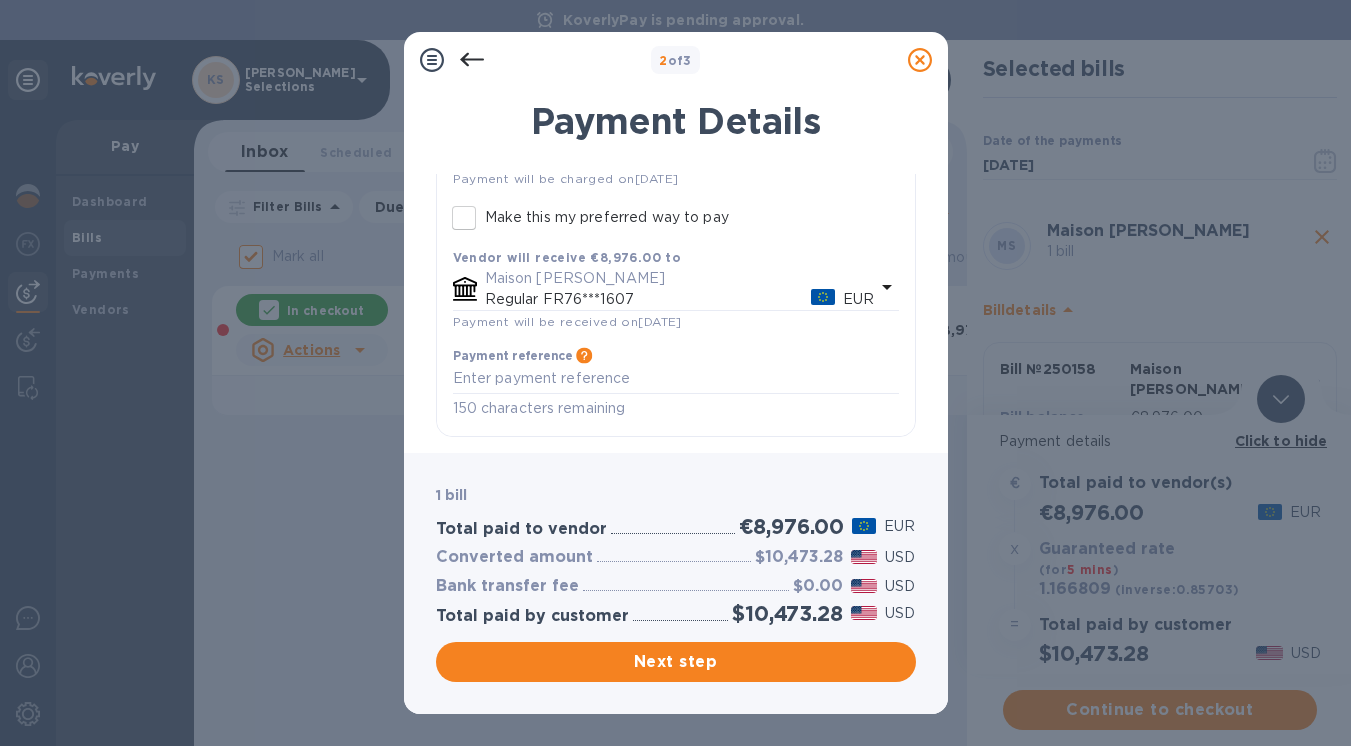 scroll, scrollTop: 225, scrollLeft: 0, axis: vertical 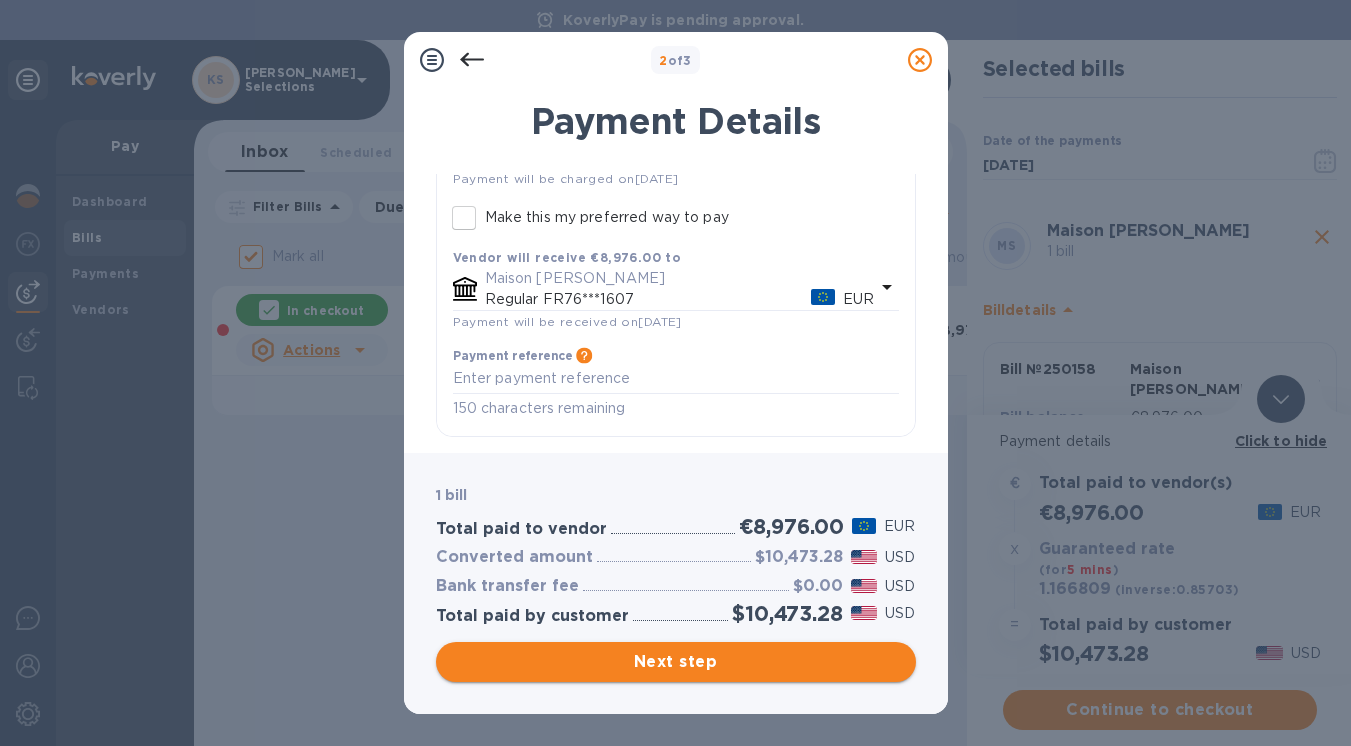 click on "Next step" at bounding box center [676, 662] 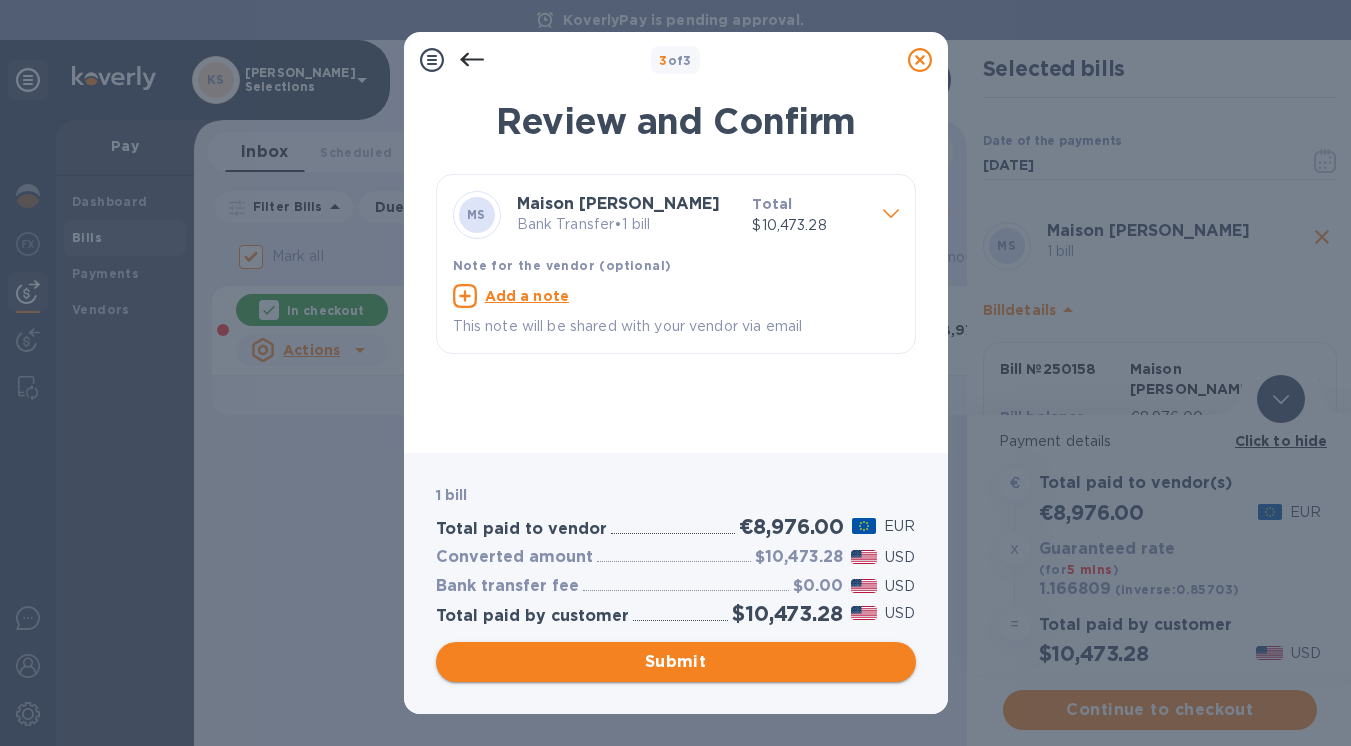 click on "Submit" at bounding box center [676, 662] 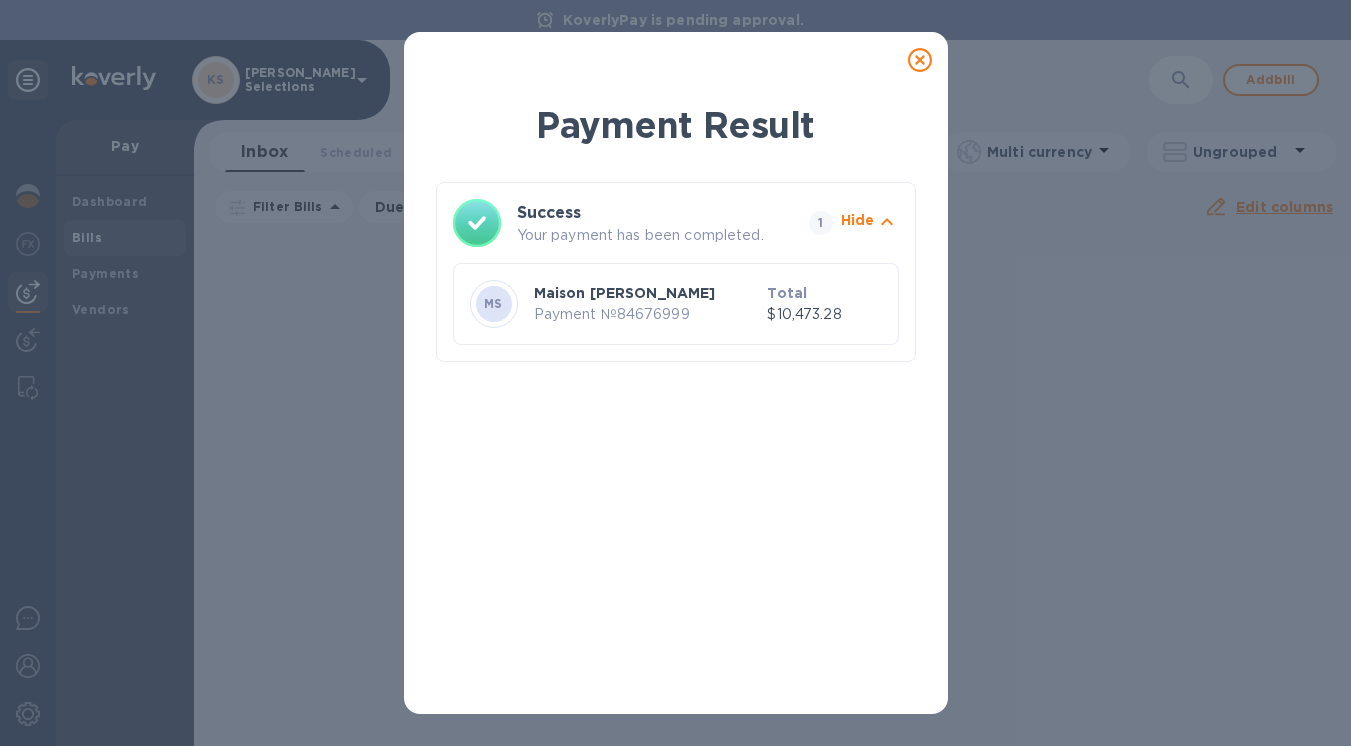 click on "Payment № 84676999" at bounding box center (647, 314) 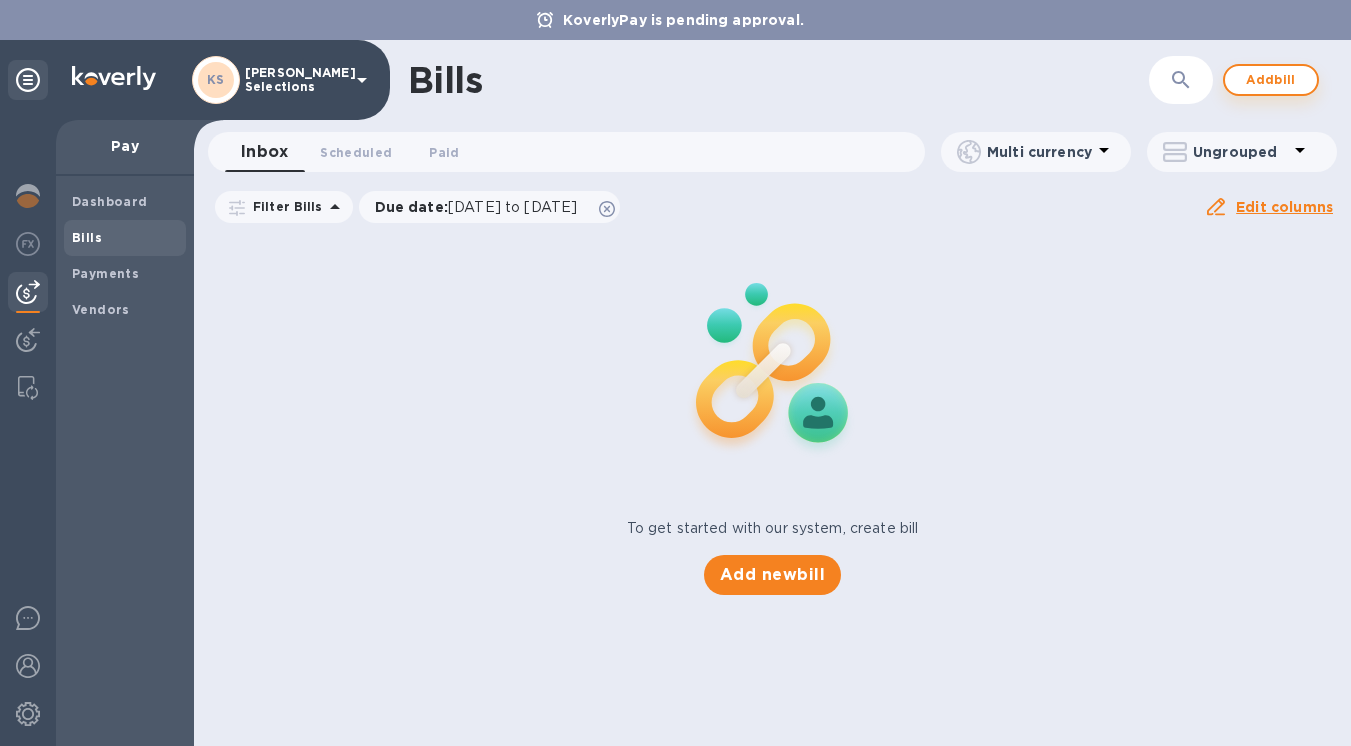 click on "Add   bill" at bounding box center [1271, 80] 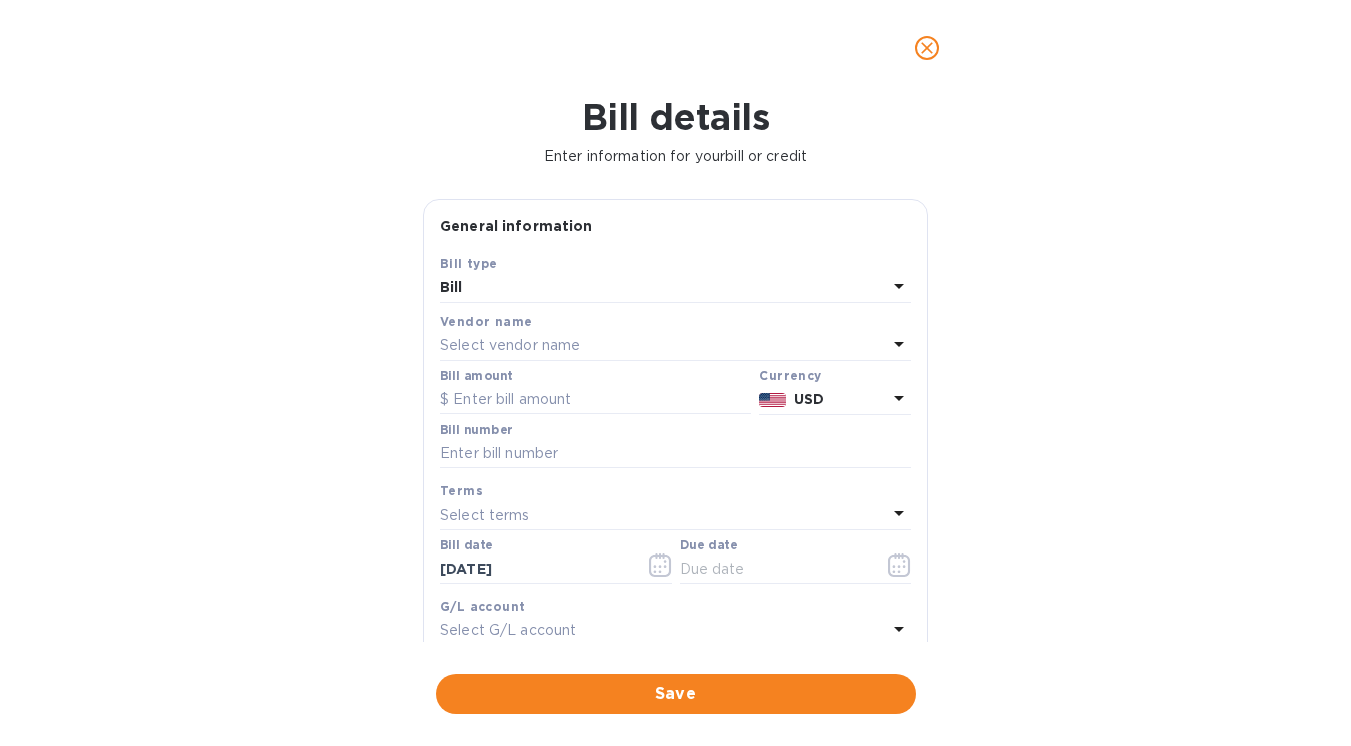 click on "Select vendor name" at bounding box center (510, 345) 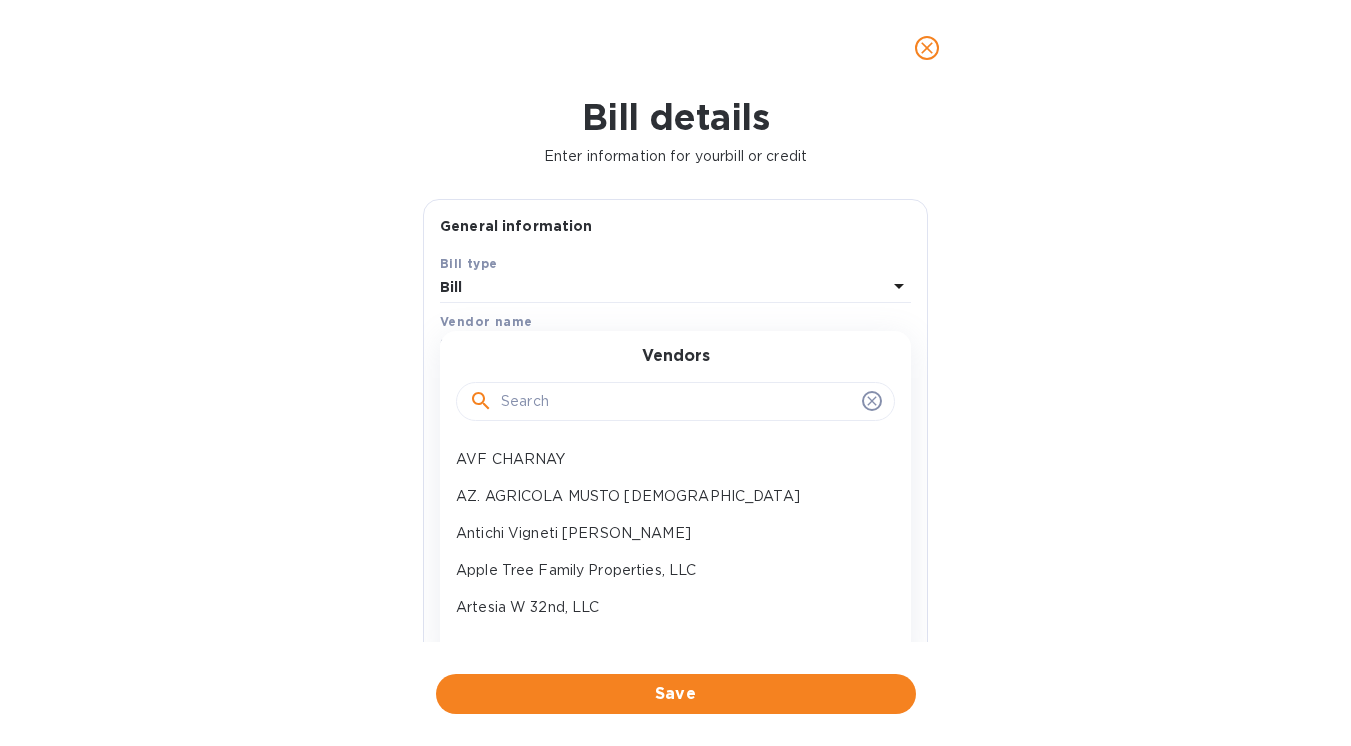 click at bounding box center (677, 402) 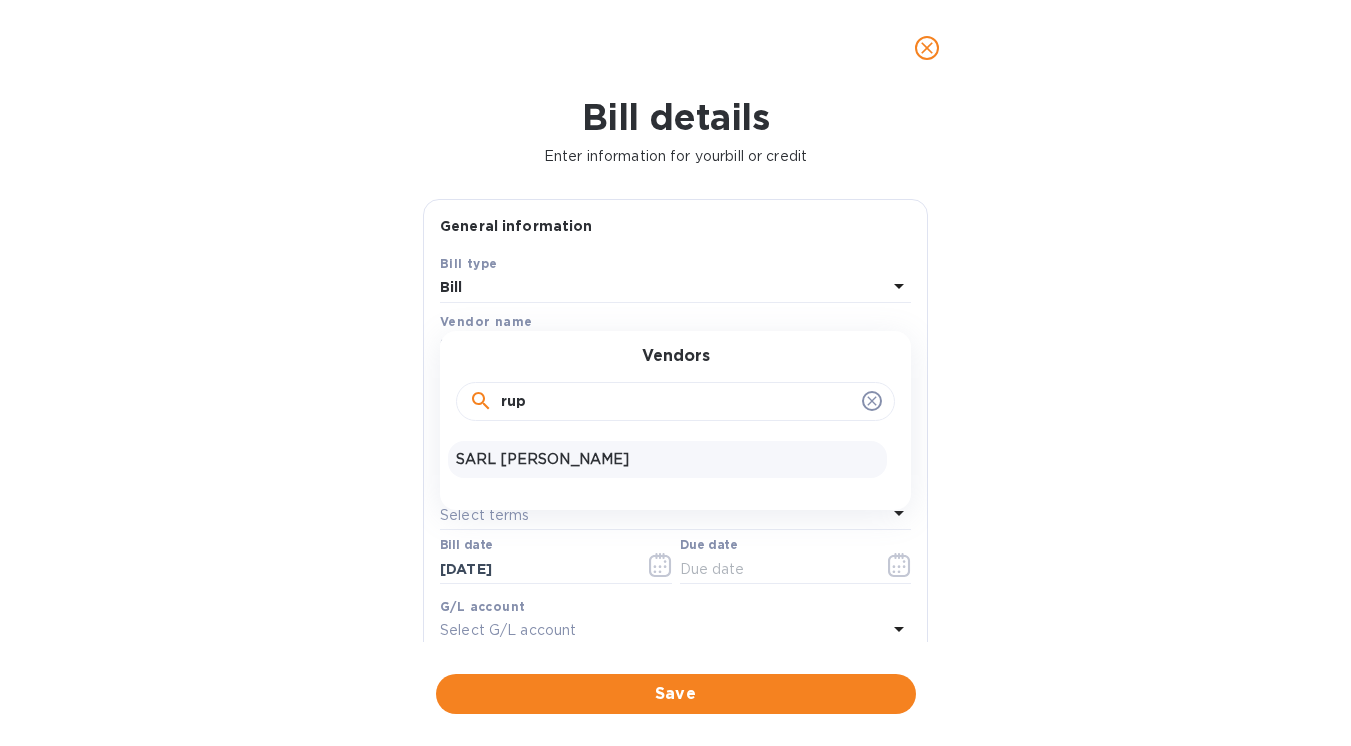 type on "rup" 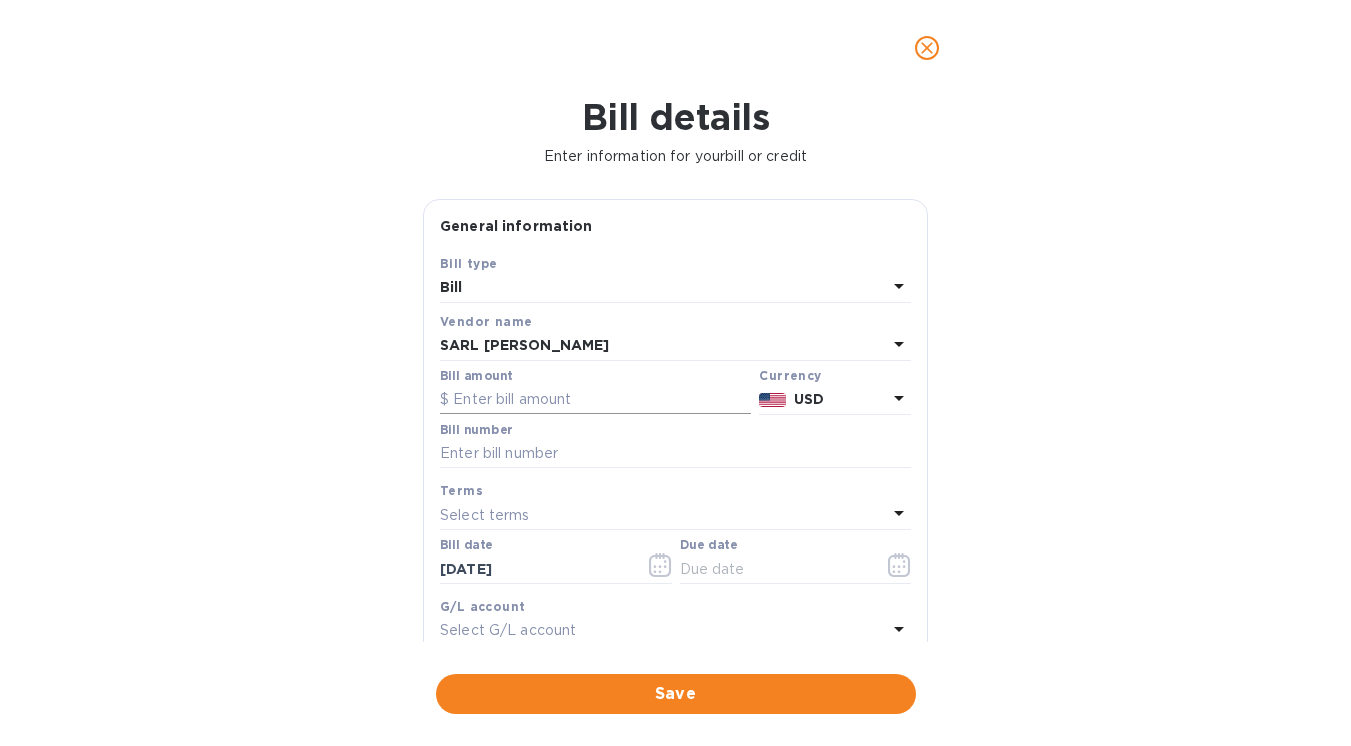 click at bounding box center [595, 400] 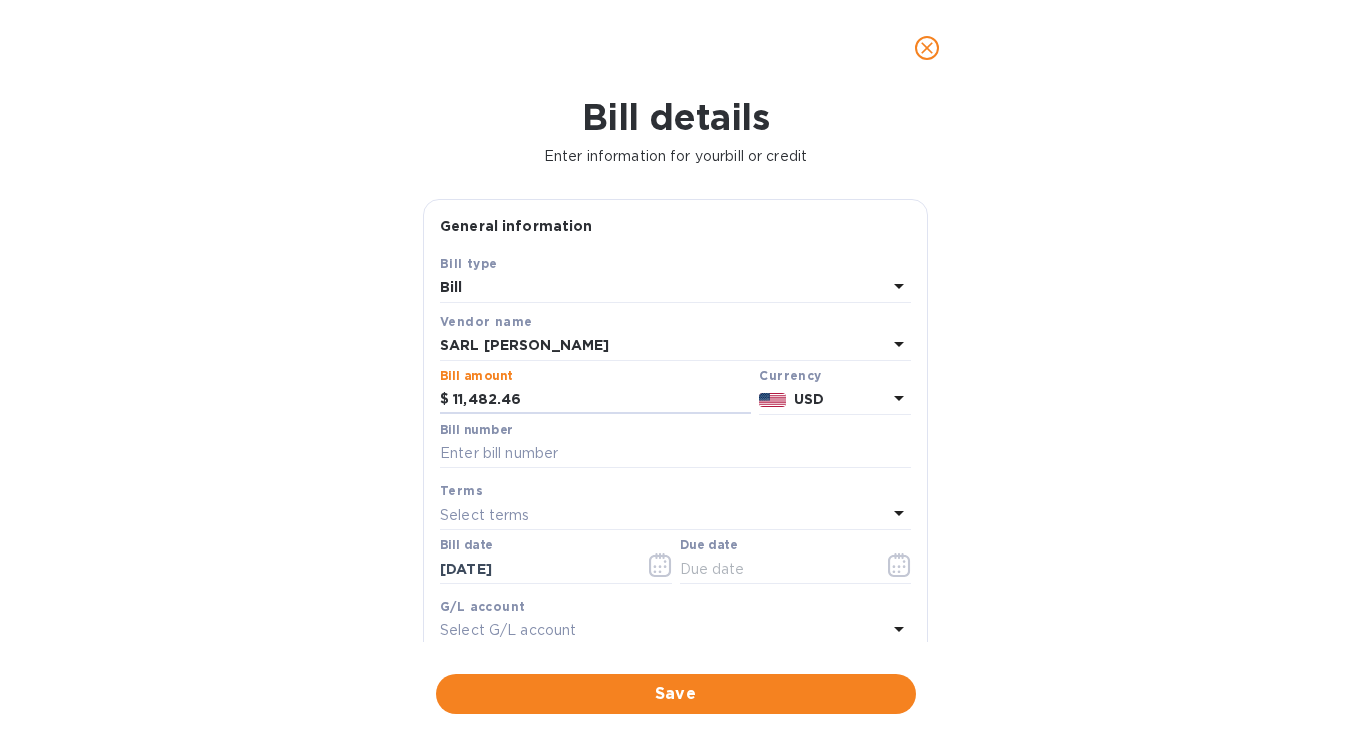 type on "11,482.46" 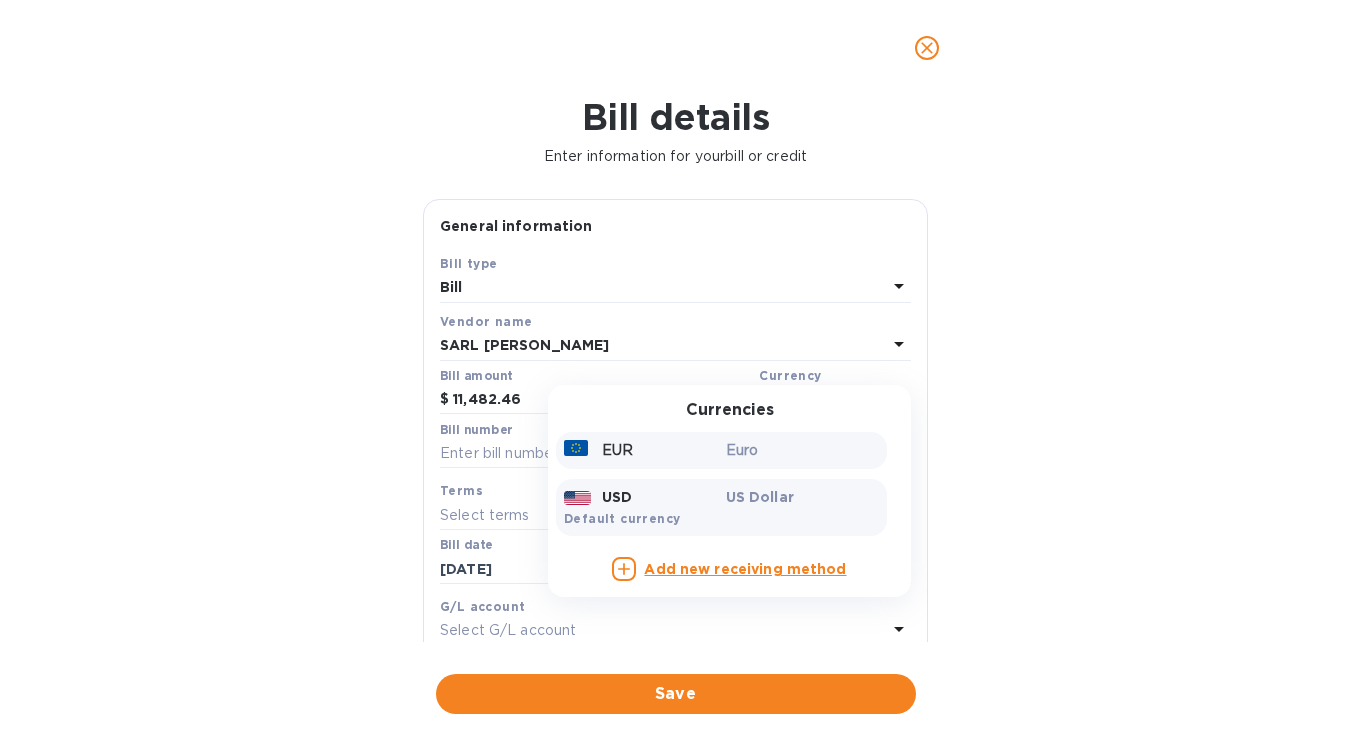 click on "Euro" at bounding box center [803, 450] 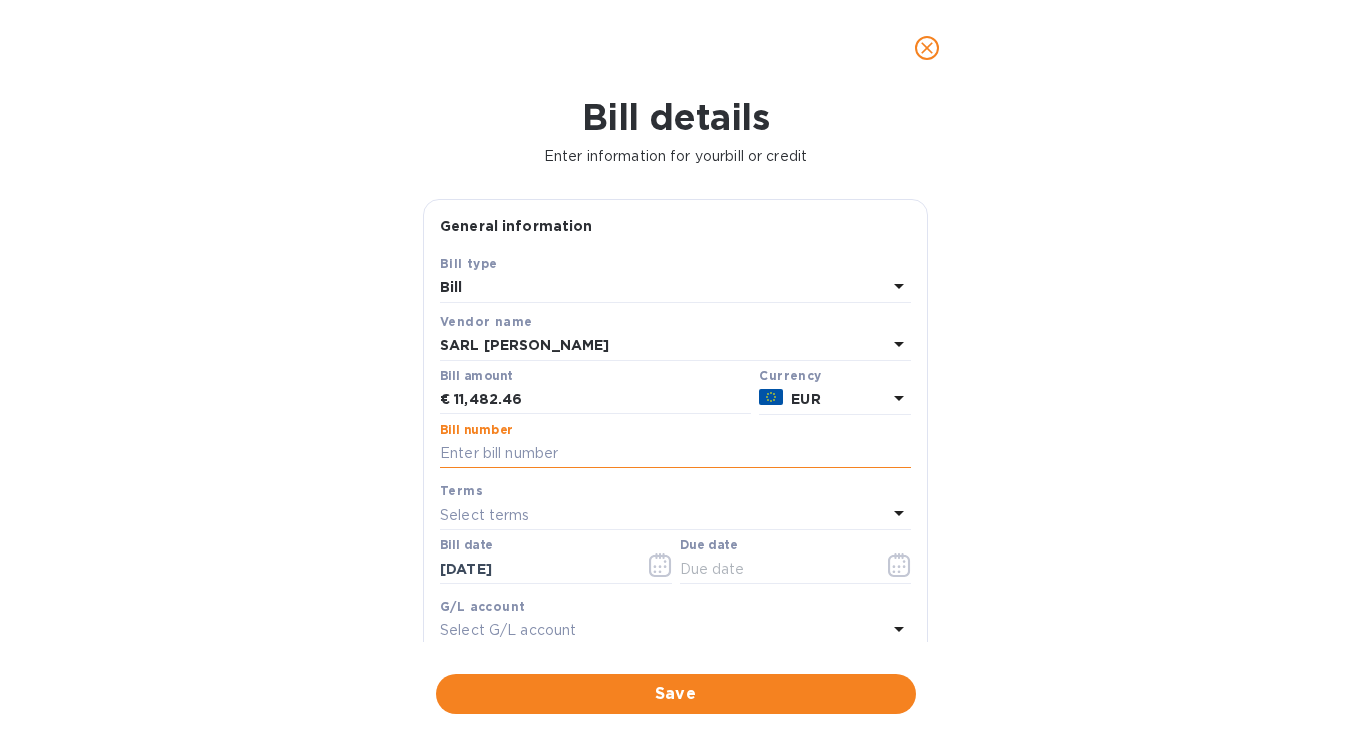 click at bounding box center [675, 454] 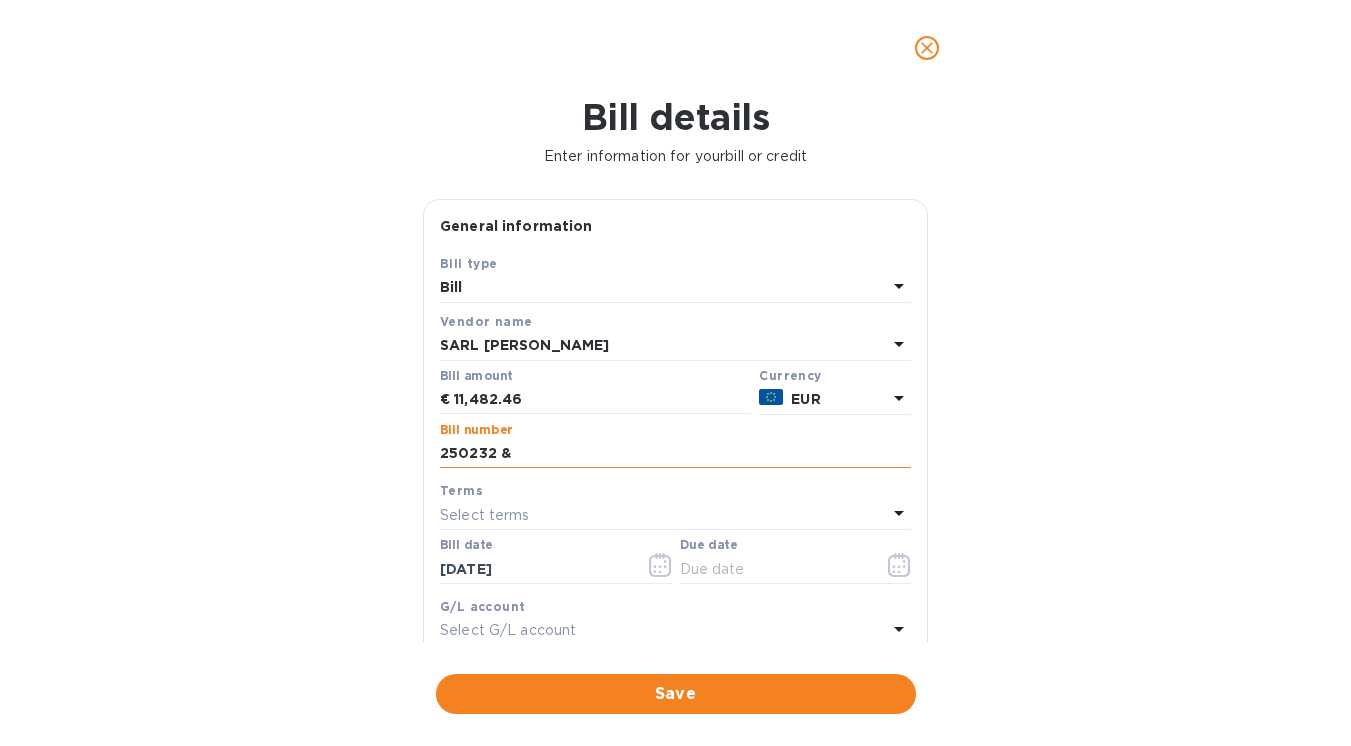 paste on "250235" 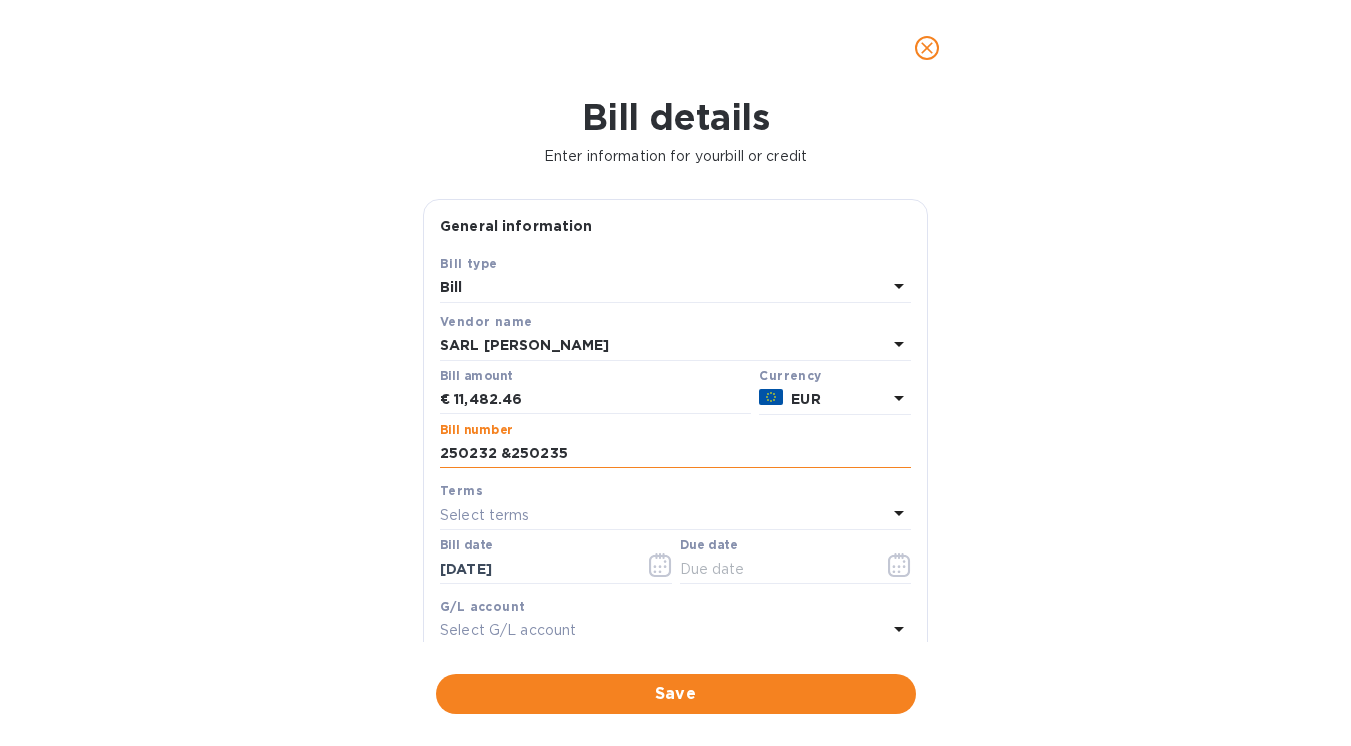 click on "250232 &250235" at bounding box center [675, 454] 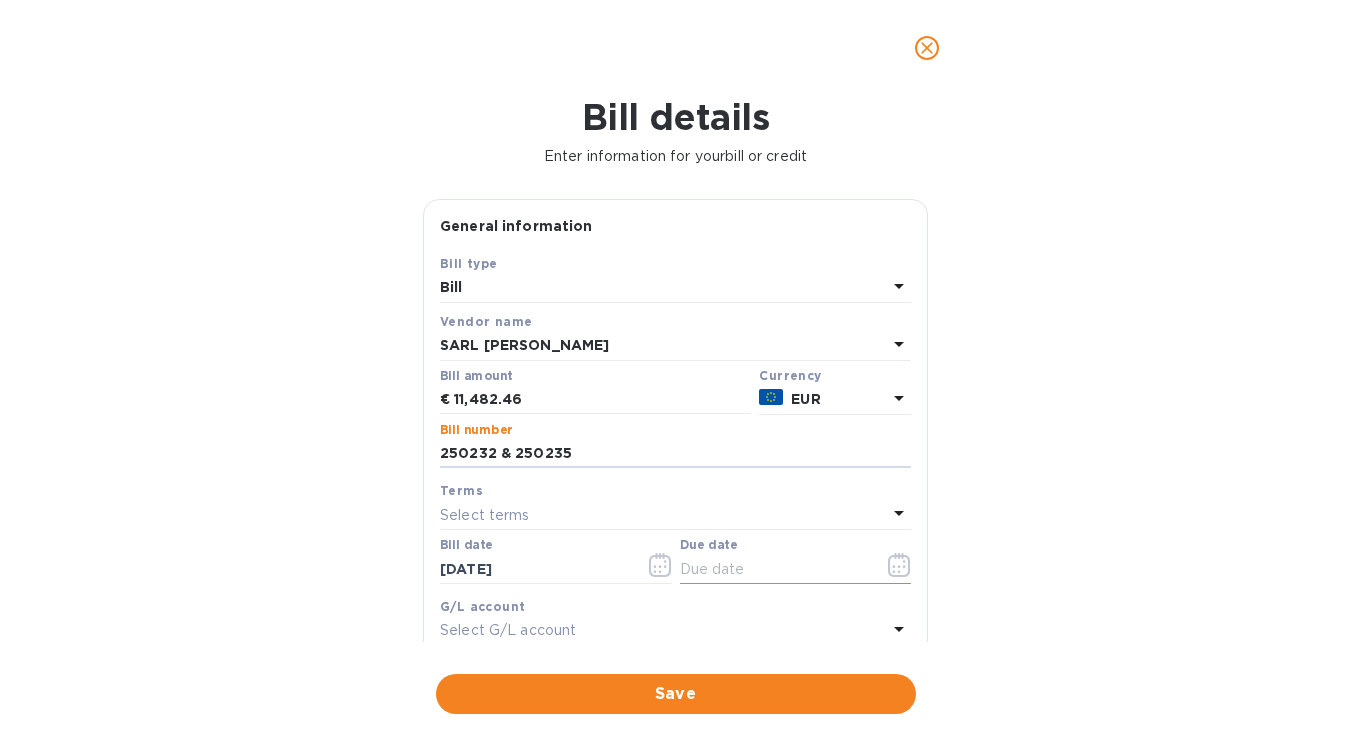 type on "250232 & 250235" 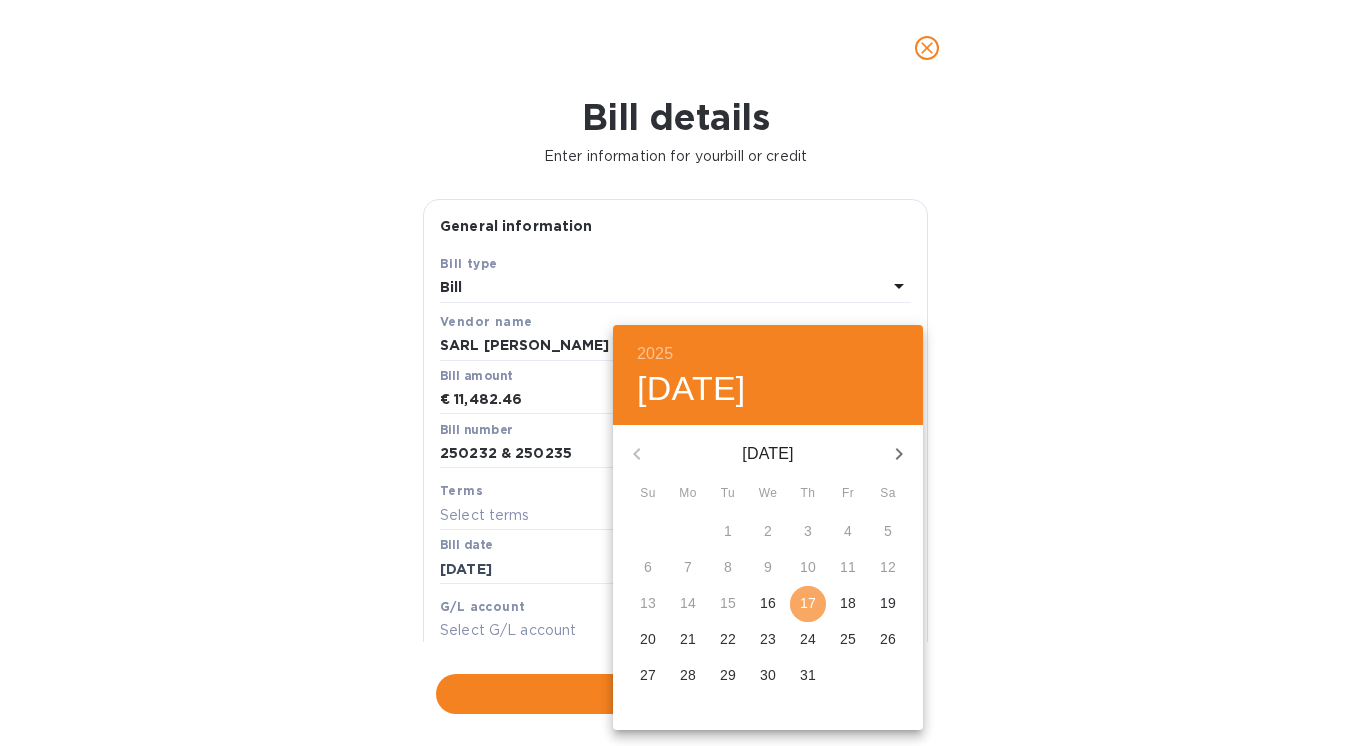 click on "17" at bounding box center (808, 603) 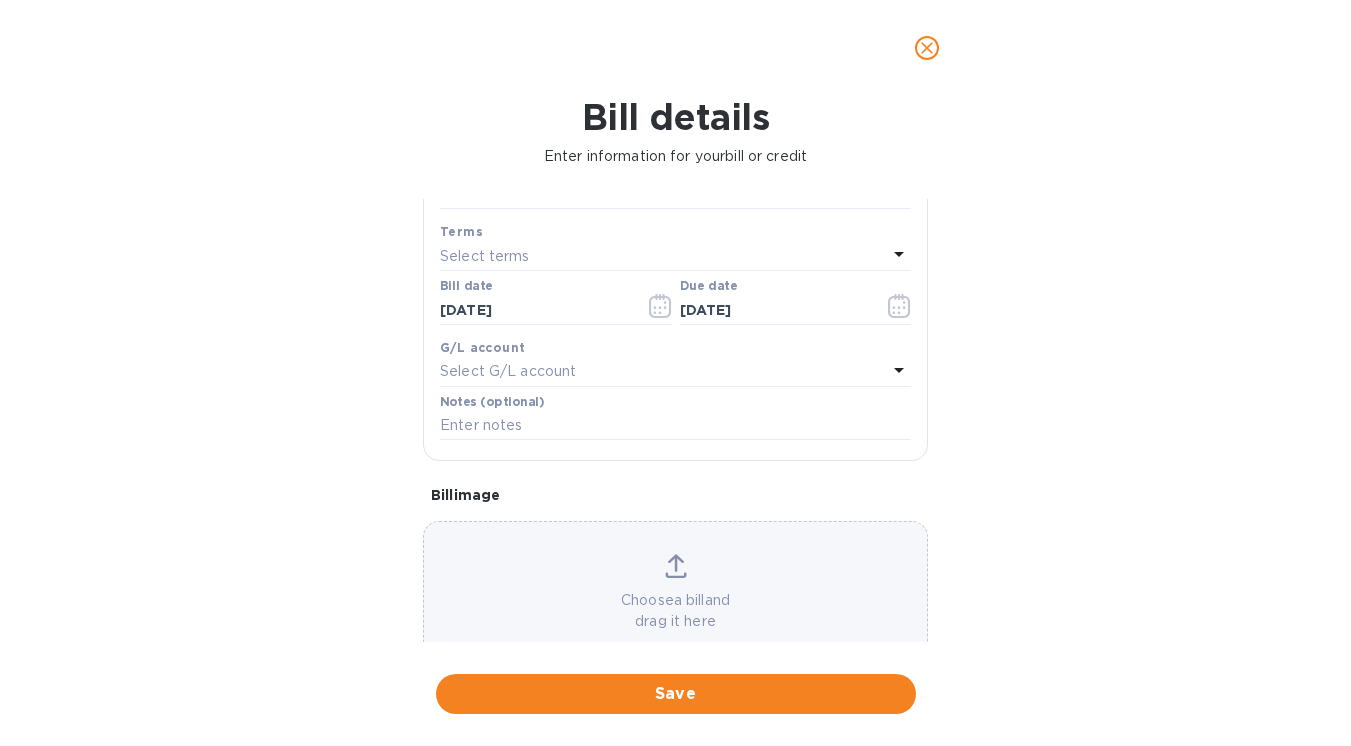 scroll, scrollTop: 309, scrollLeft: 0, axis: vertical 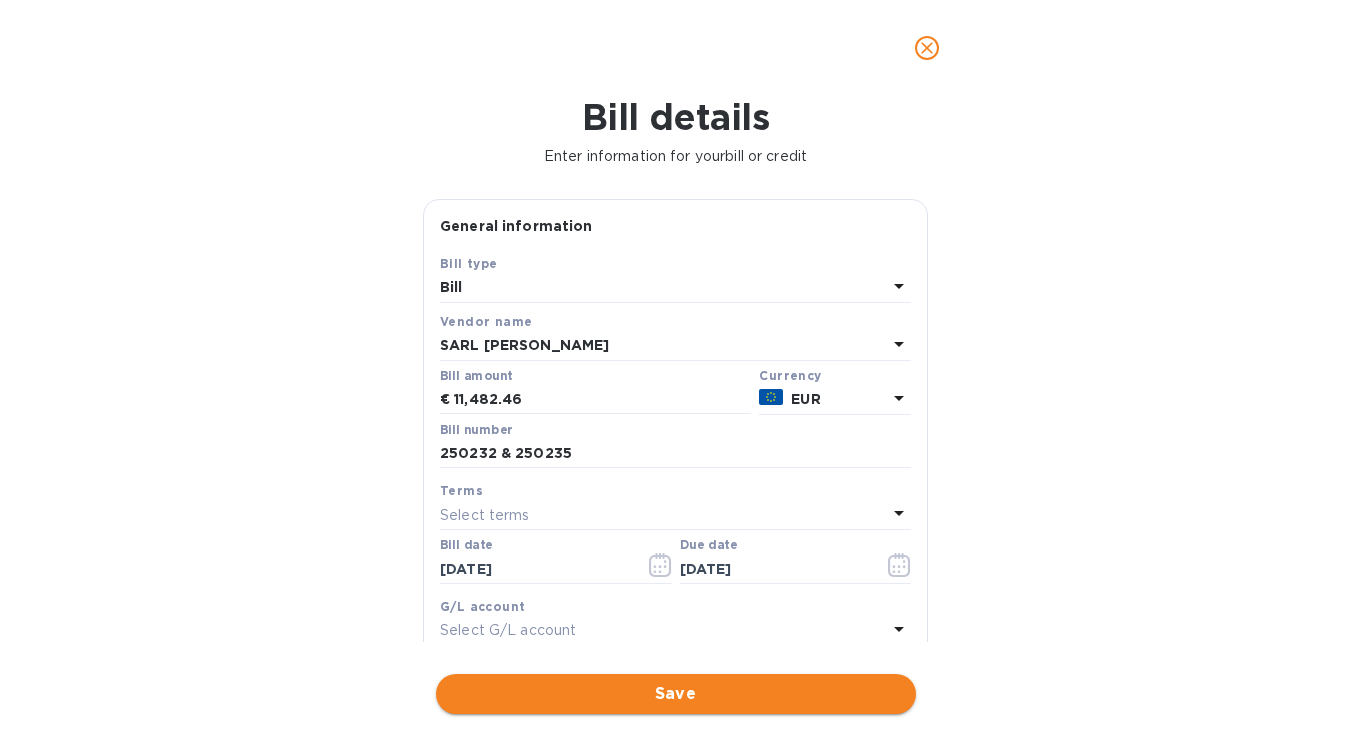 click on "Save" at bounding box center (676, 694) 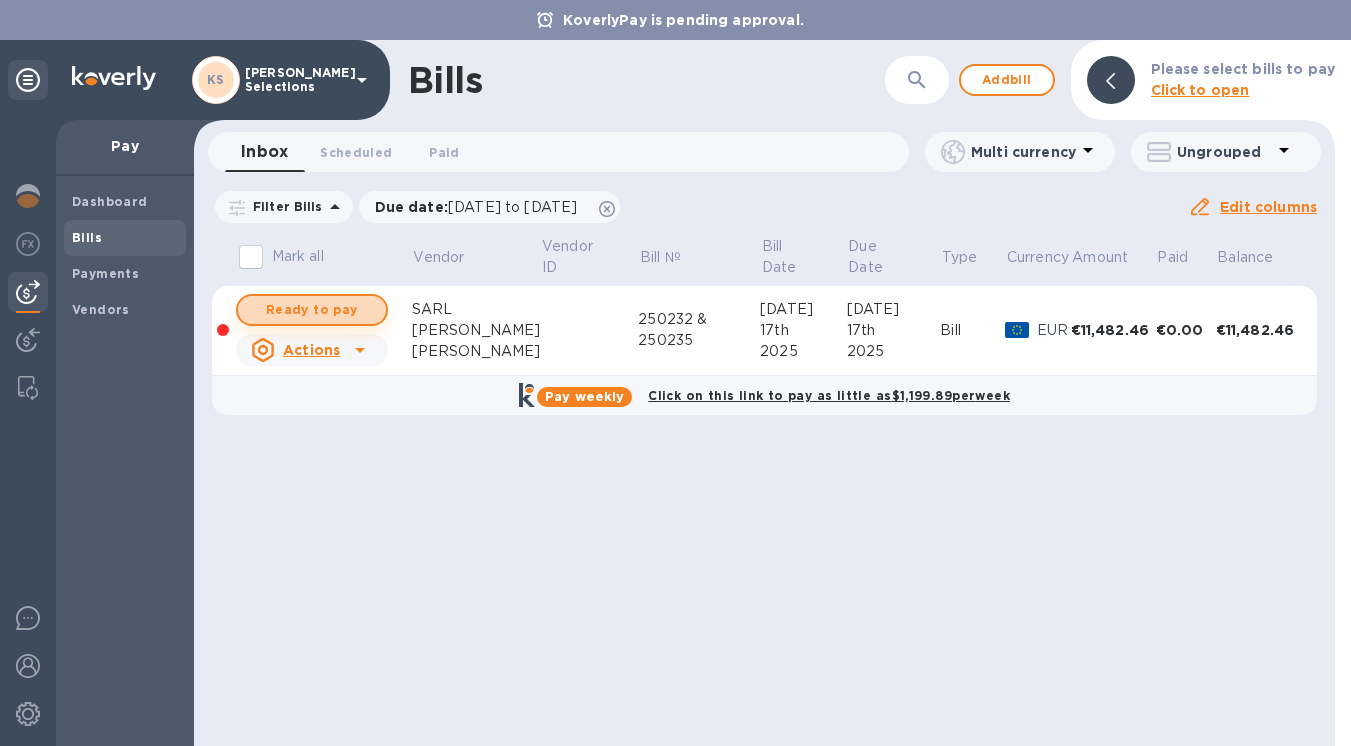 click on "Ready to pay" at bounding box center [312, 310] 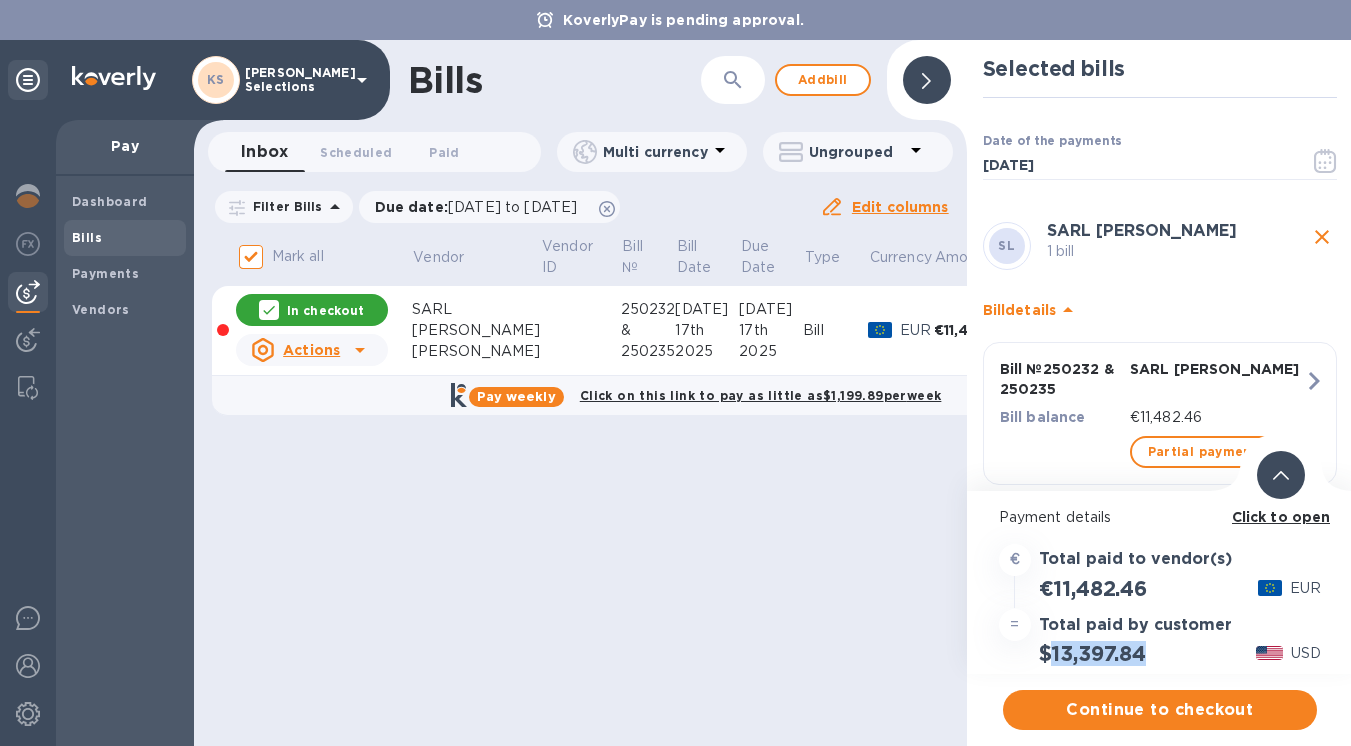 drag, startPoint x: 1146, startPoint y: 657, endPoint x: 1047, endPoint y: 657, distance: 99 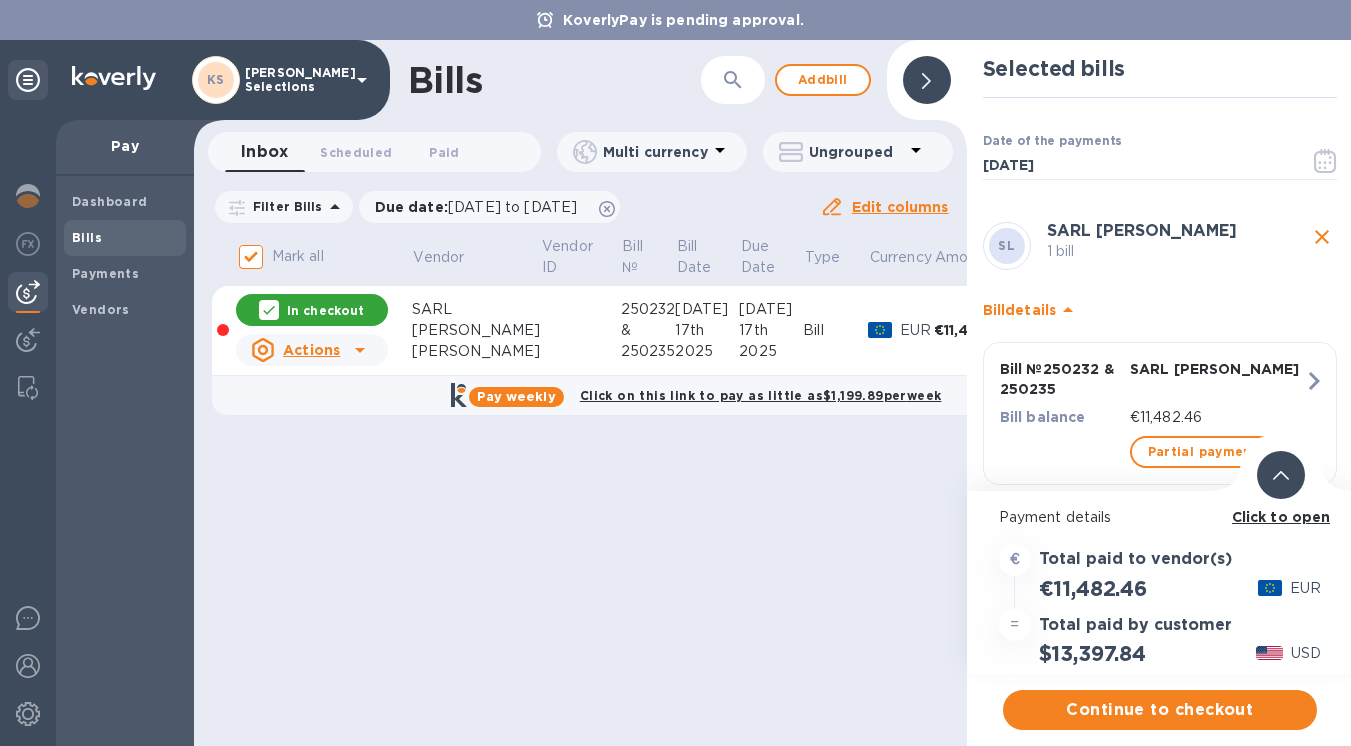 click on "Click to open" at bounding box center (1281, 517) 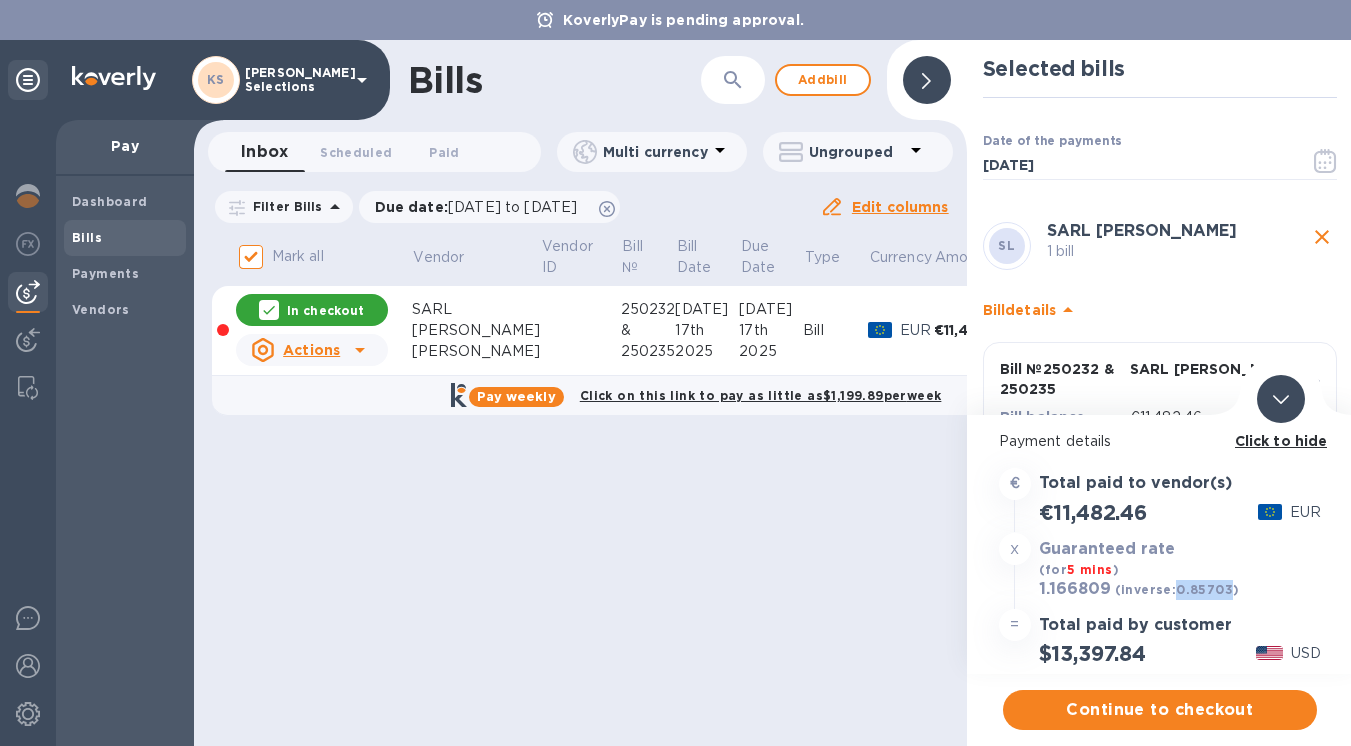 drag, startPoint x: 1228, startPoint y: 590, endPoint x: 1174, endPoint y: 591, distance: 54.00926 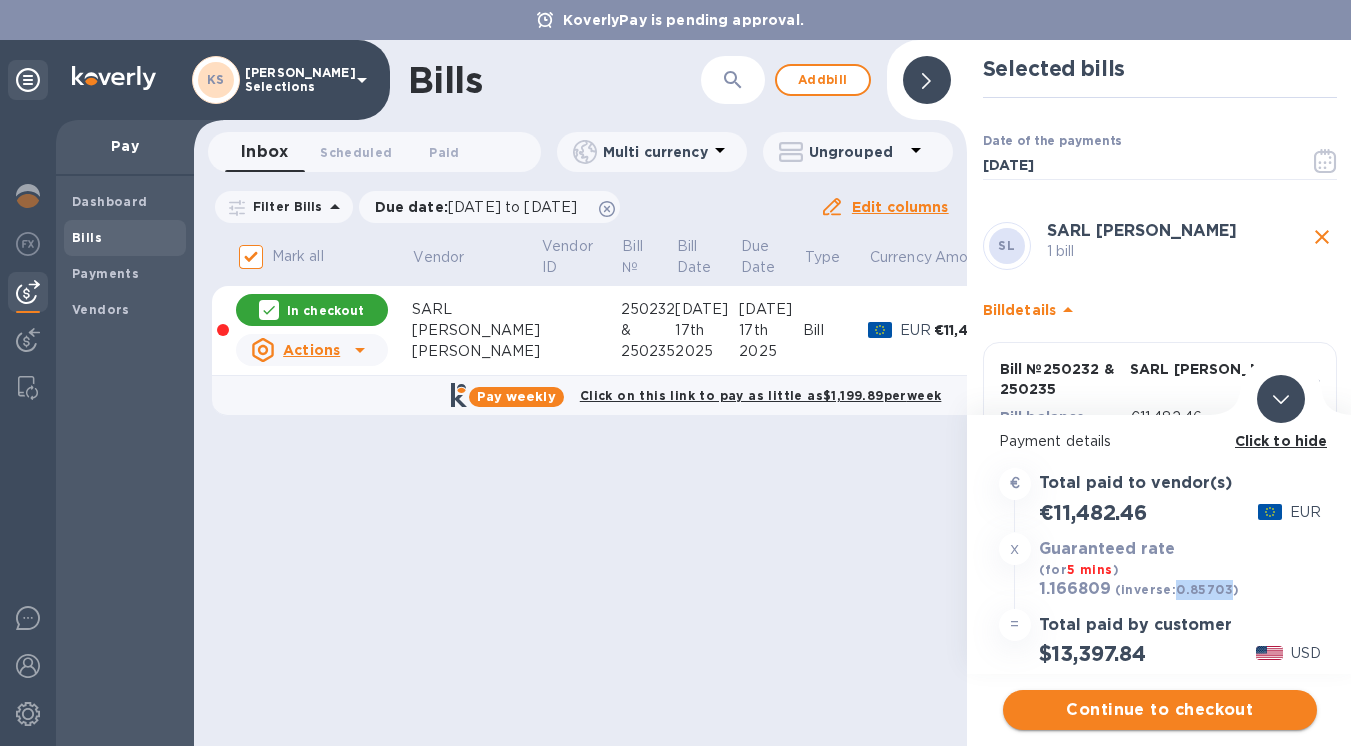 click on "Continue to checkout" at bounding box center [1160, 710] 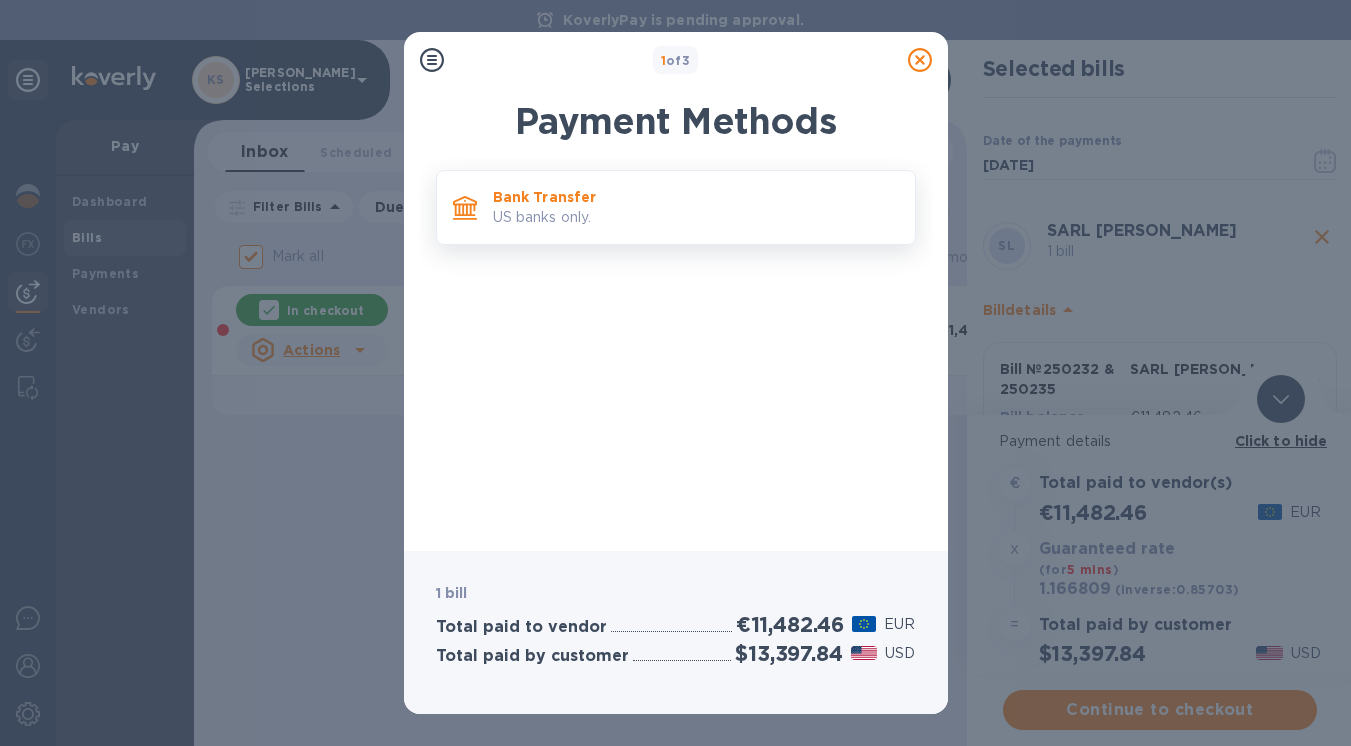 click on "Bank Transfer" at bounding box center (696, 197) 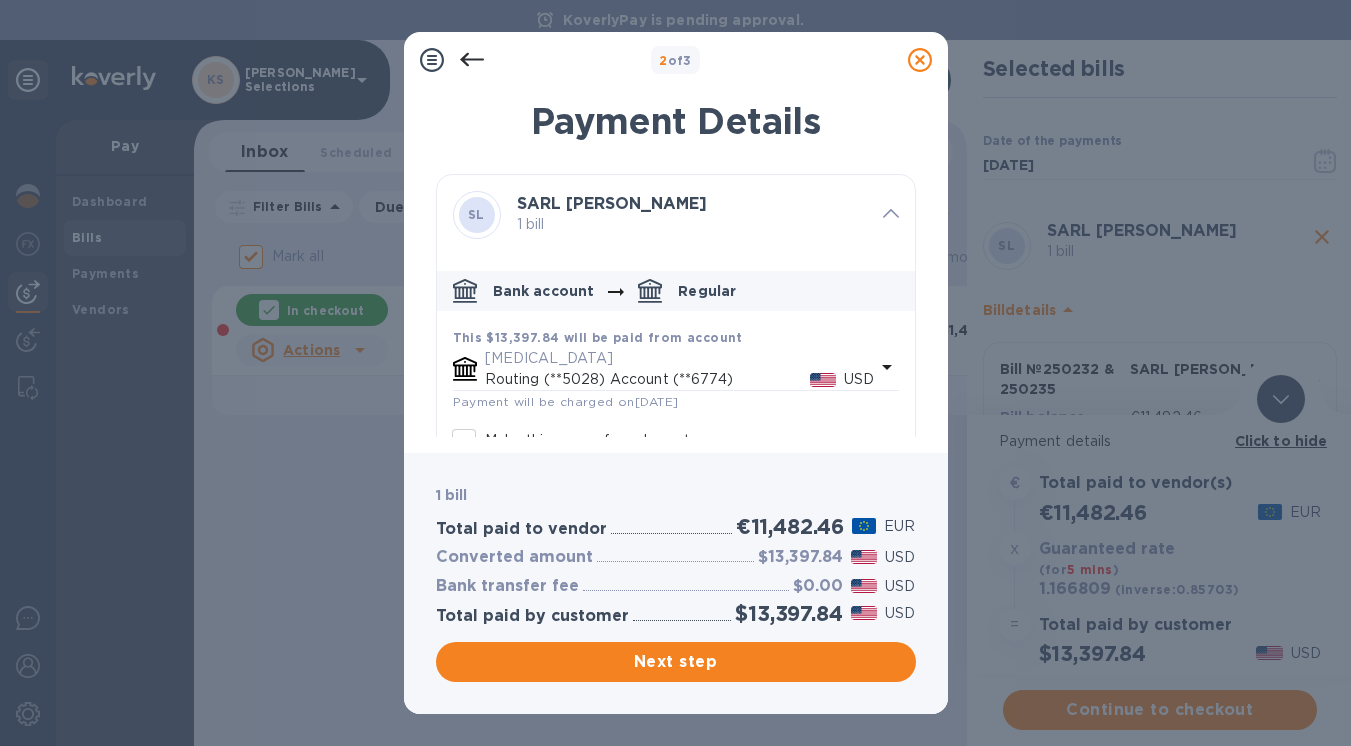 scroll, scrollTop: 211, scrollLeft: 0, axis: vertical 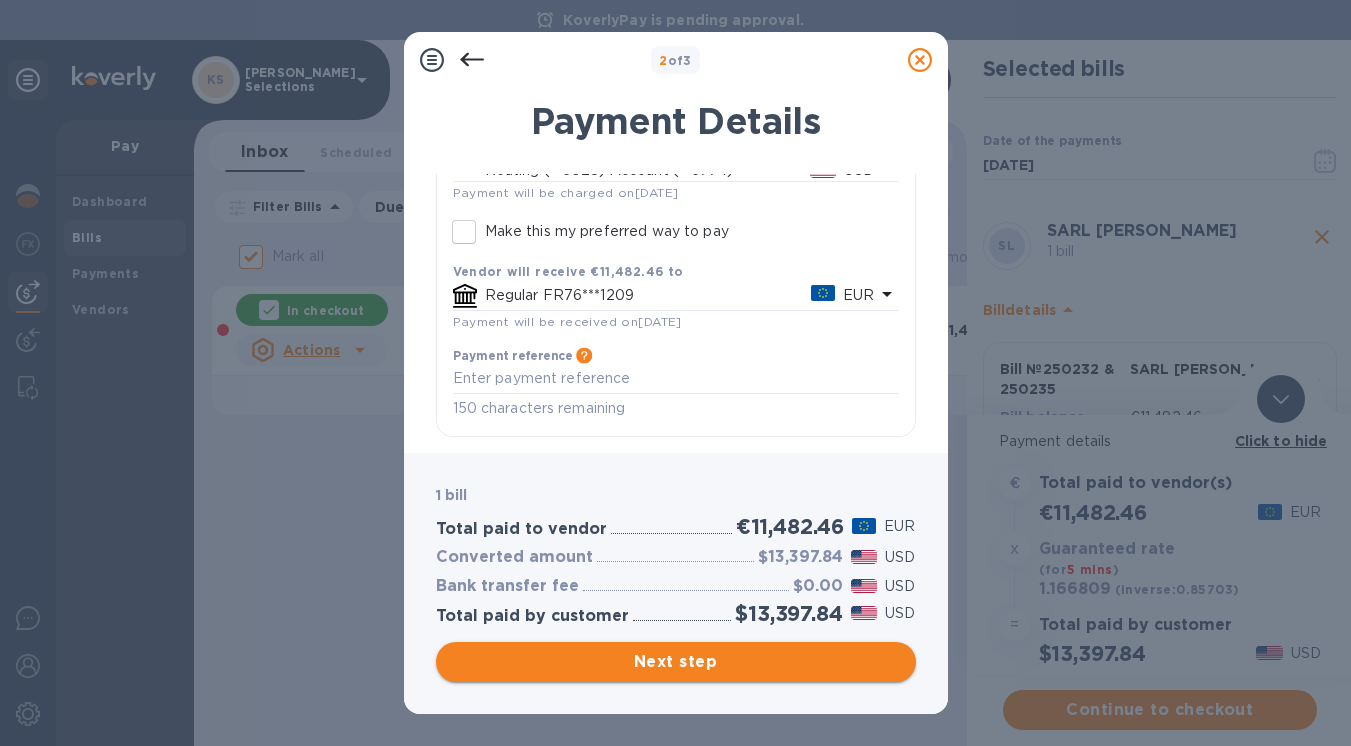 click on "Next step" at bounding box center [676, 662] 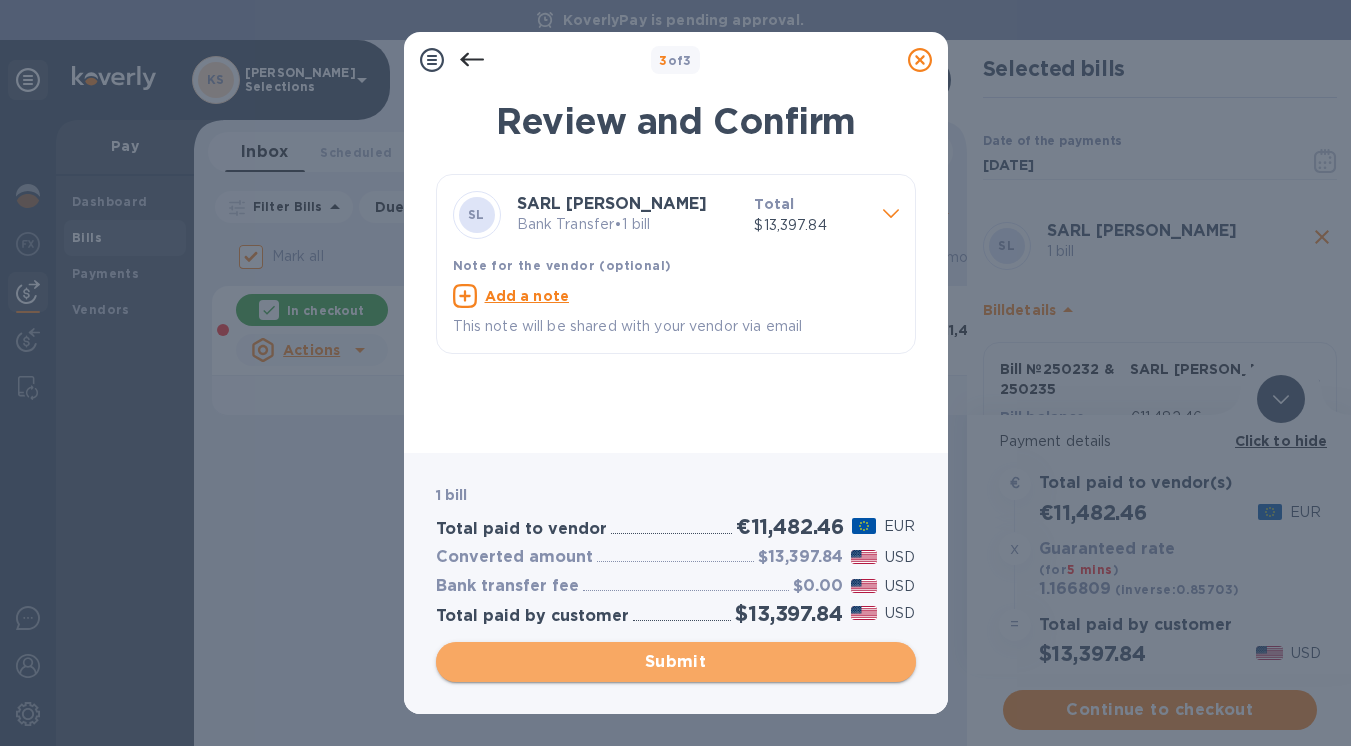 click on "Submit" at bounding box center (676, 662) 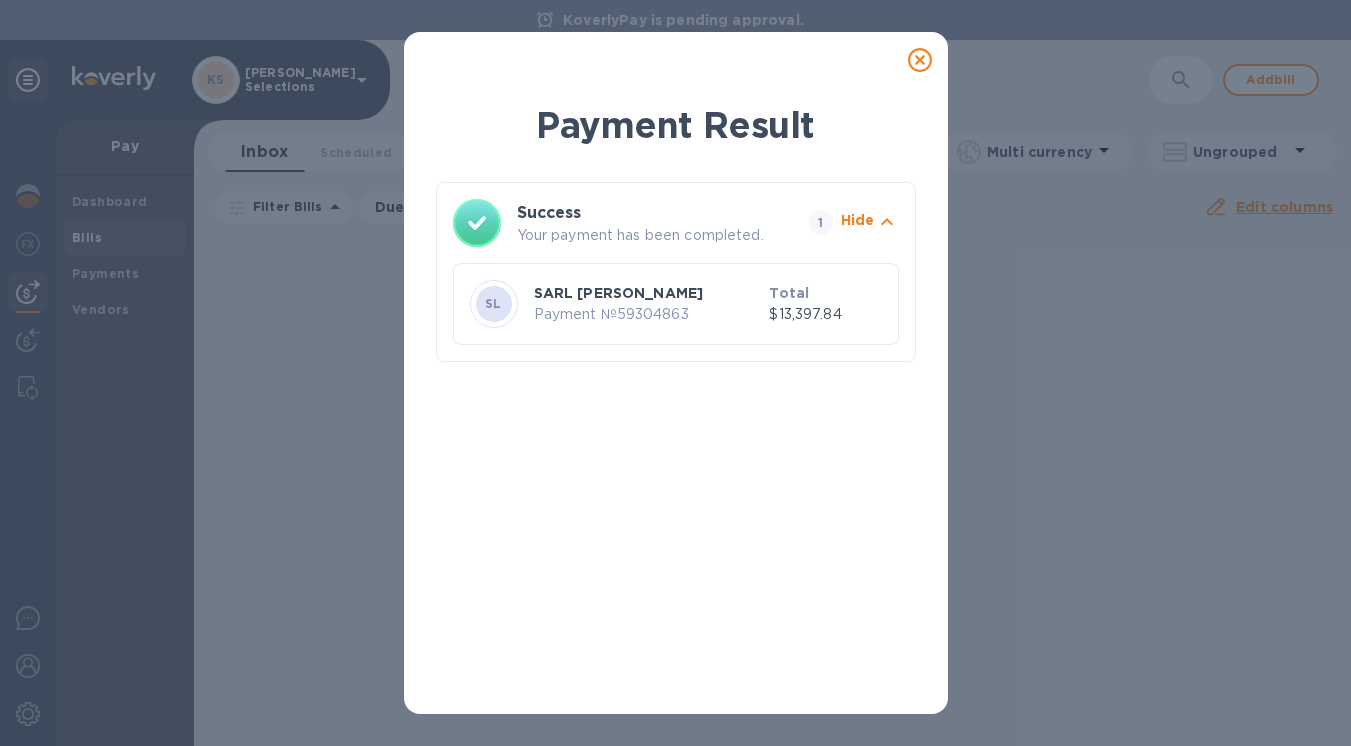 click 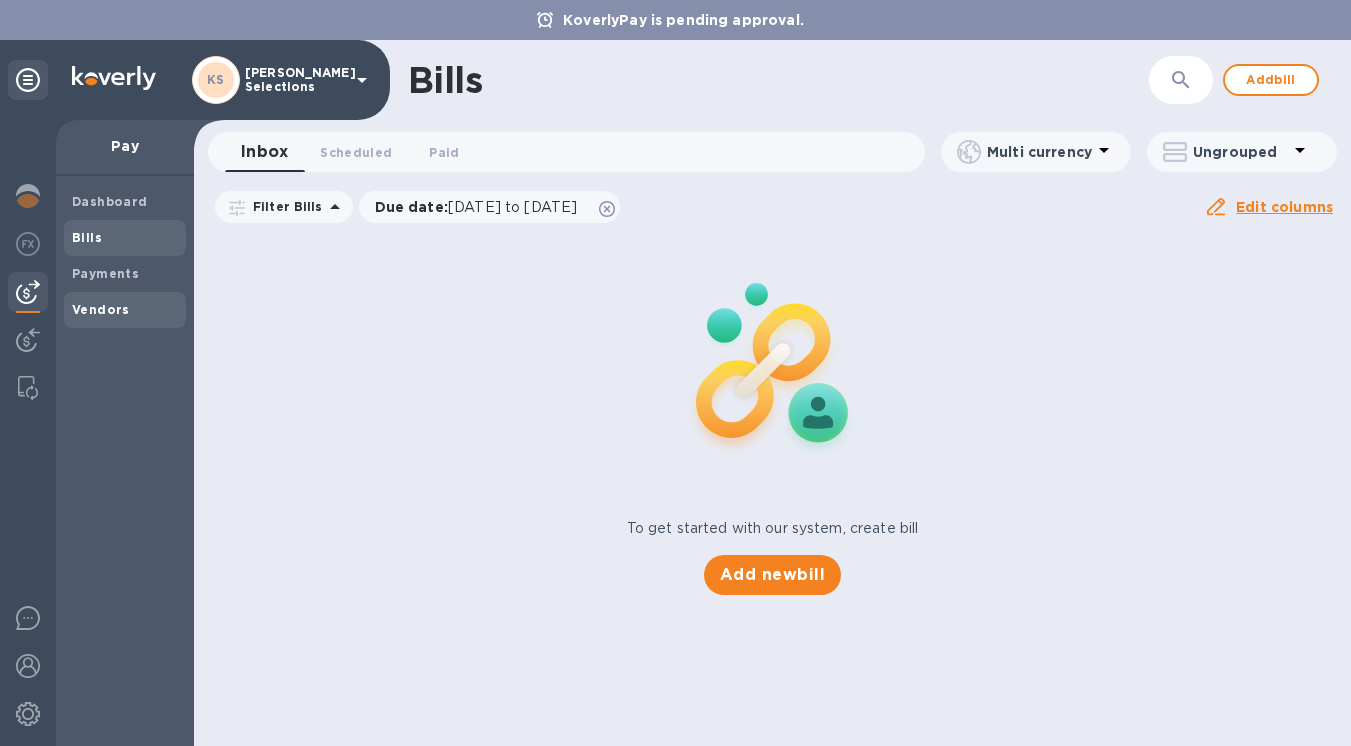 click on "Vendors" at bounding box center [101, 309] 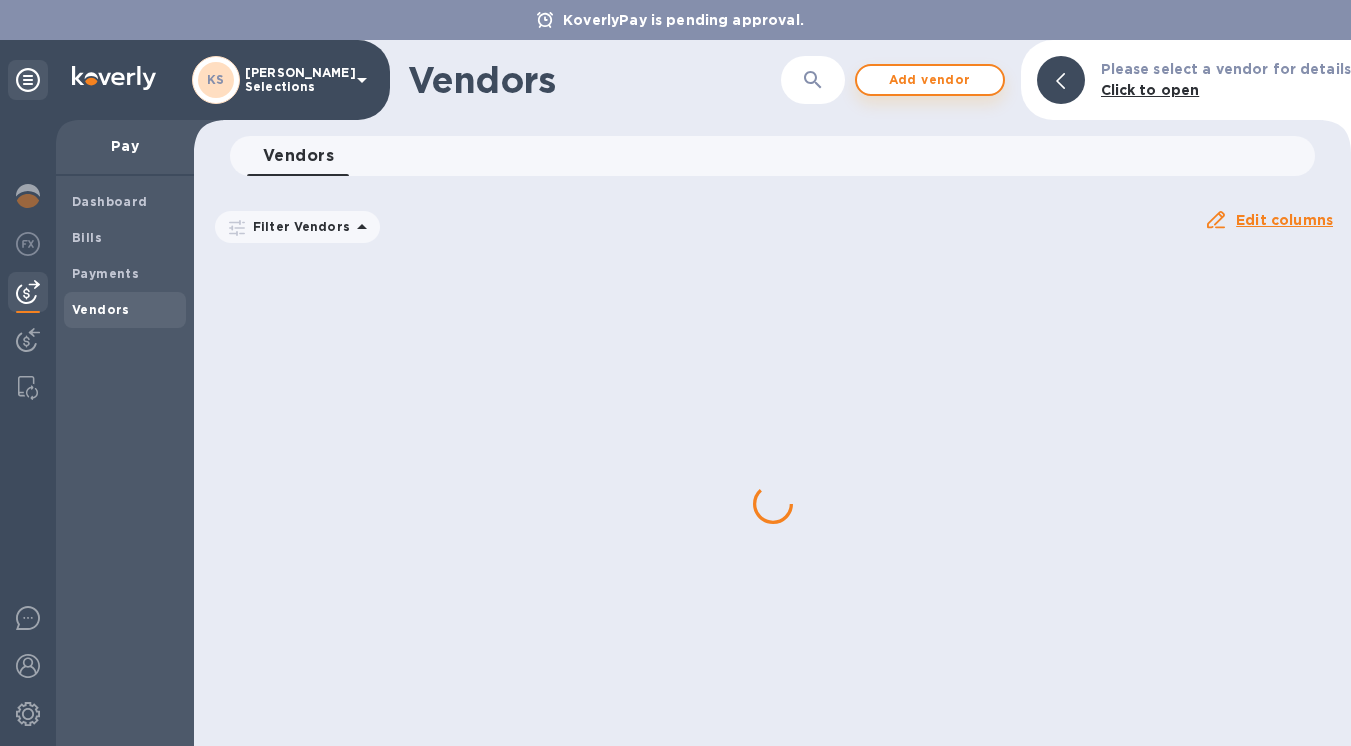 click on "Add vendor" at bounding box center [930, 80] 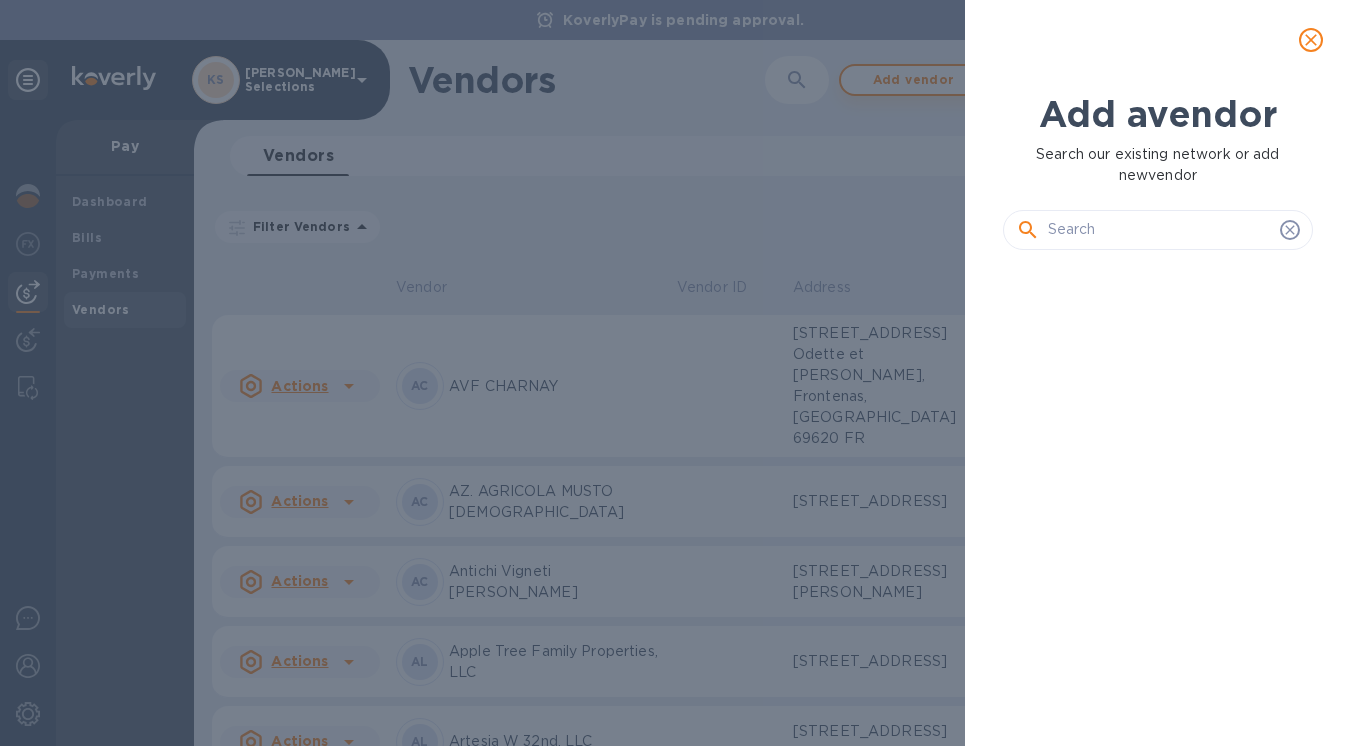 scroll, scrollTop: 16, scrollLeft: 8, axis: both 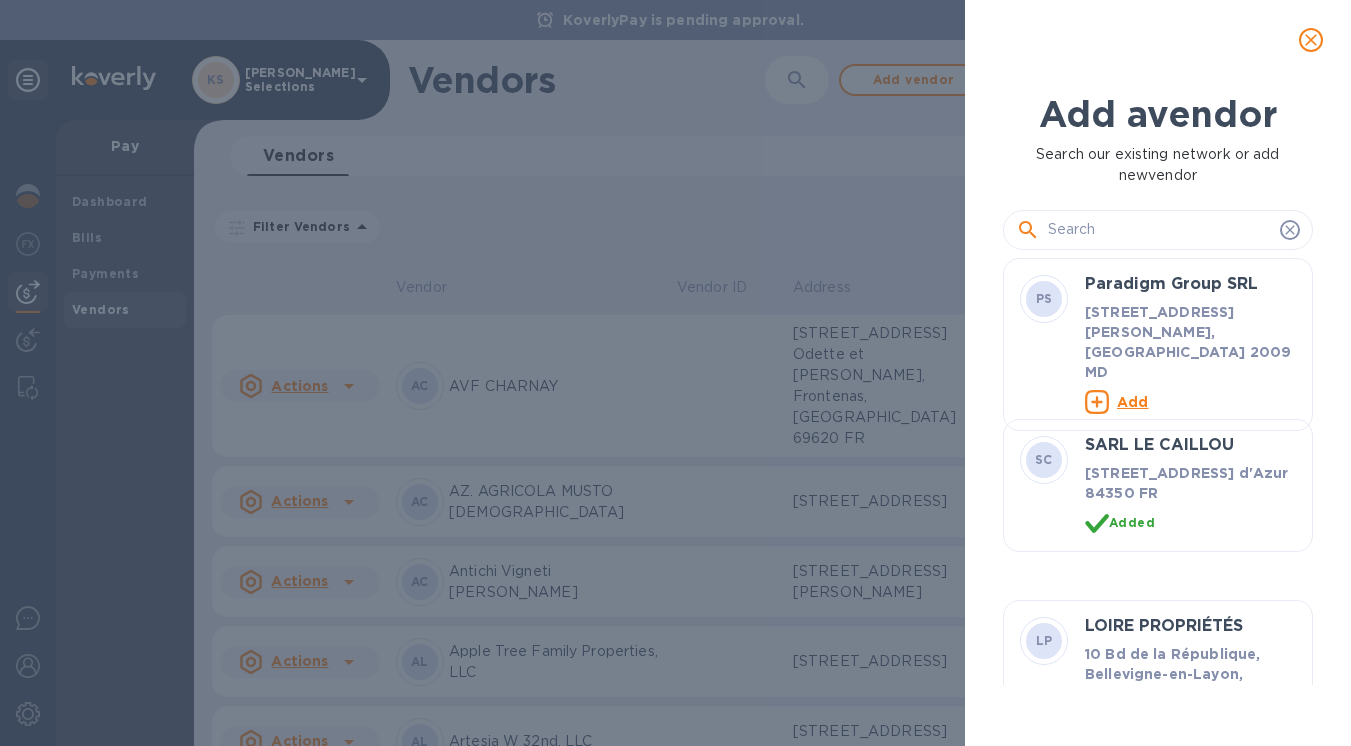click at bounding box center [1160, 230] 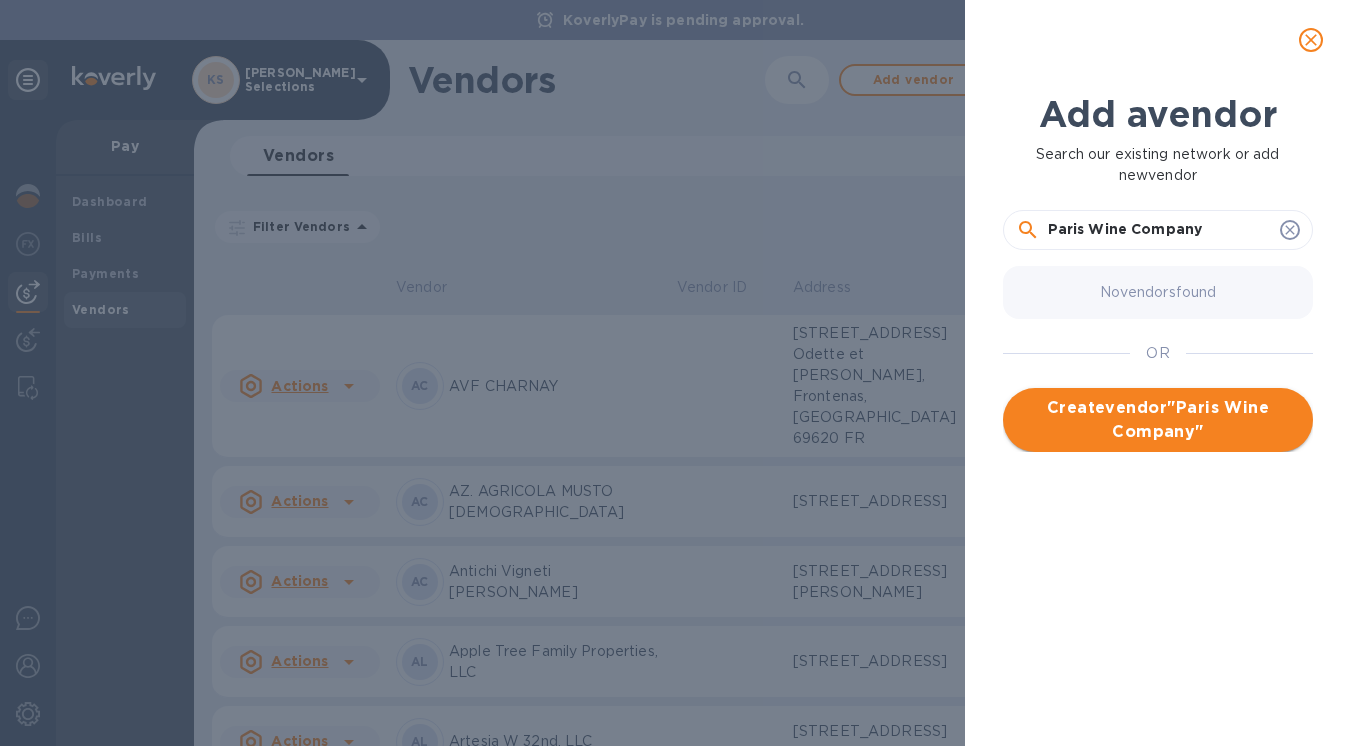 type on "Paris Wine Company" 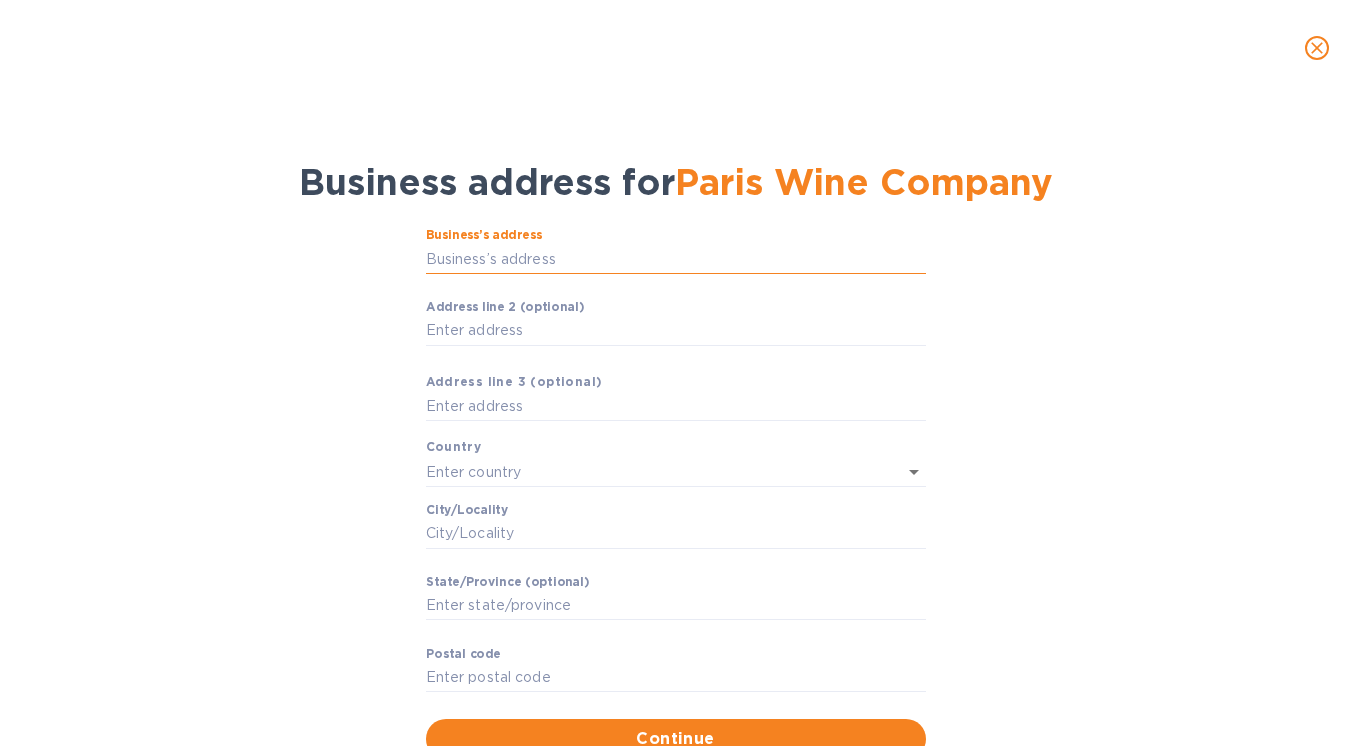click on "Business’s аddress" at bounding box center (676, 259) 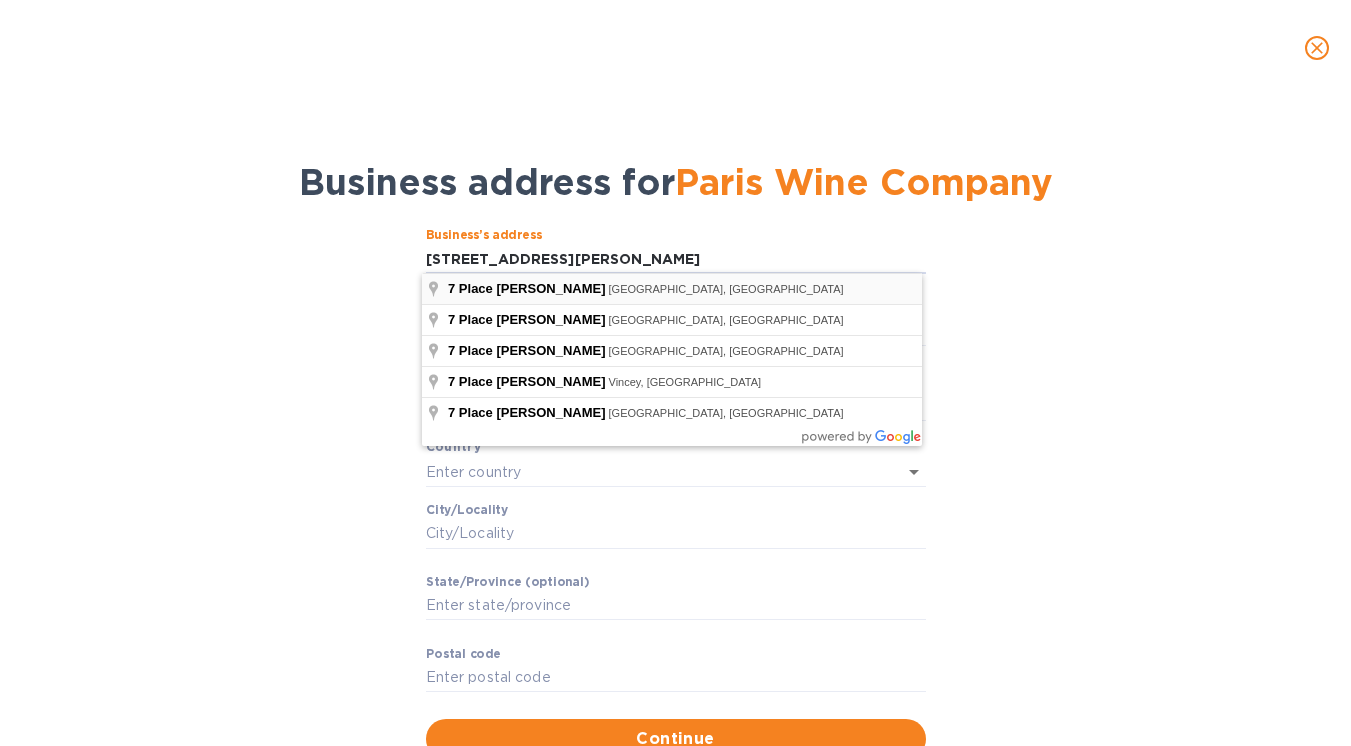 type on "7 Place Léon Blum" 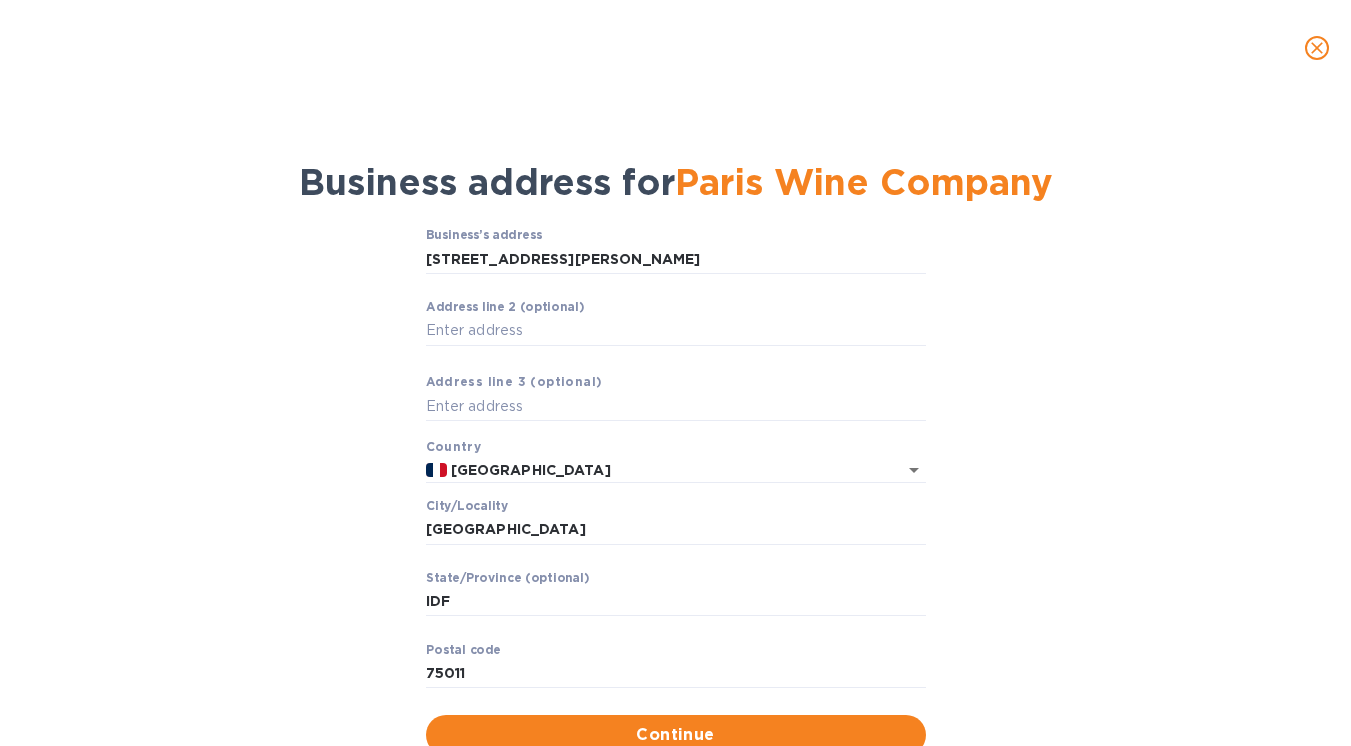 scroll, scrollTop: 69, scrollLeft: 0, axis: vertical 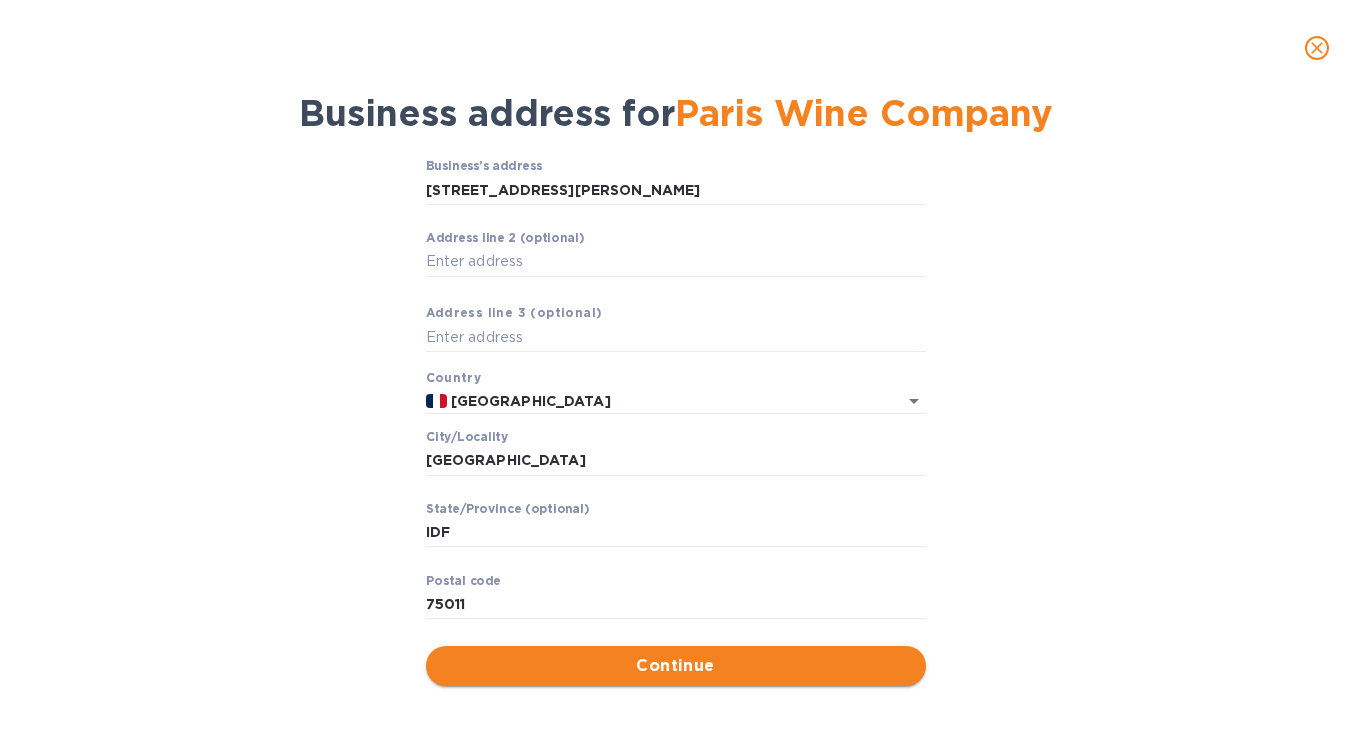 click on "Continue" at bounding box center [676, 666] 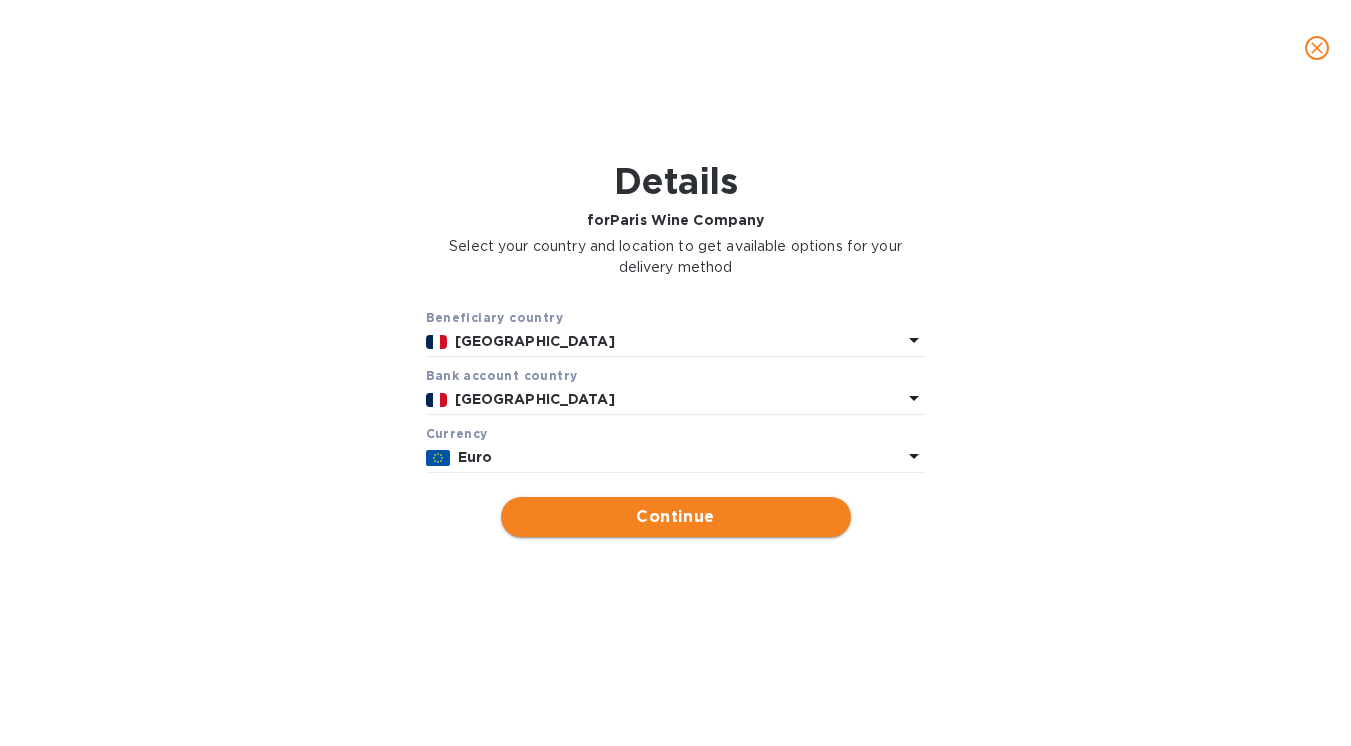 click on "Continue" at bounding box center (676, 517) 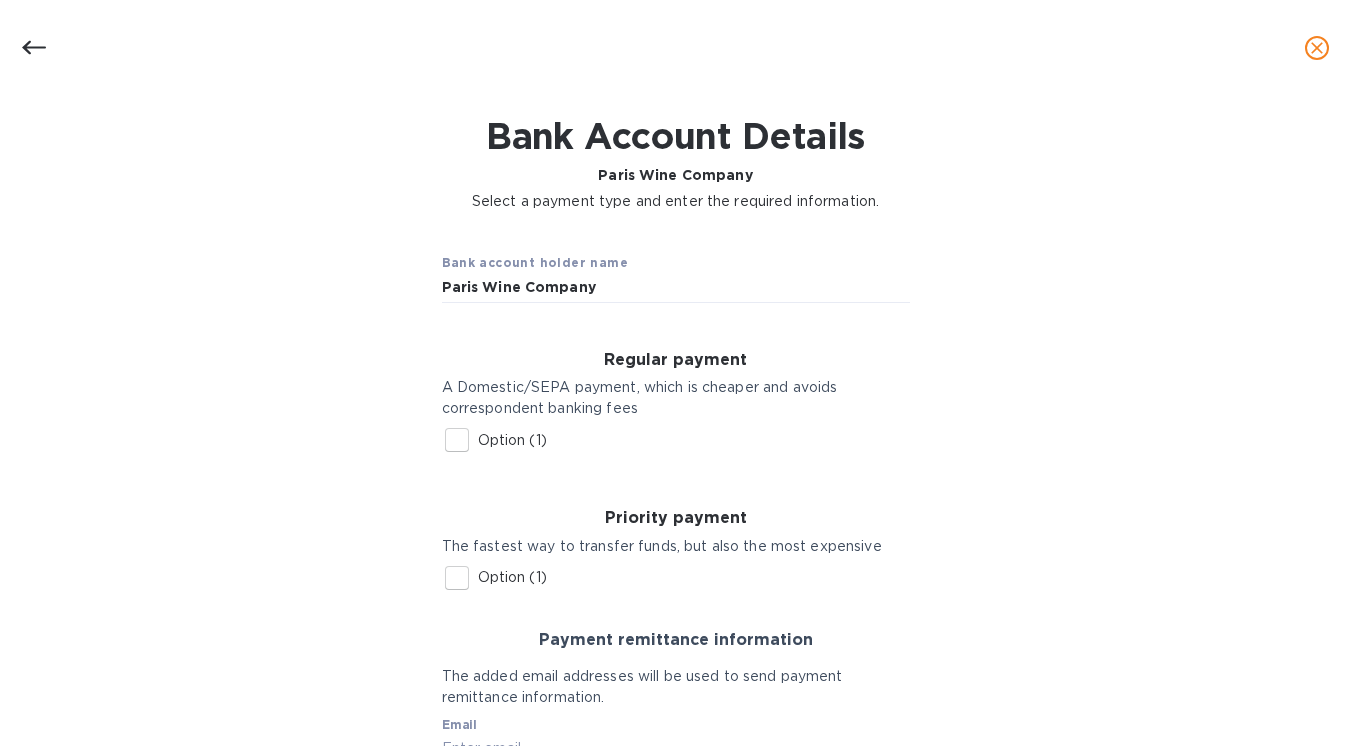 scroll, scrollTop: 63, scrollLeft: 0, axis: vertical 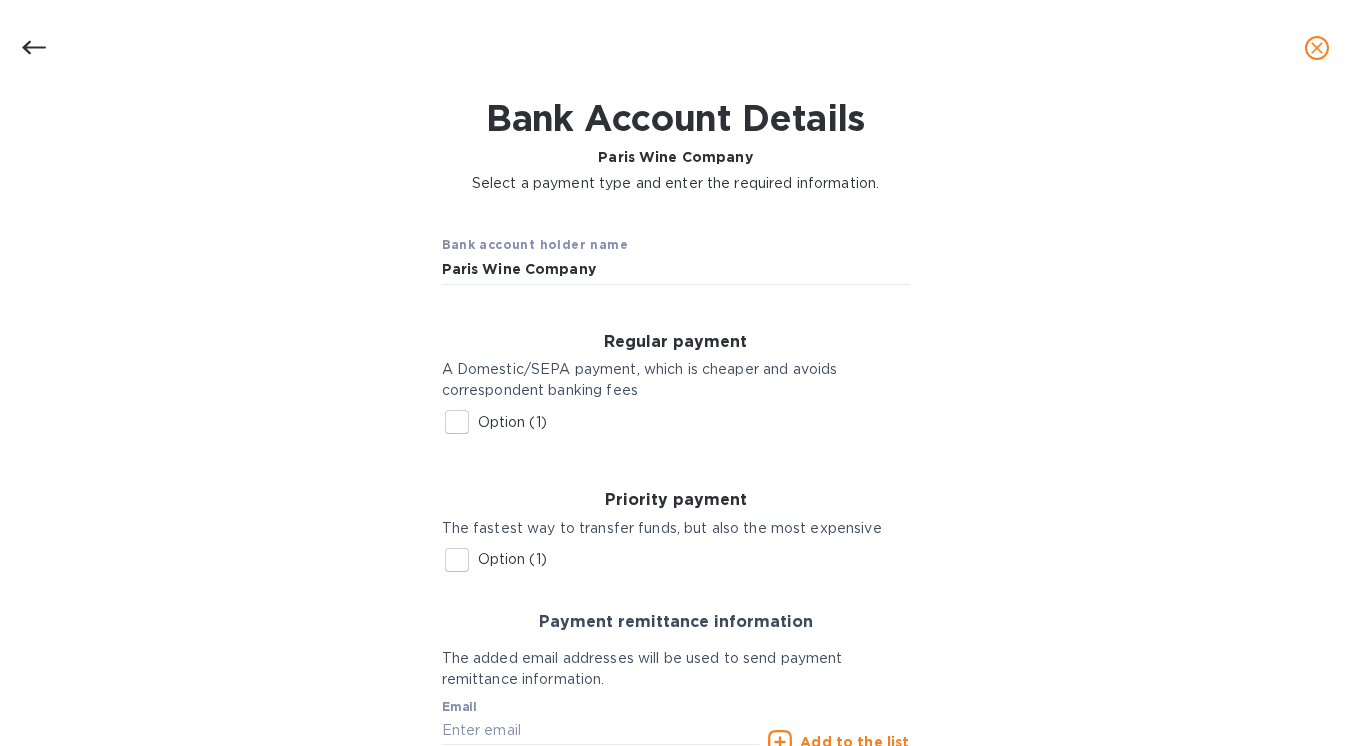 click on "Option (1)" at bounding box center (457, 422) 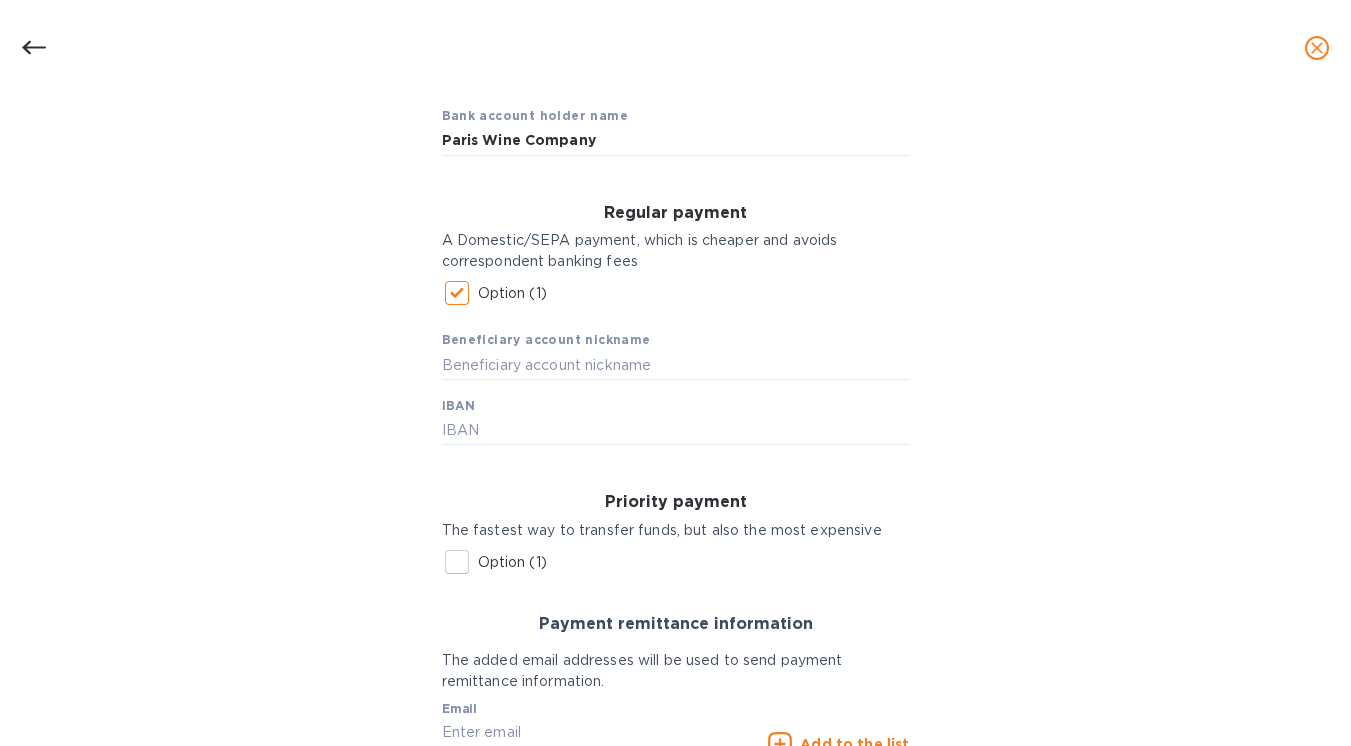 scroll, scrollTop: 195, scrollLeft: 0, axis: vertical 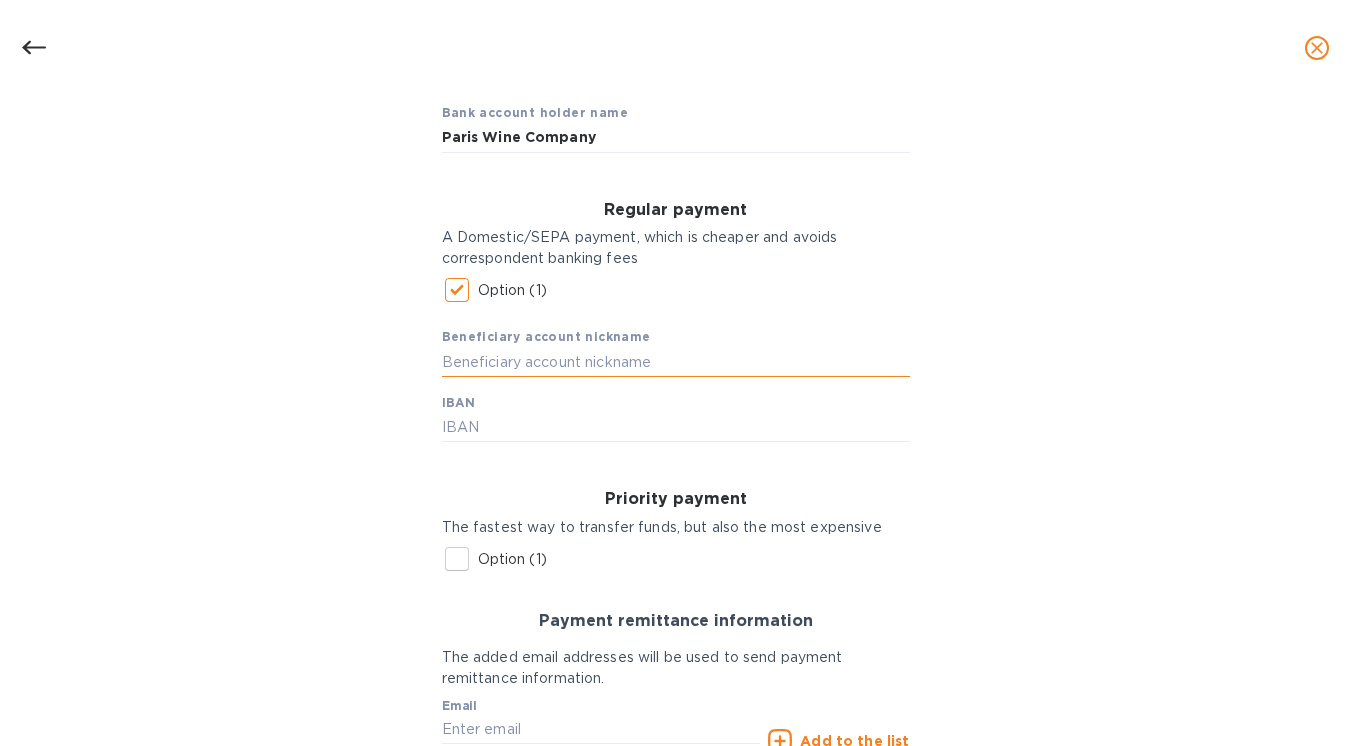 click at bounding box center (676, 362) 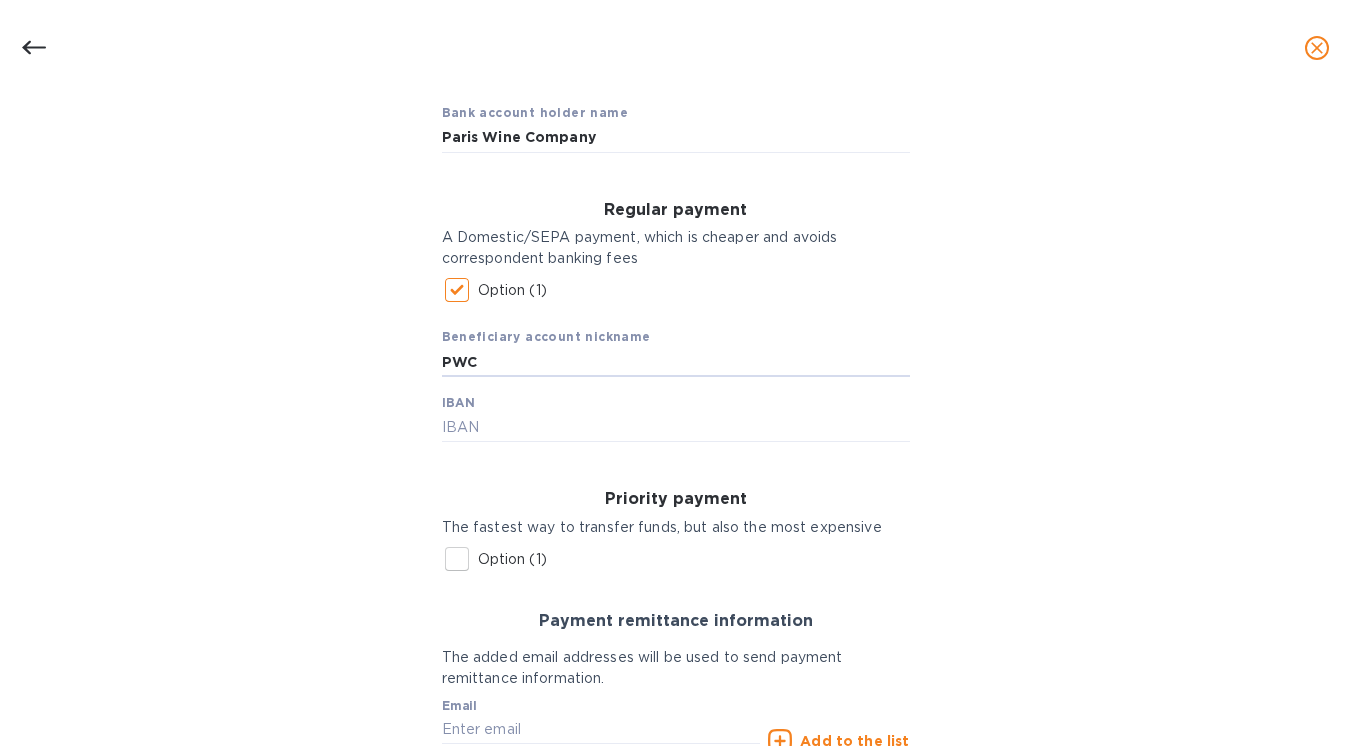 type on "PWC" 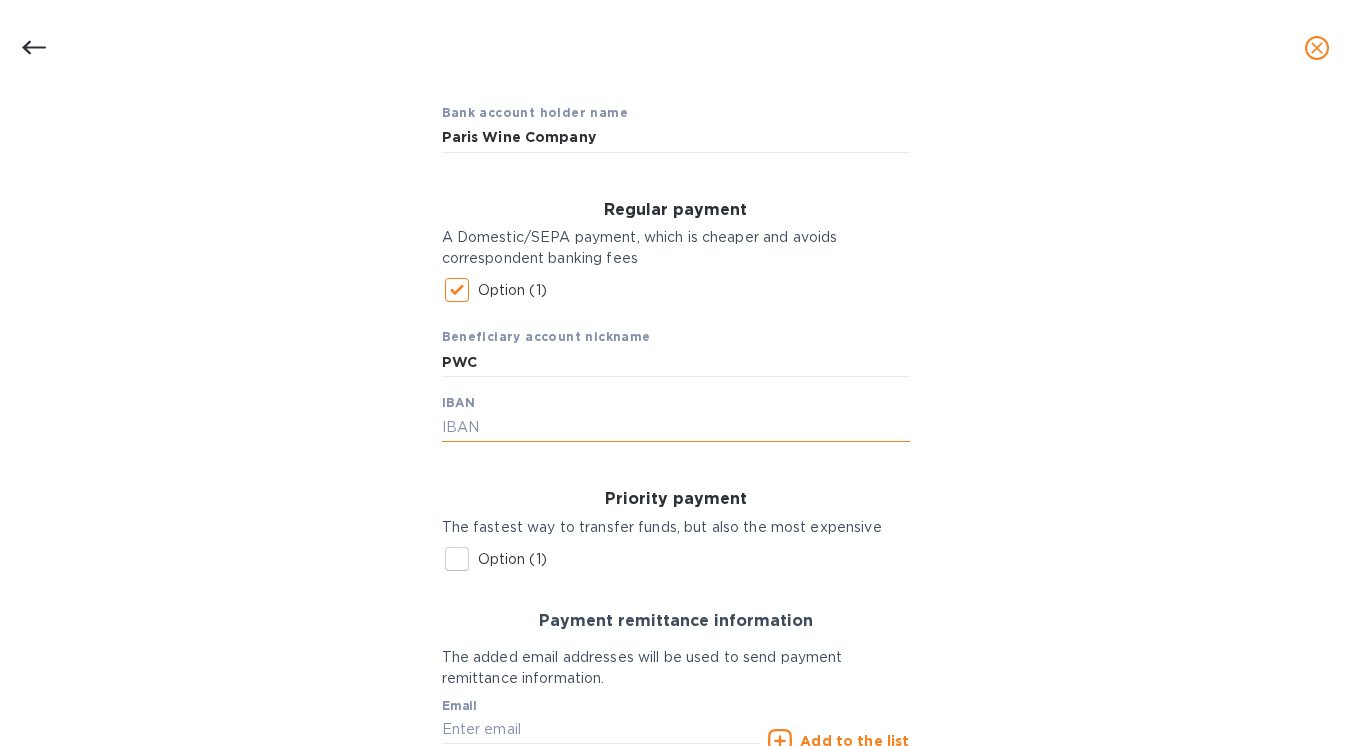 click at bounding box center [676, 428] 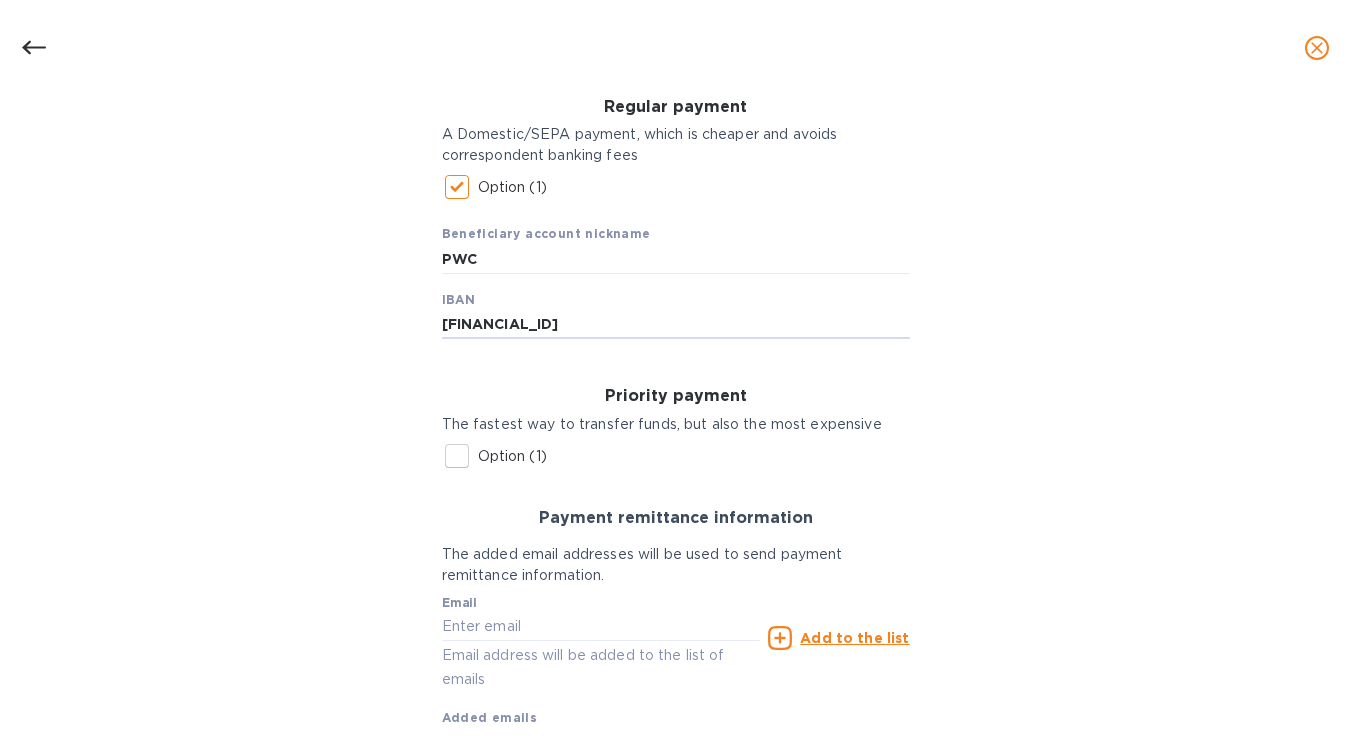 scroll, scrollTop: 415, scrollLeft: 0, axis: vertical 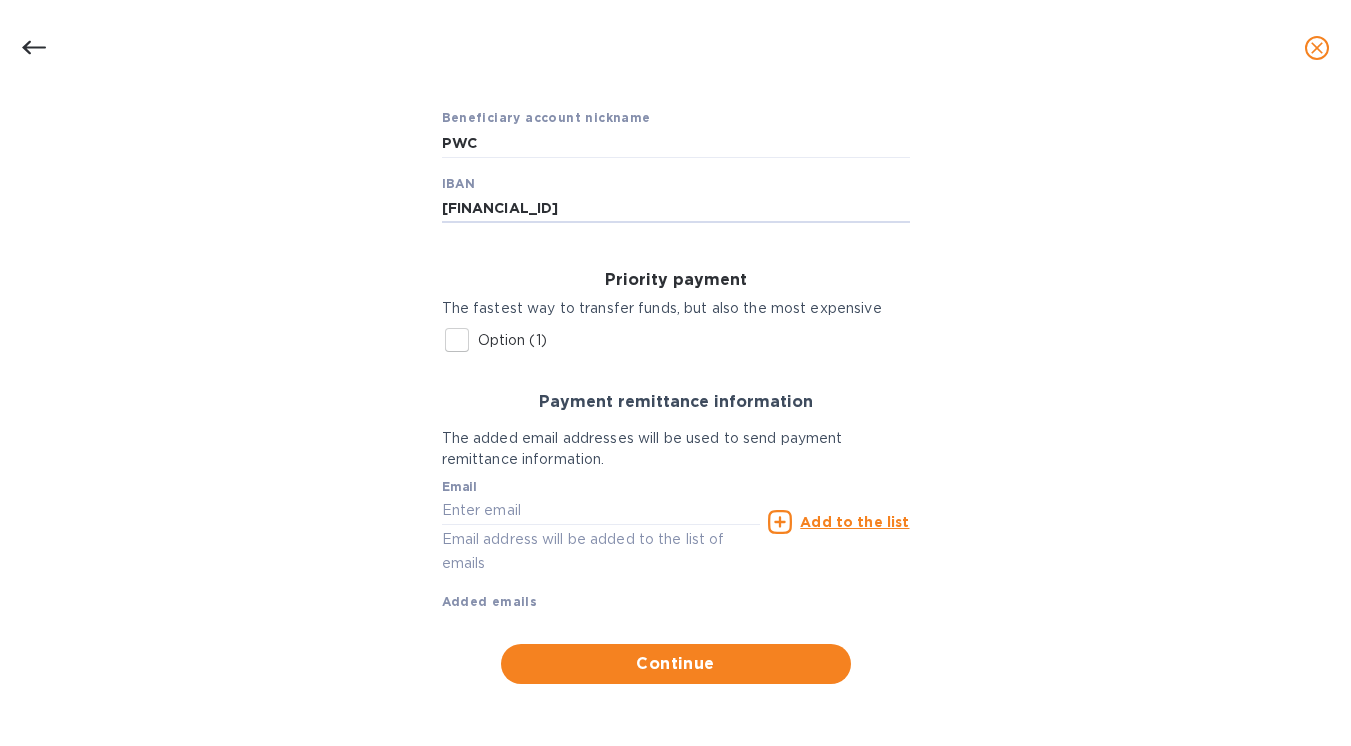 type on "FR76 1751 5900 0008 0166 3673 830" 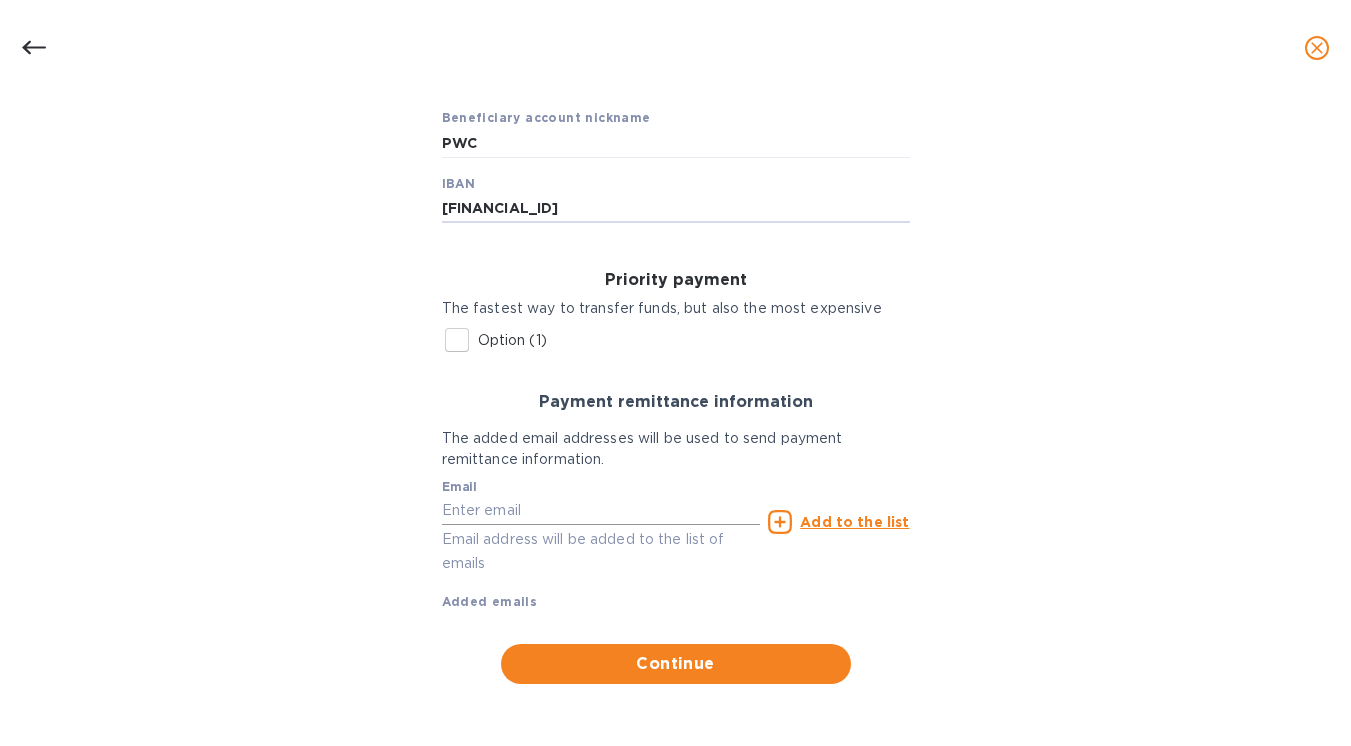 click at bounding box center (601, 511) 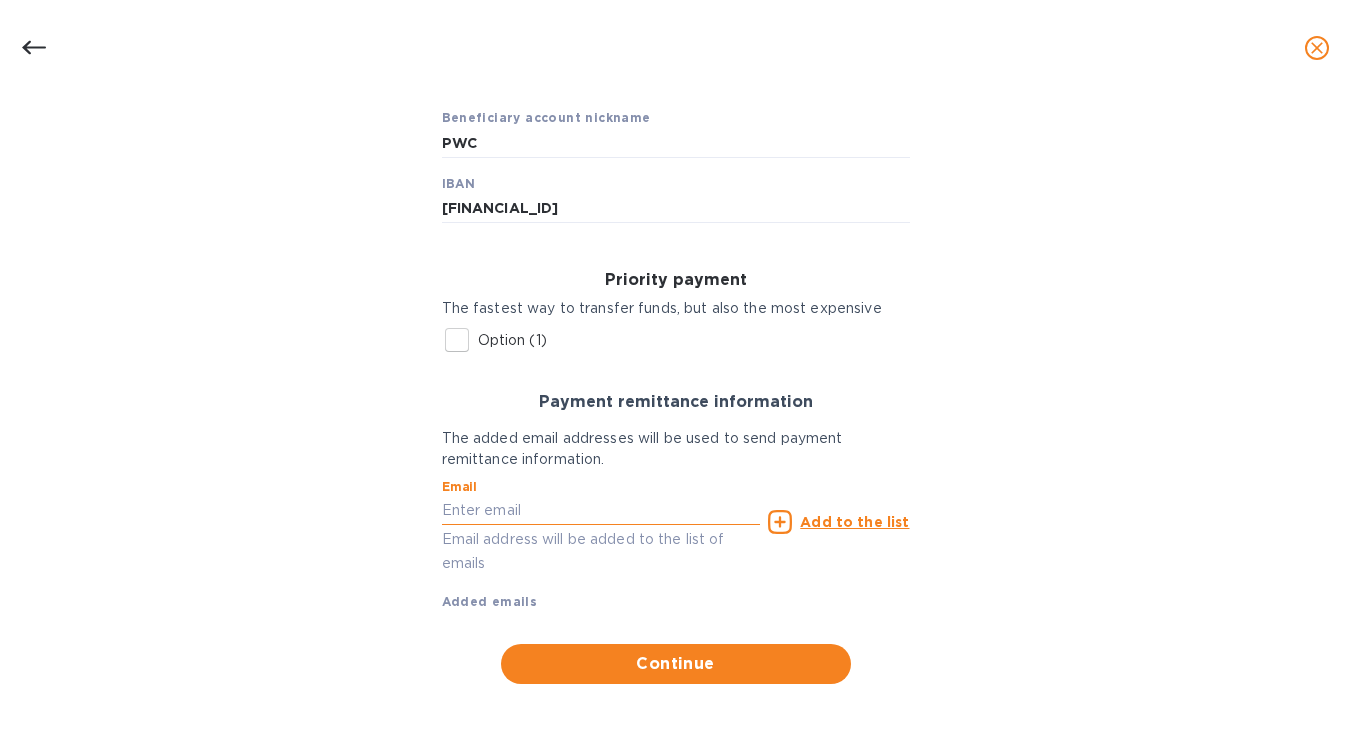 paste on "christopher@pariswinecompany.com>" 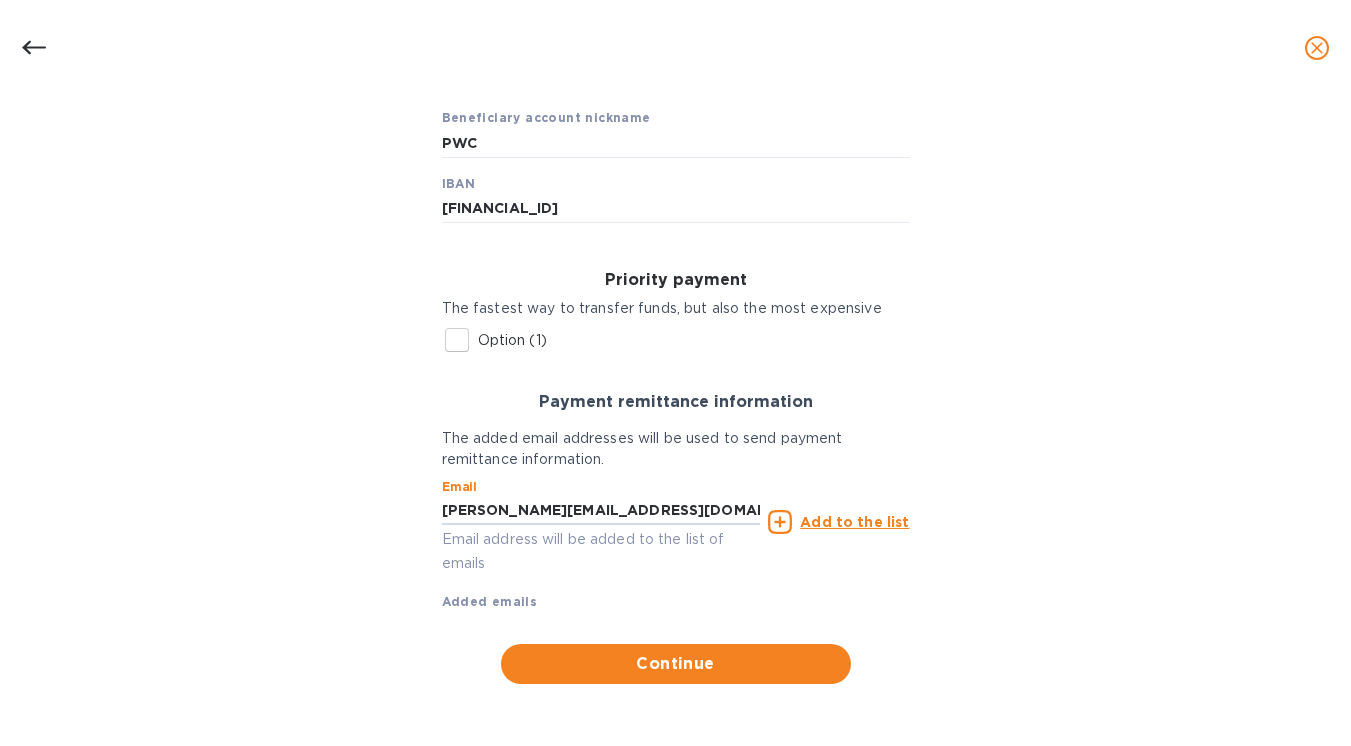 type on "christopher@pariswinecompany.com" 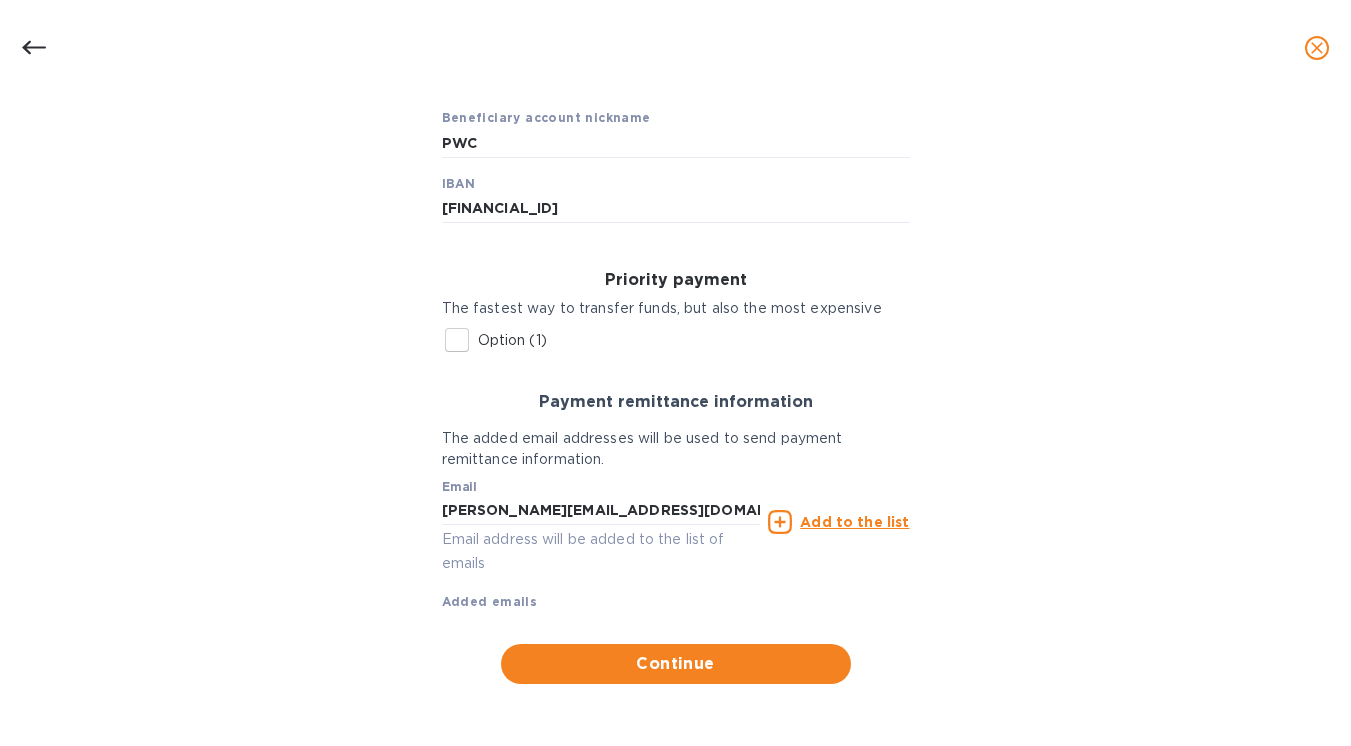 click on "Add to the list" at bounding box center [854, 522] 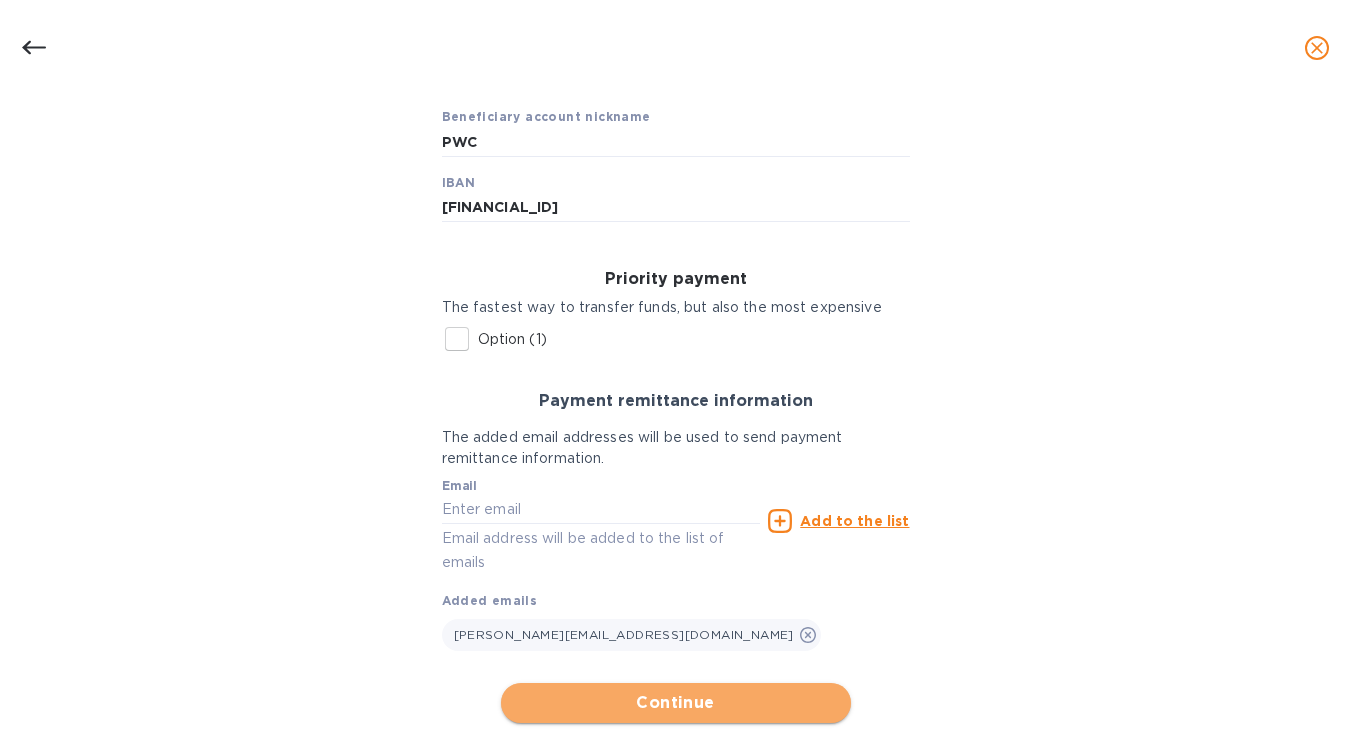 click on "Continue" at bounding box center [676, 703] 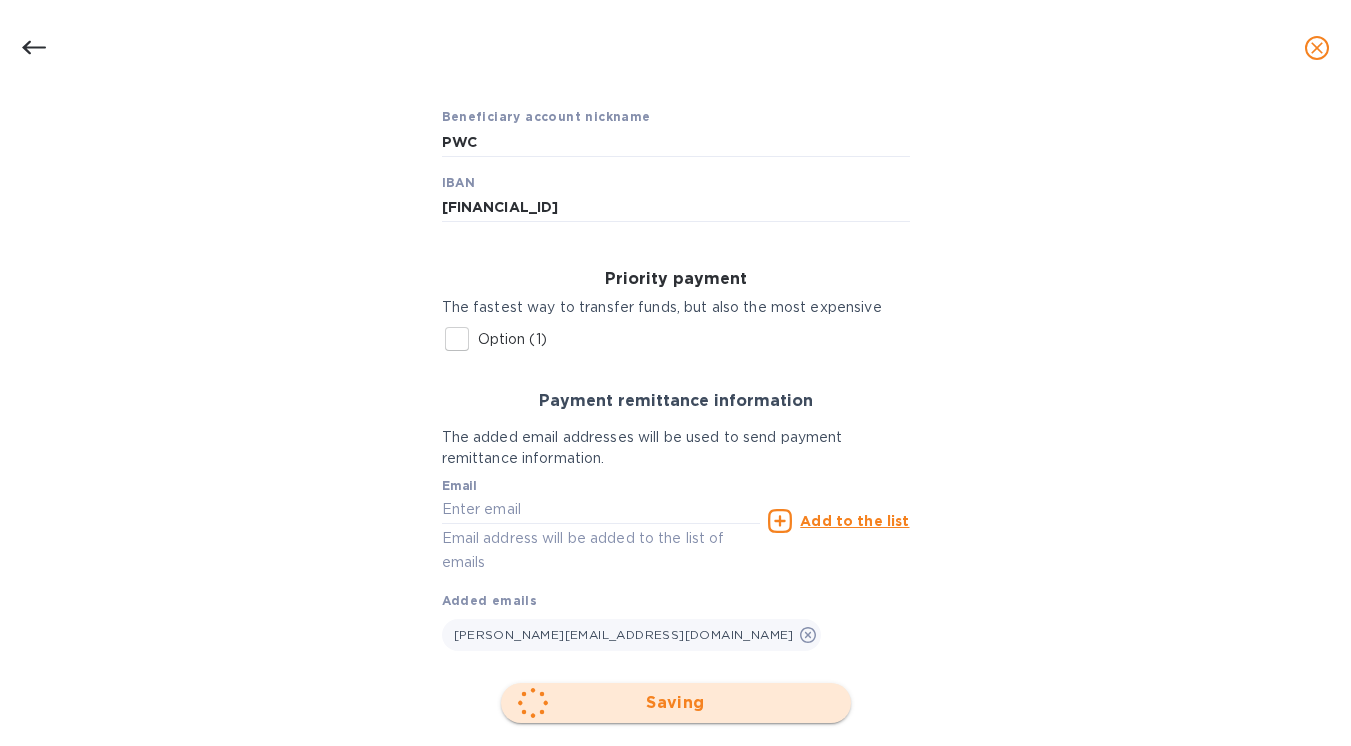 scroll, scrollTop: 78, scrollLeft: 0, axis: vertical 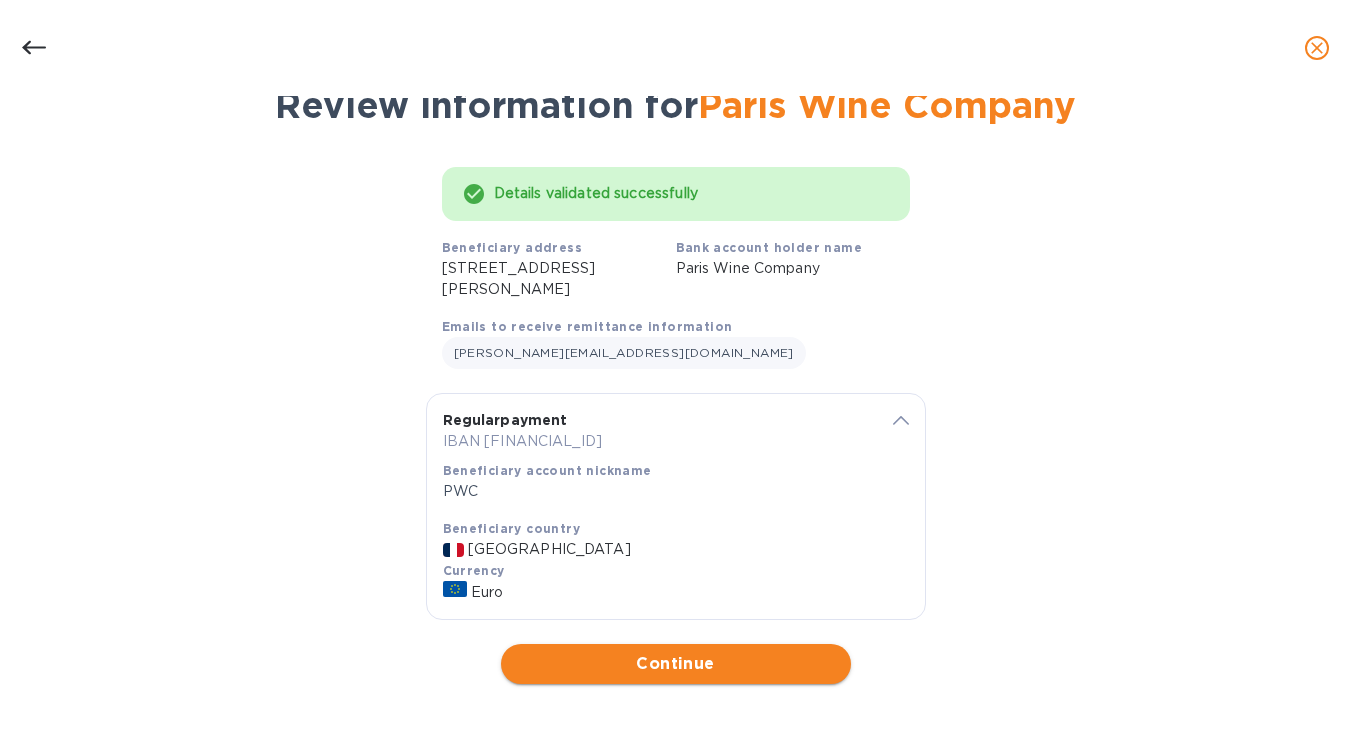 click on "Continue" at bounding box center [676, 664] 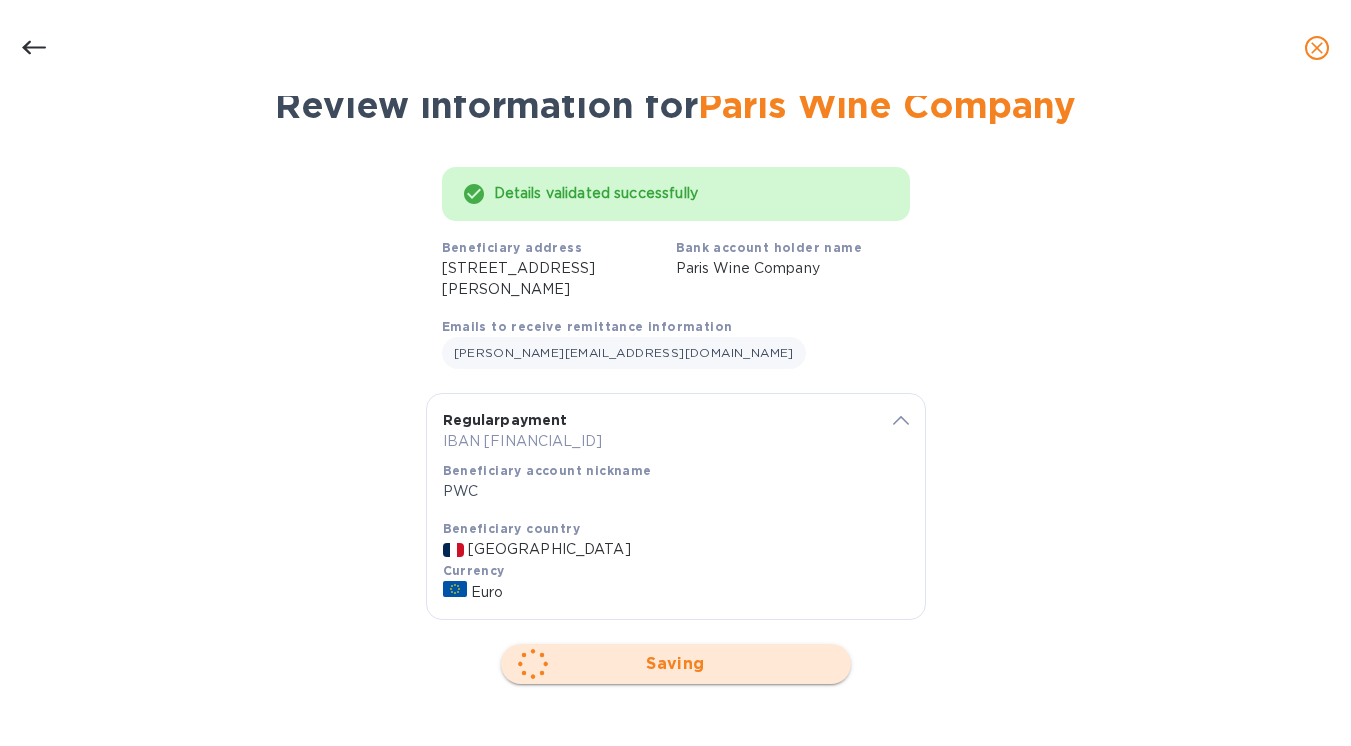 scroll, scrollTop: 0, scrollLeft: 0, axis: both 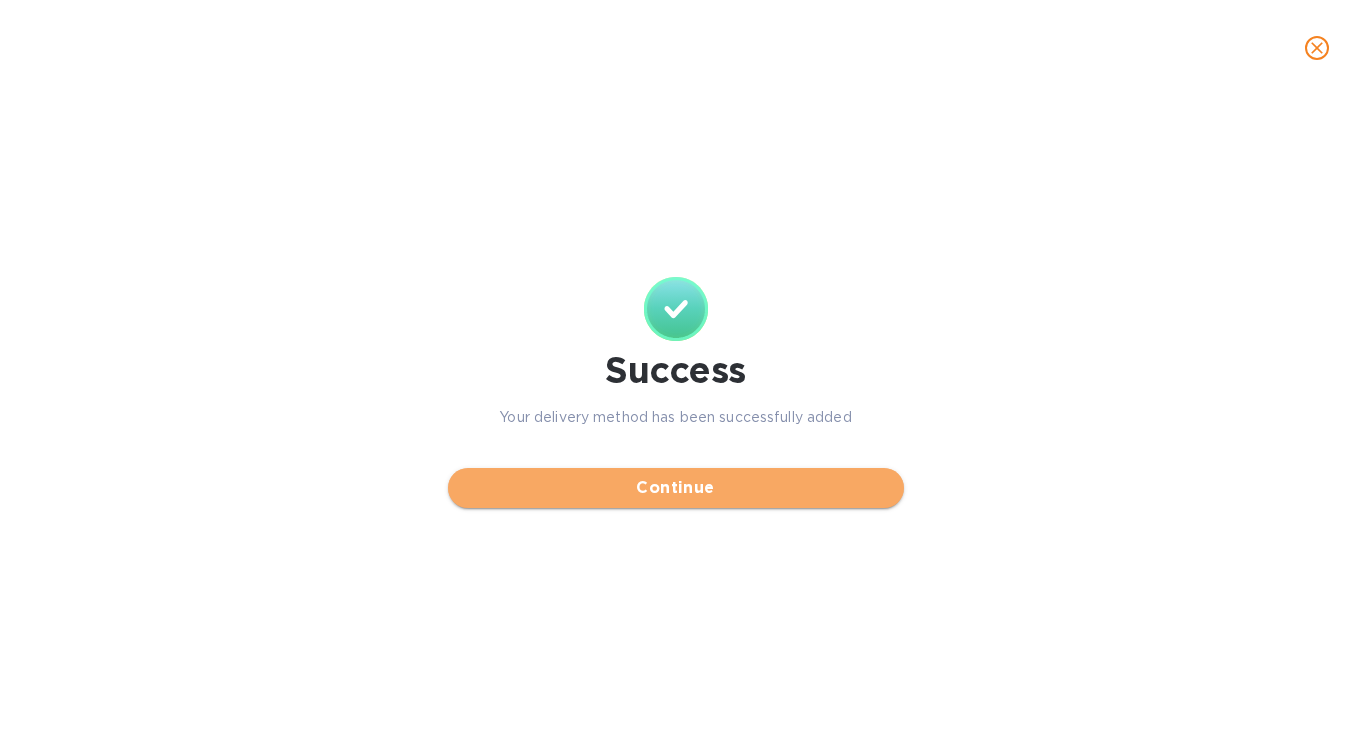 click on "Continue" at bounding box center (676, 488) 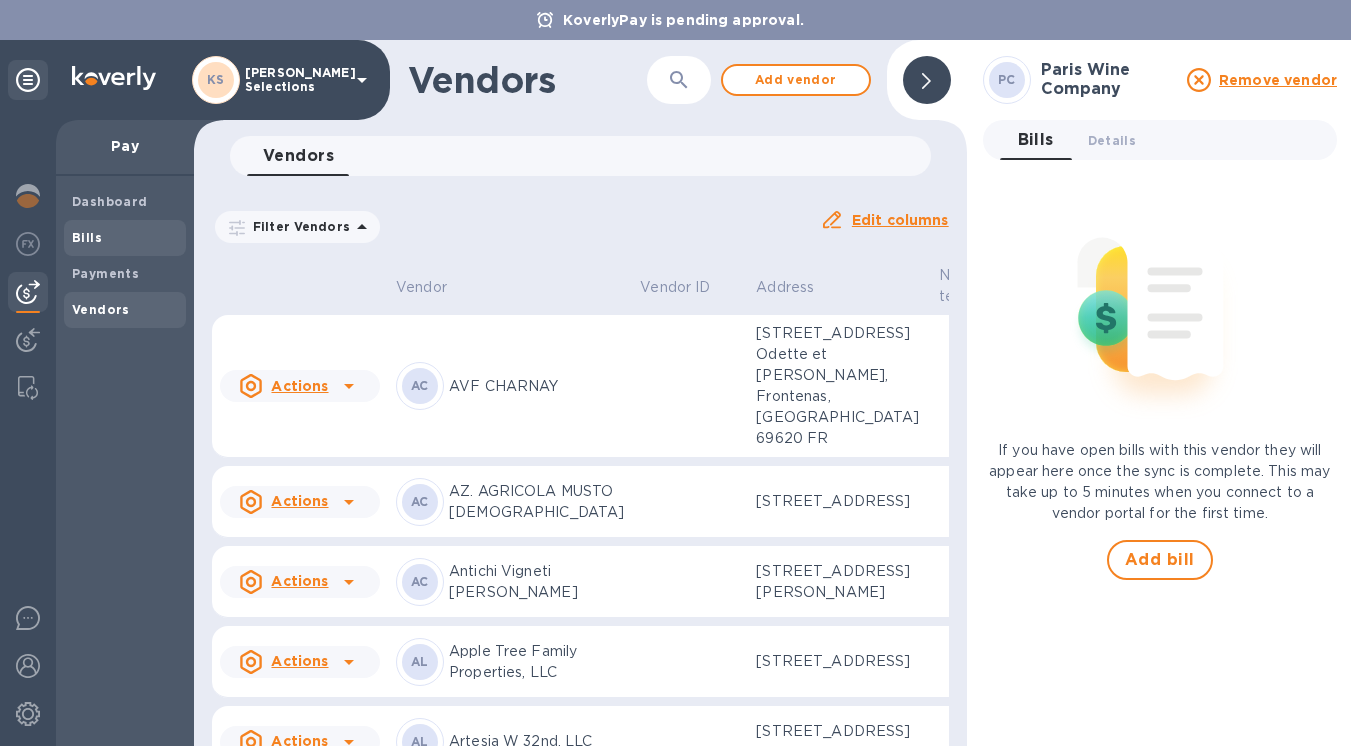 click on "Bills" at bounding box center [125, 238] 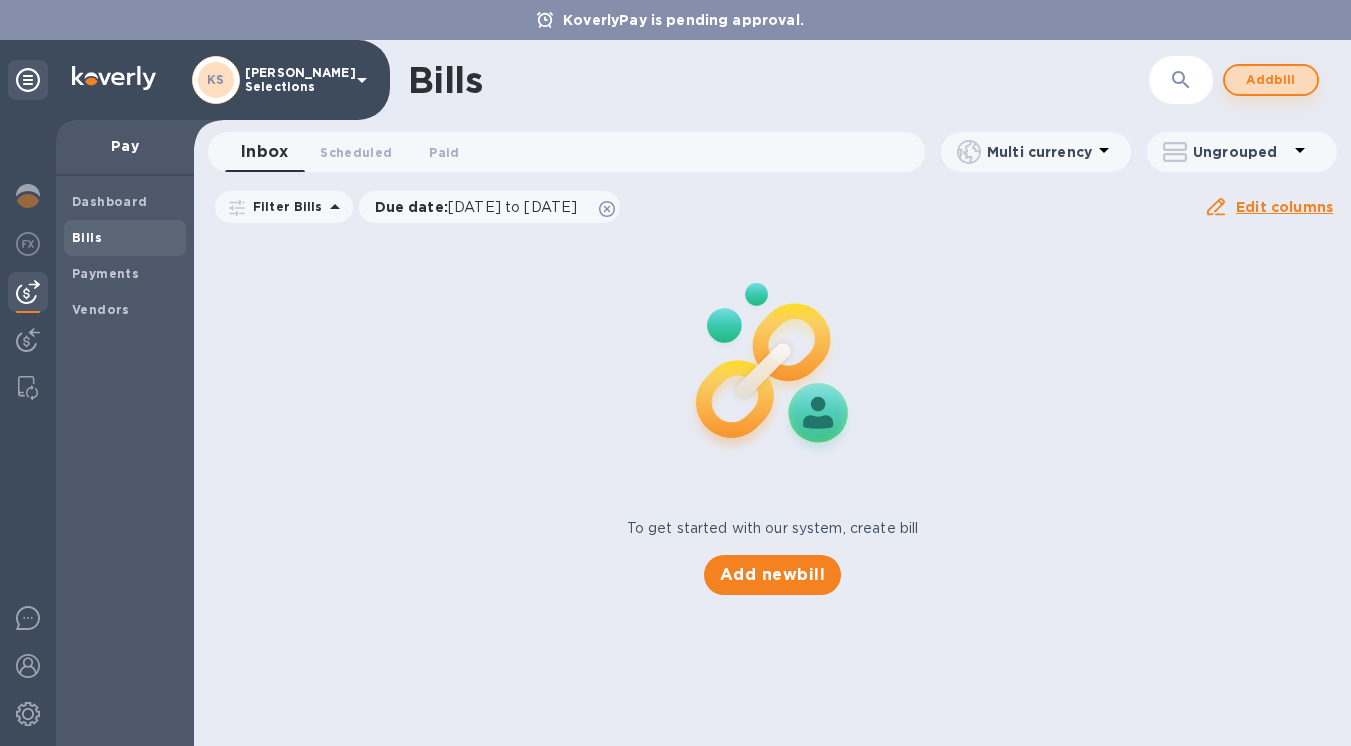 click on "Add   bill" at bounding box center [1271, 80] 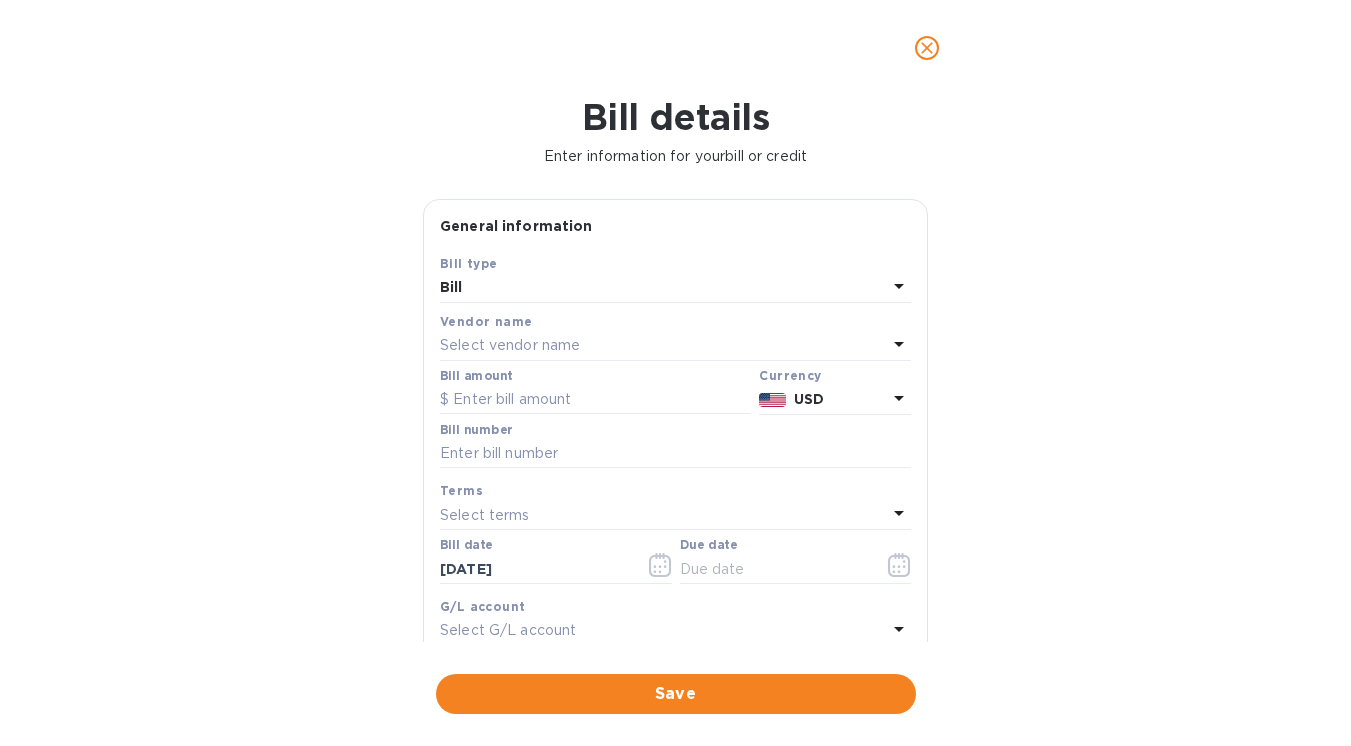 click on "Select vendor name" at bounding box center (510, 345) 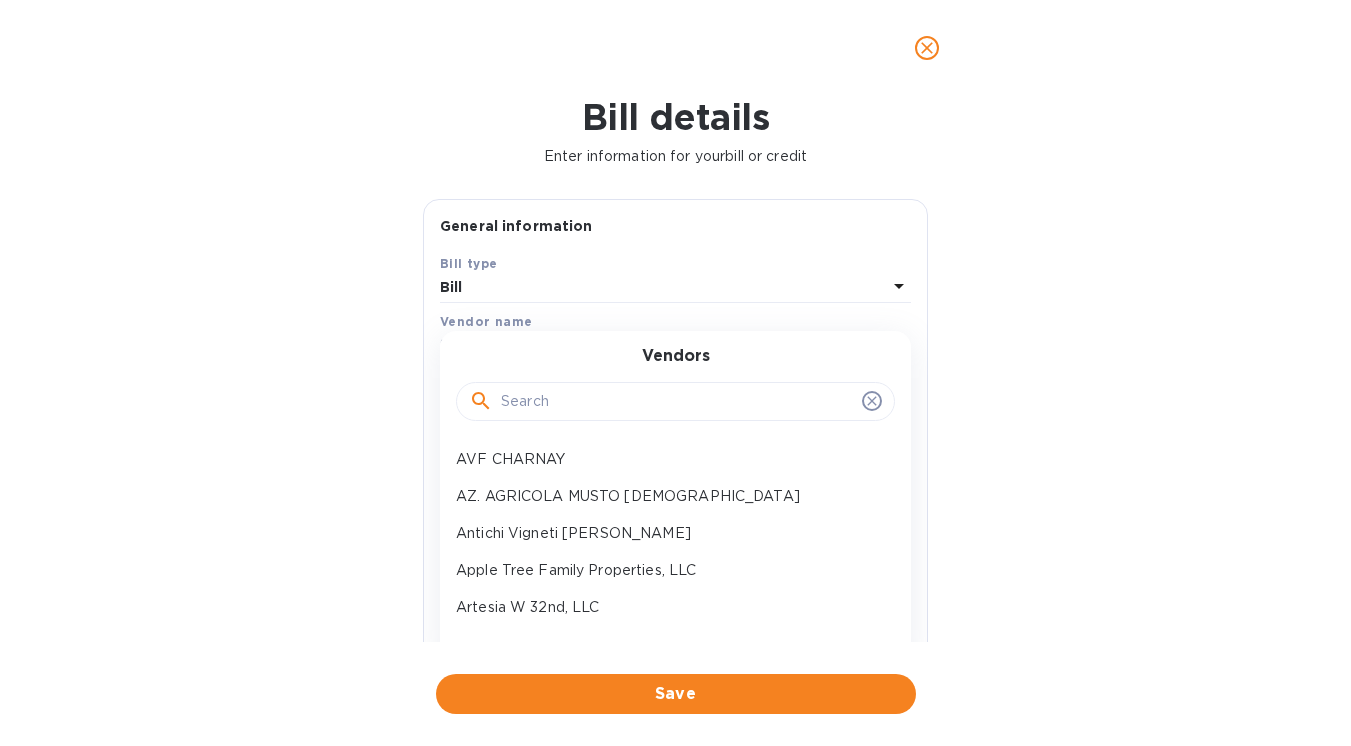 click at bounding box center [677, 402] 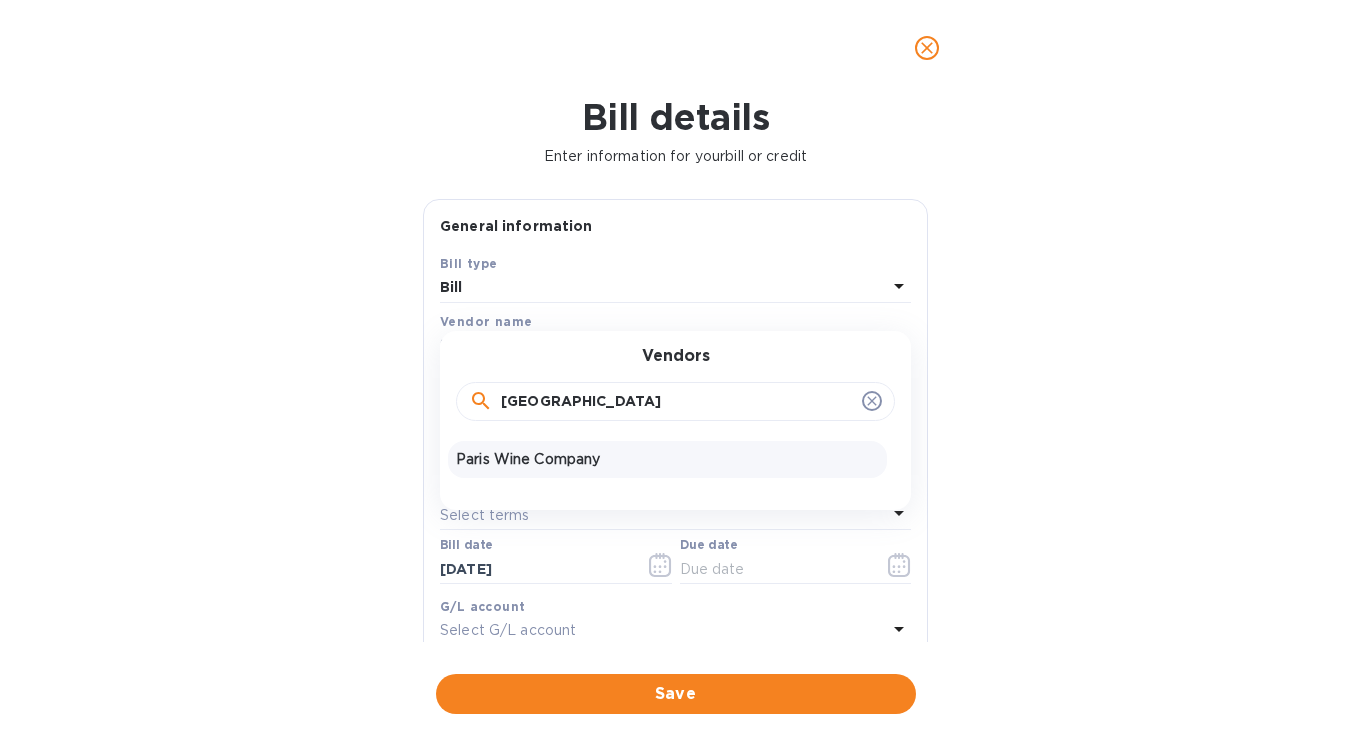 type on "paris" 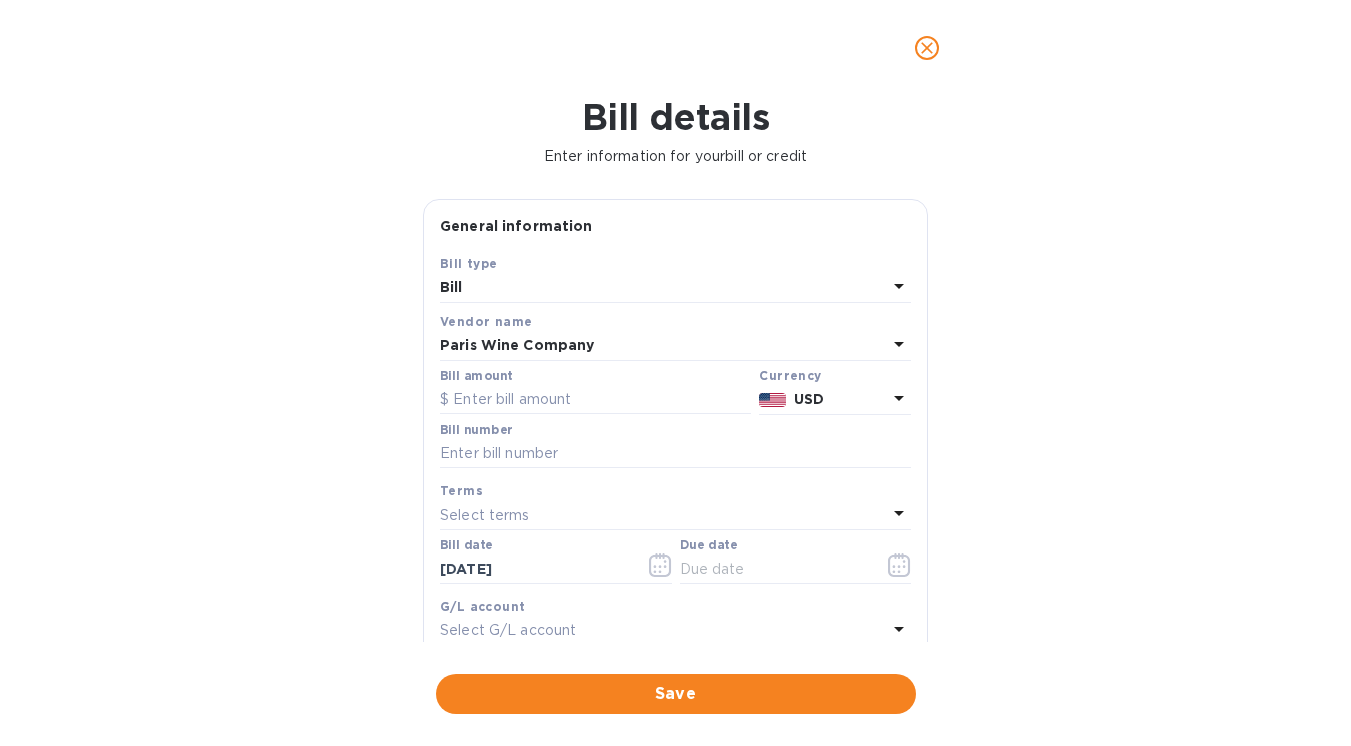 click on "USD" at bounding box center (840, 399) 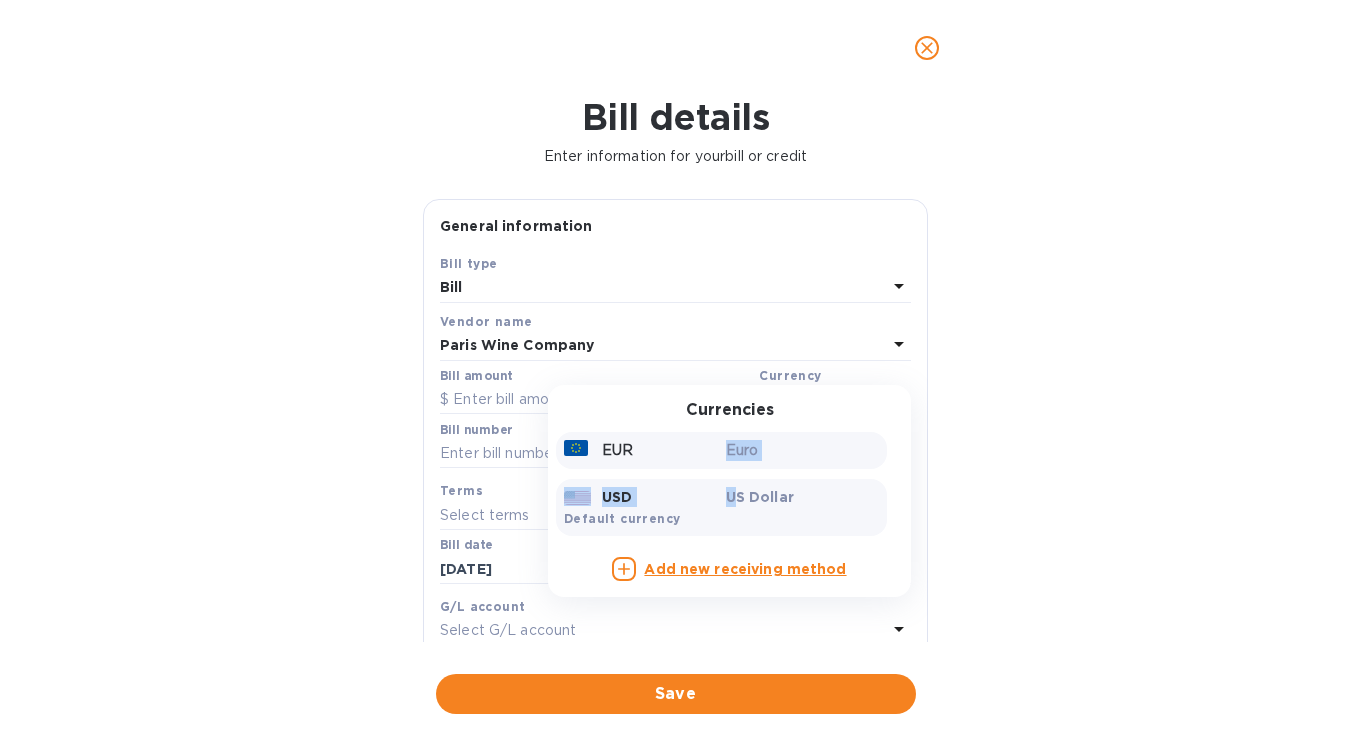 drag, startPoint x: 724, startPoint y: 504, endPoint x: 717, endPoint y: 462, distance: 42.579338 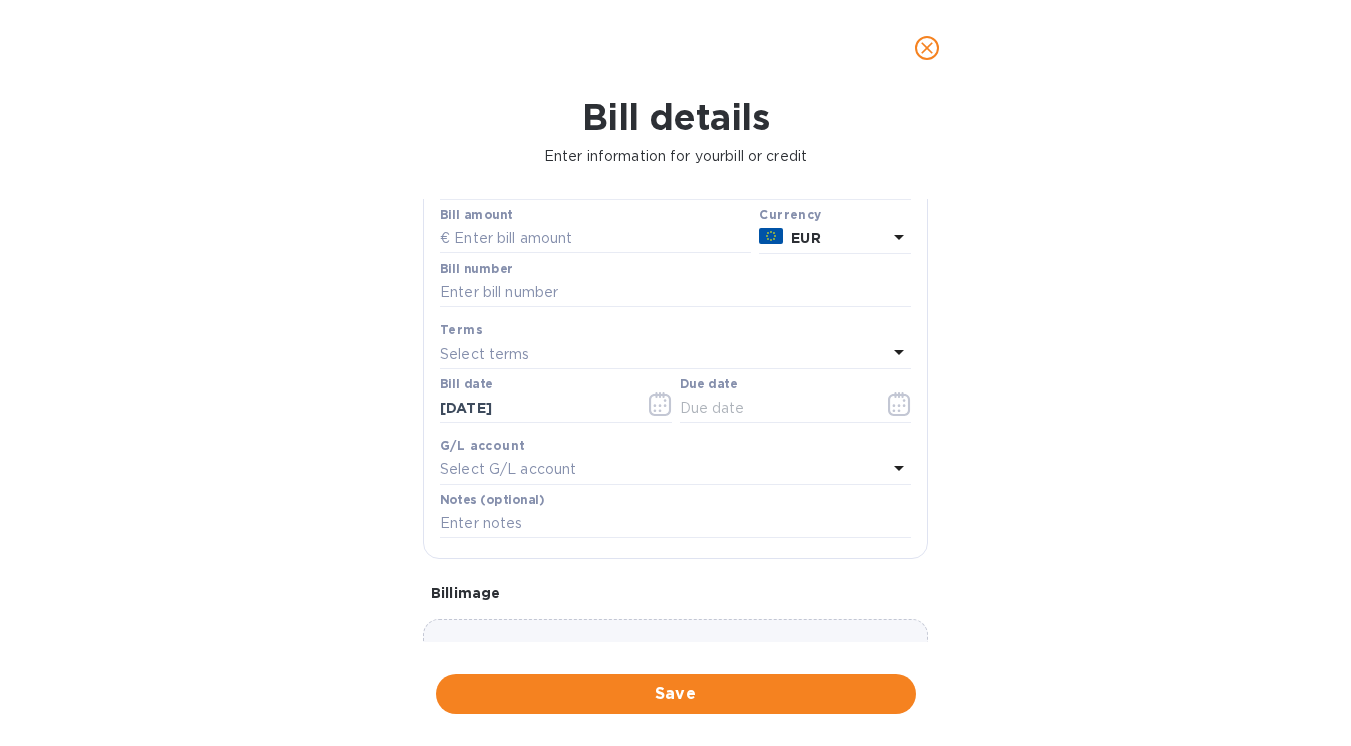 scroll, scrollTop: 309, scrollLeft: 0, axis: vertical 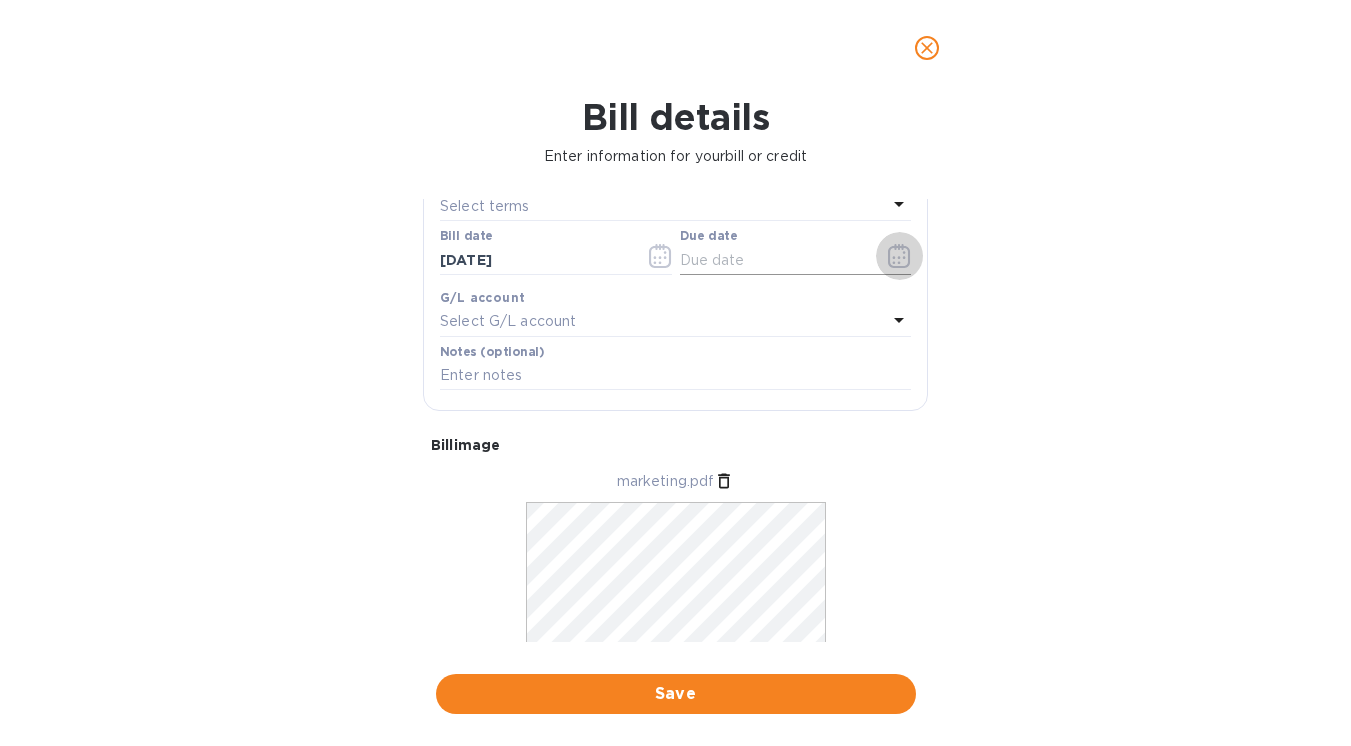 click 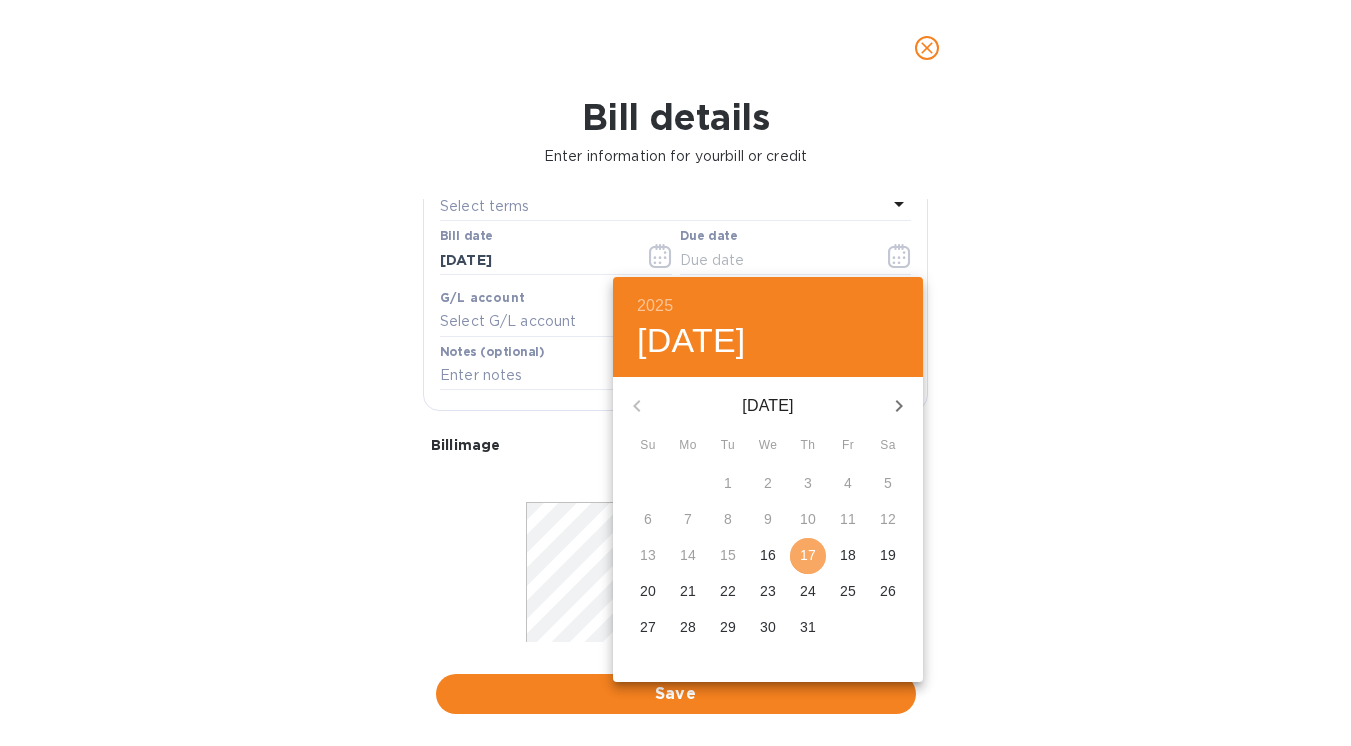 click on "17" at bounding box center [808, 555] 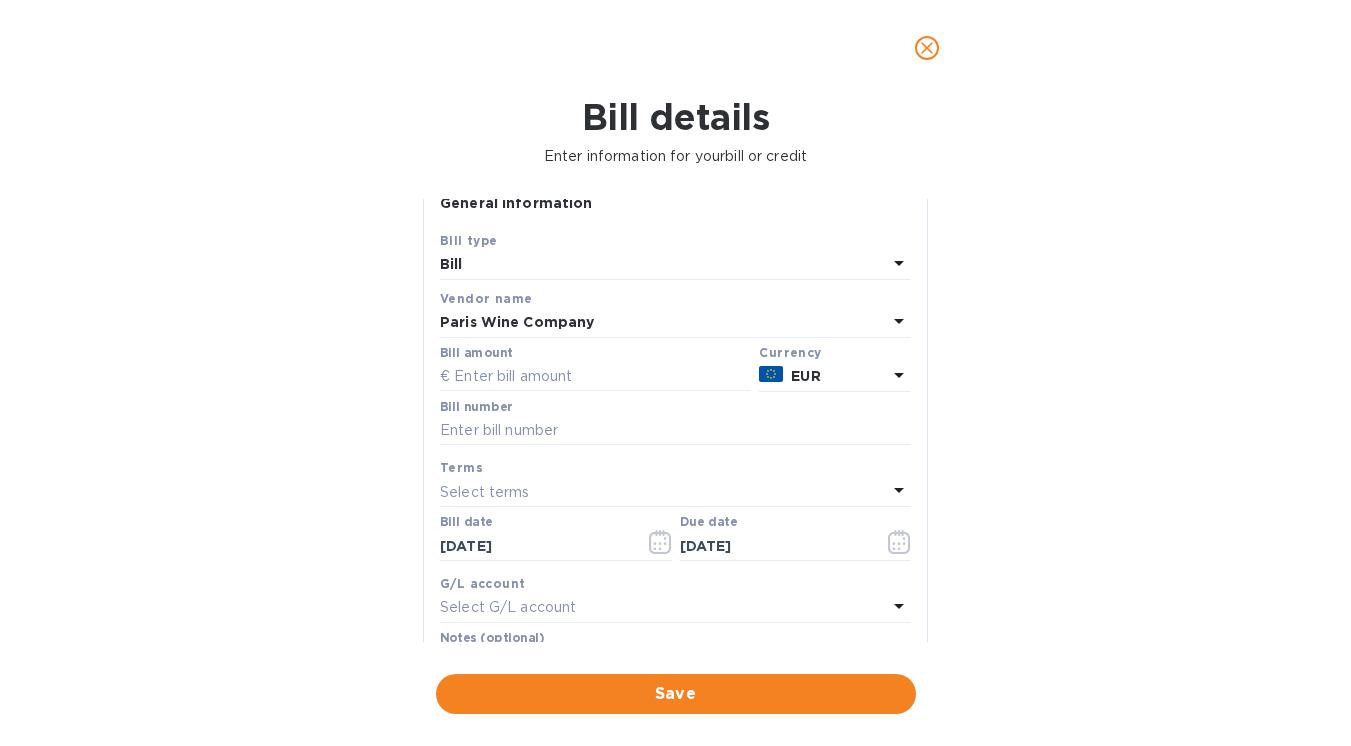 scroll, scrollTop: 0, scrollLeft: 0, axis: both 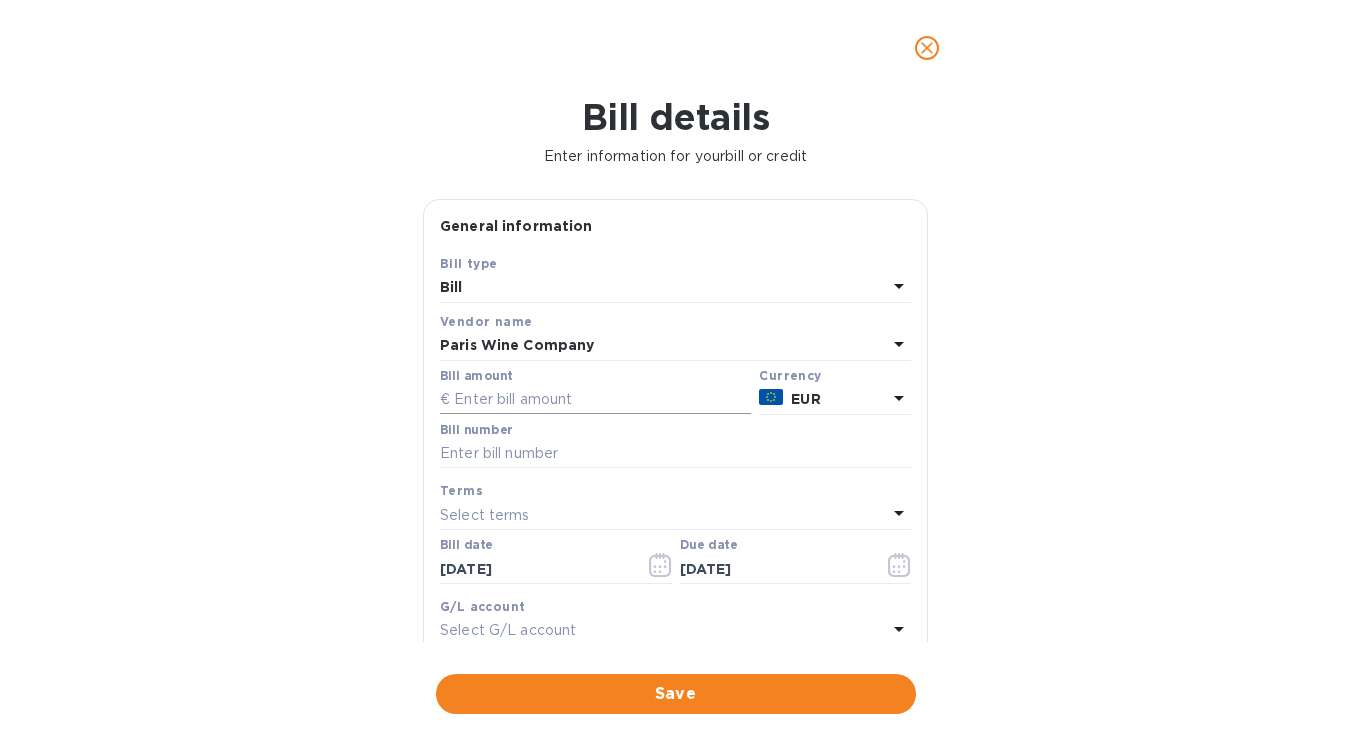 click at bounding box center (595, 400) 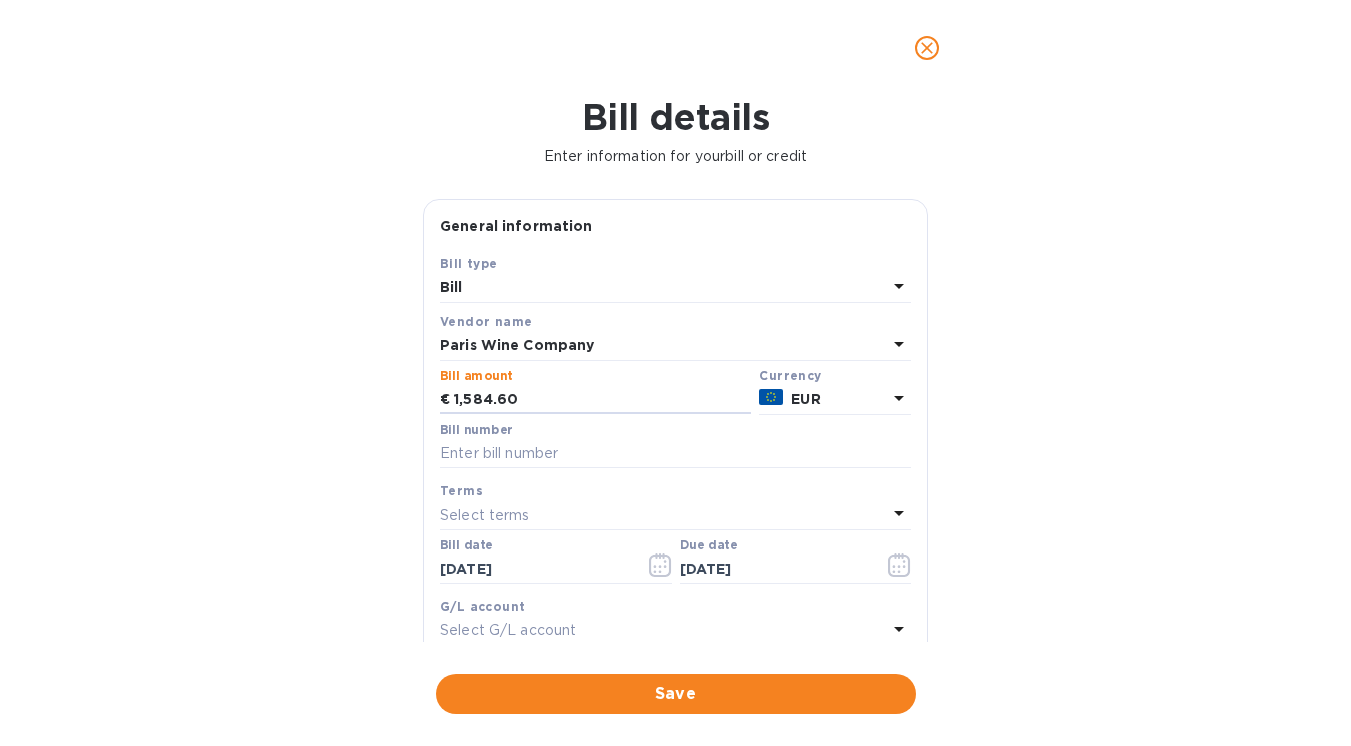 type on "1,584.60" 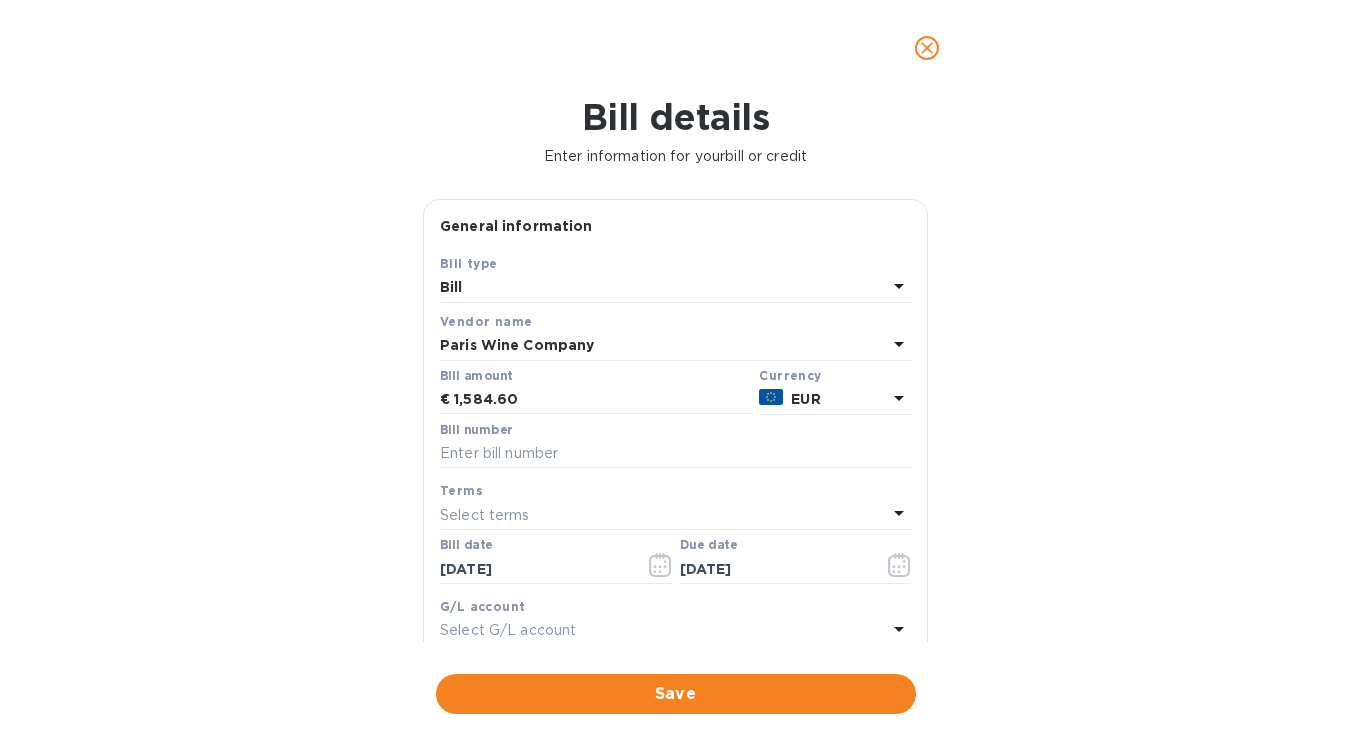 click on "Bill details Enter information for your  bill or credit General information Save Bill type Bill Vendor name Paris Wine Company Bill amount € 1,584.60 Currency EUR Bill number   Terms Select terms Bill date 07/17/2025   Due date 07/17/2025   G/L account Select G/L account Notes (optional)   Bill  image marketing.pdf Save" at bounding box center (675, 421) 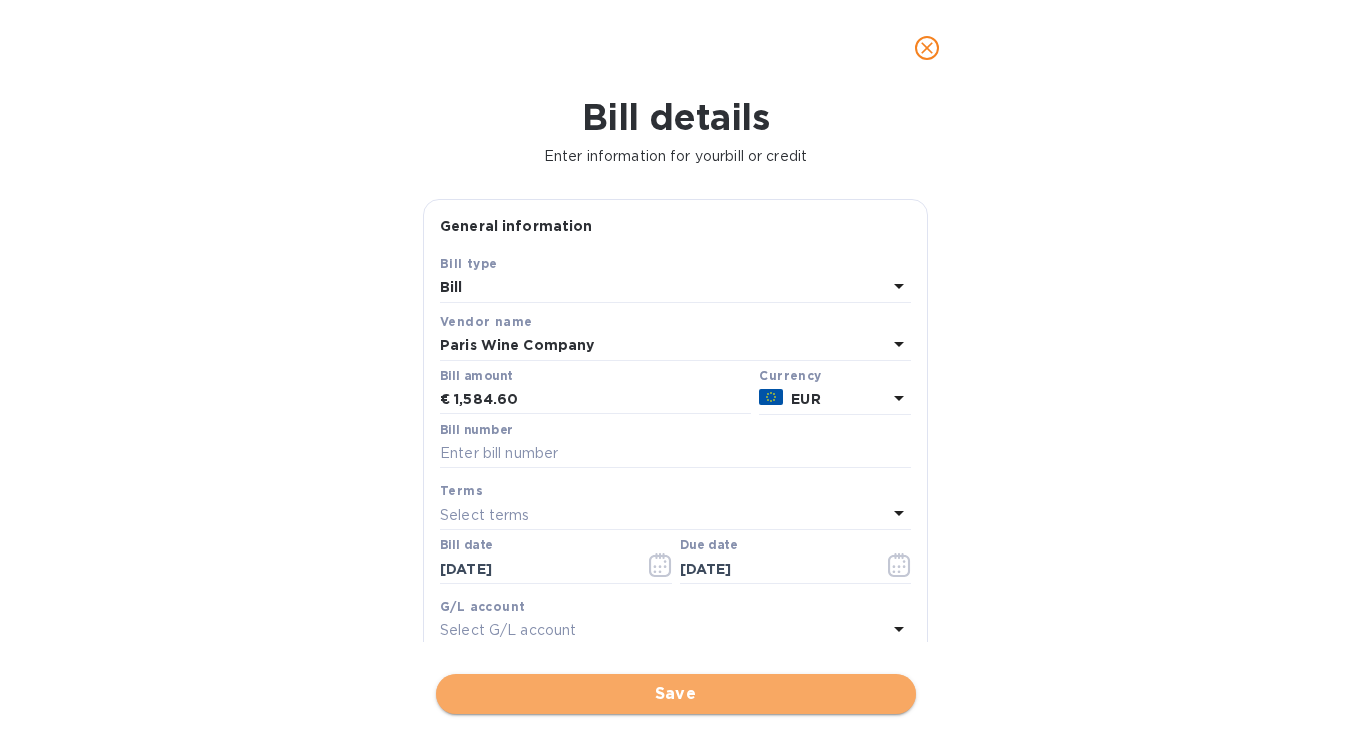 click on "Save" at bounding box center (676, 694) 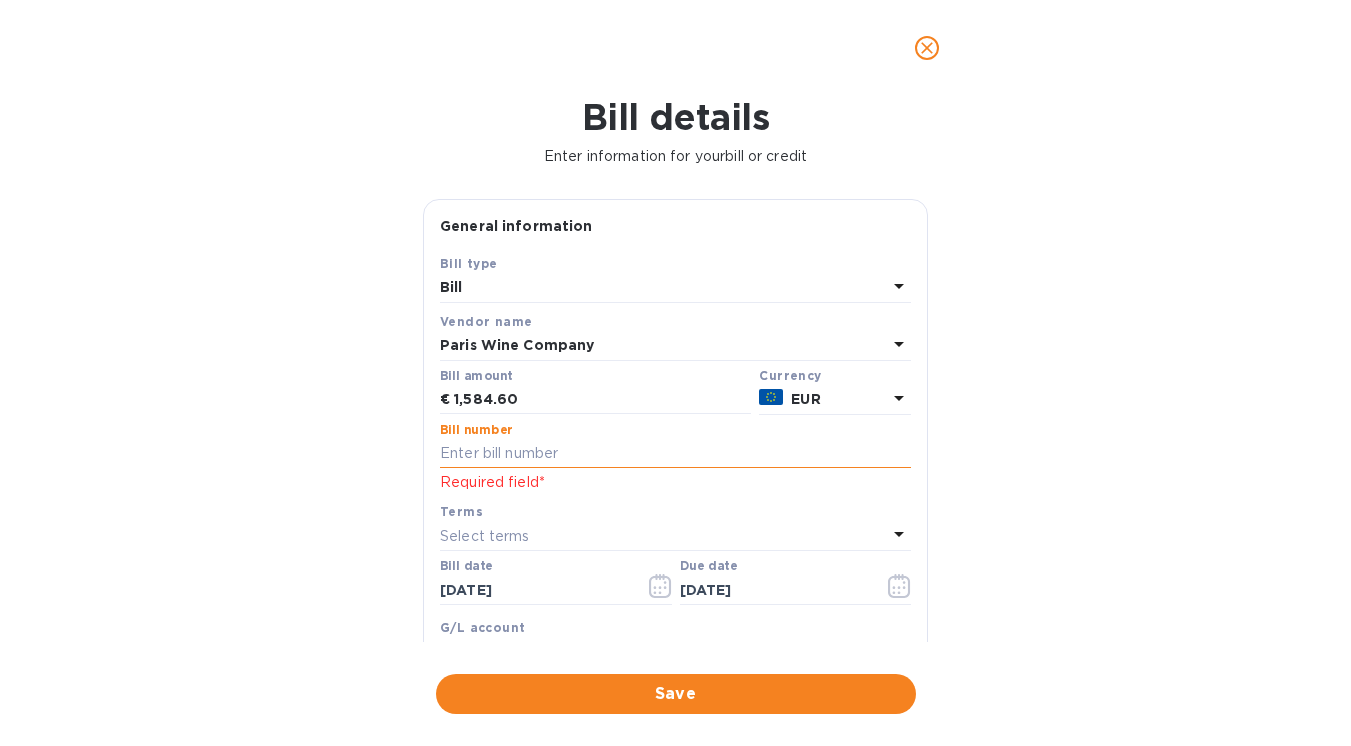 click at bounding box center [675, 454] 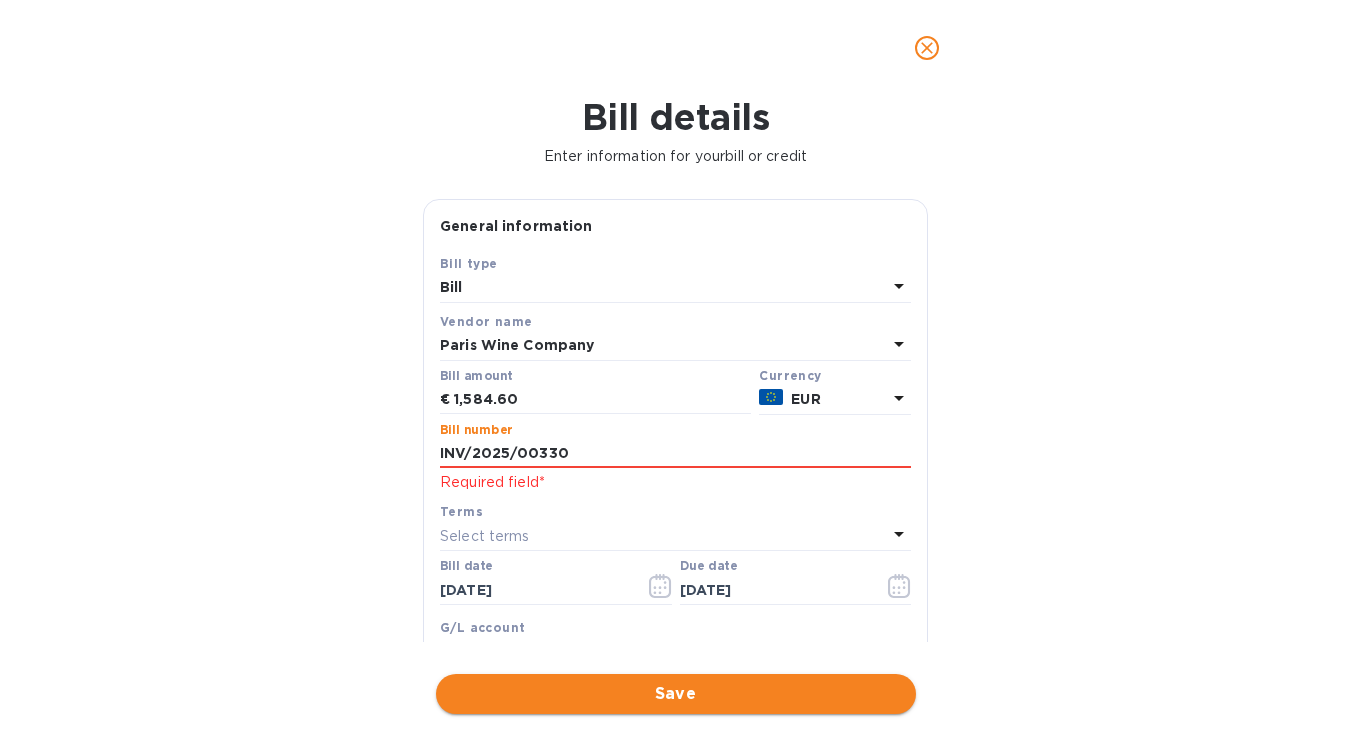 type on "INV/2025/00330" 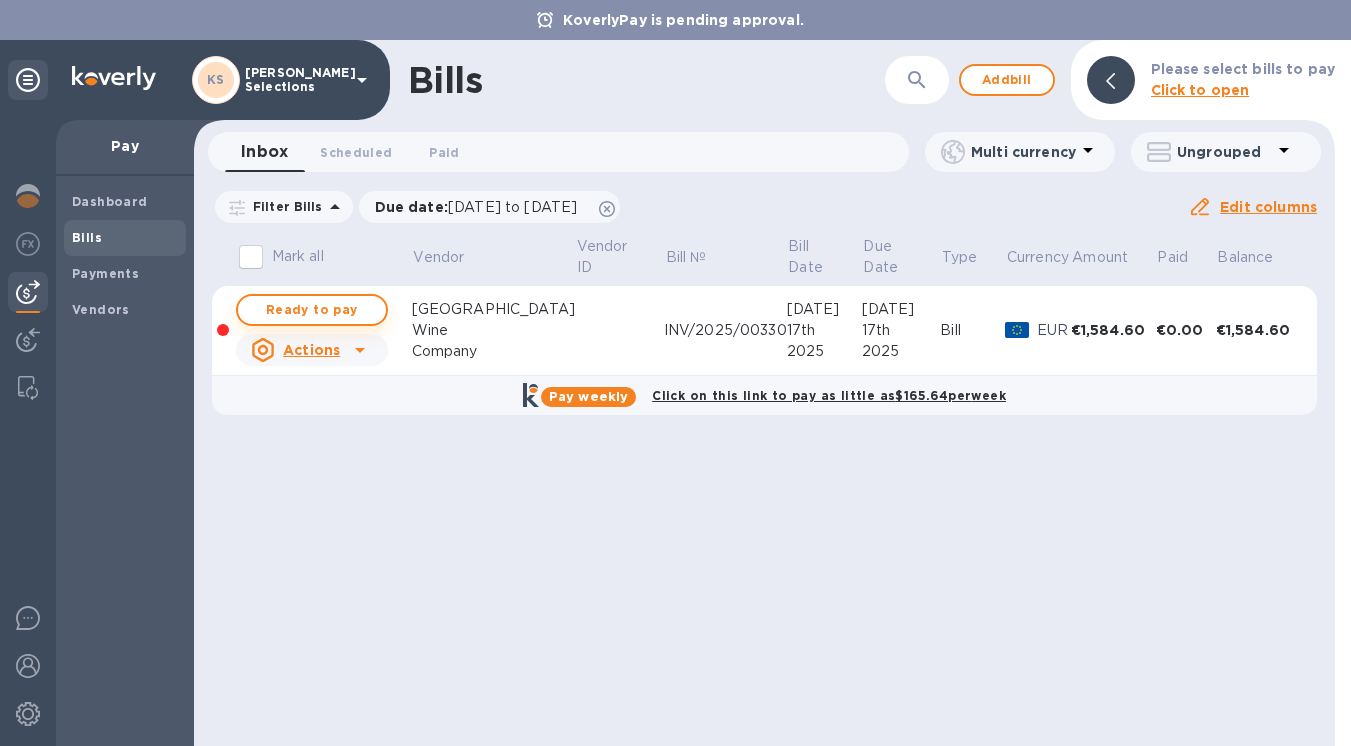 click on "Ready to pay" at bounding box center (312, 310) 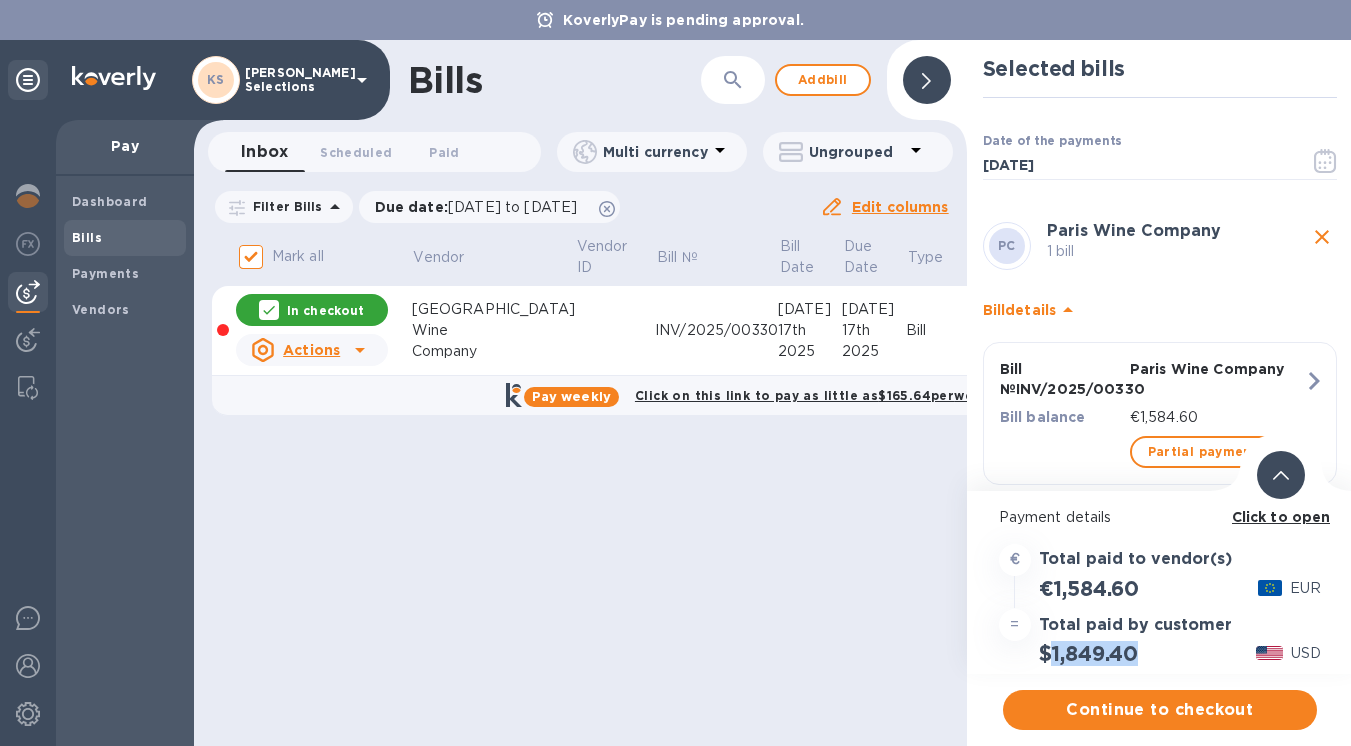 drag, startPoint x: 1142, startPoint y: 655, endPoint x: 1052, endPoint y: 655, distance: 90 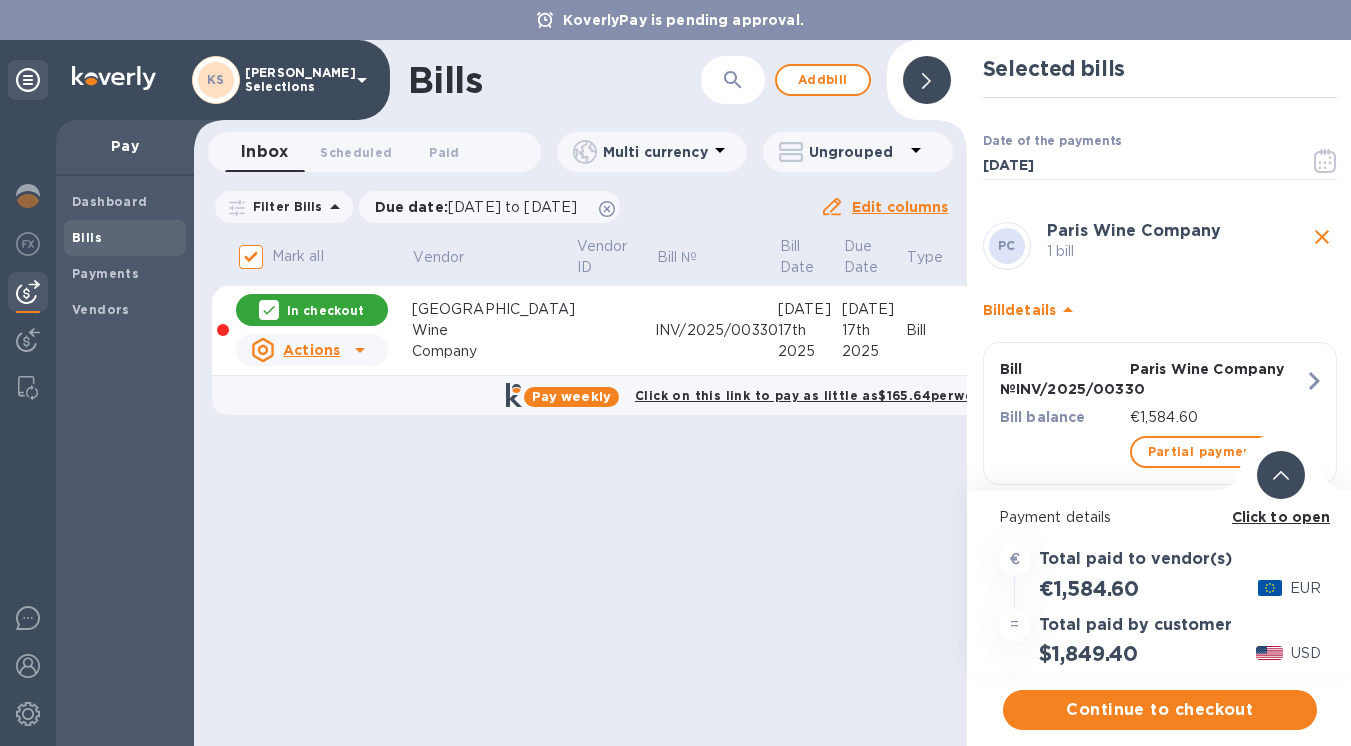 click on "Click to open" at bounding box center (1281, 517) 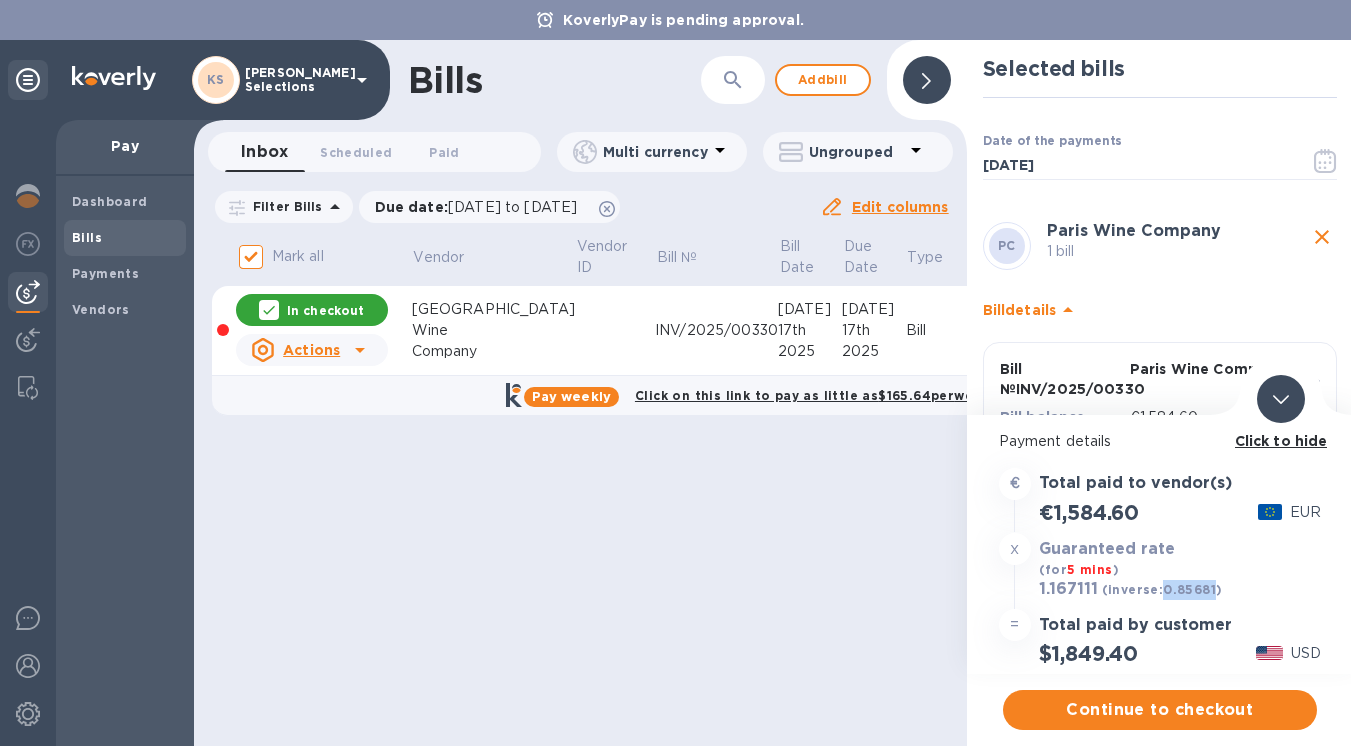 drag, startPoint x: 1212, startPoint y: 587, endPoint x: 1160, endPoint y: 587, distance: 52 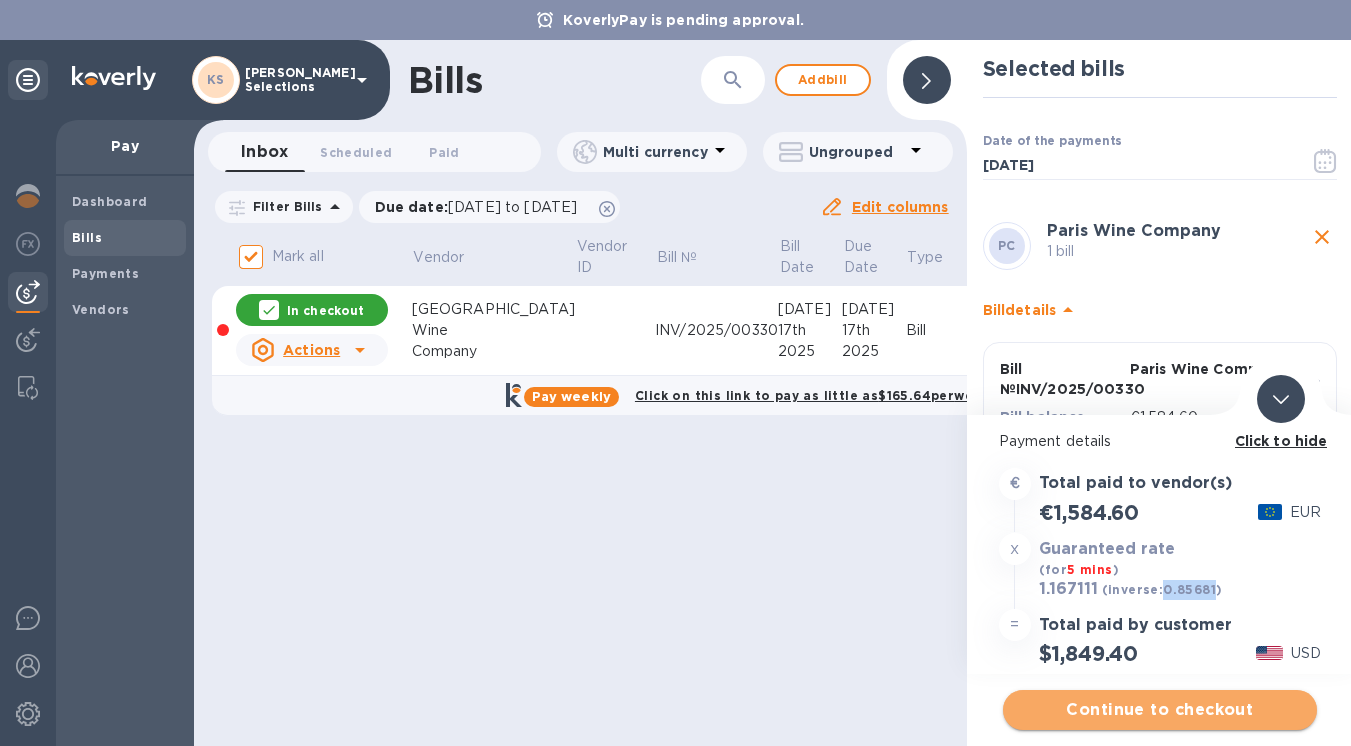 click on "Continue to checkout" at bounding box center [1160, 710] 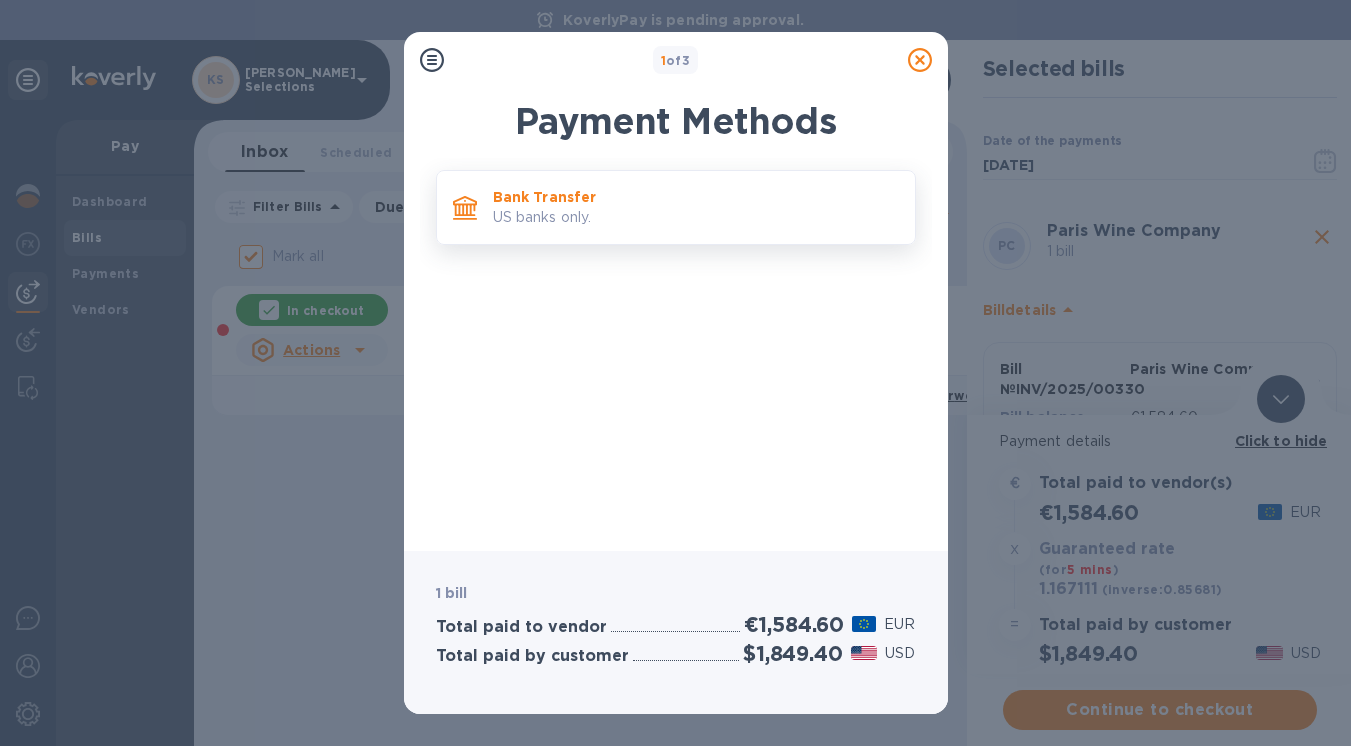 click on "US banks only." at bounding box center [696, 217] 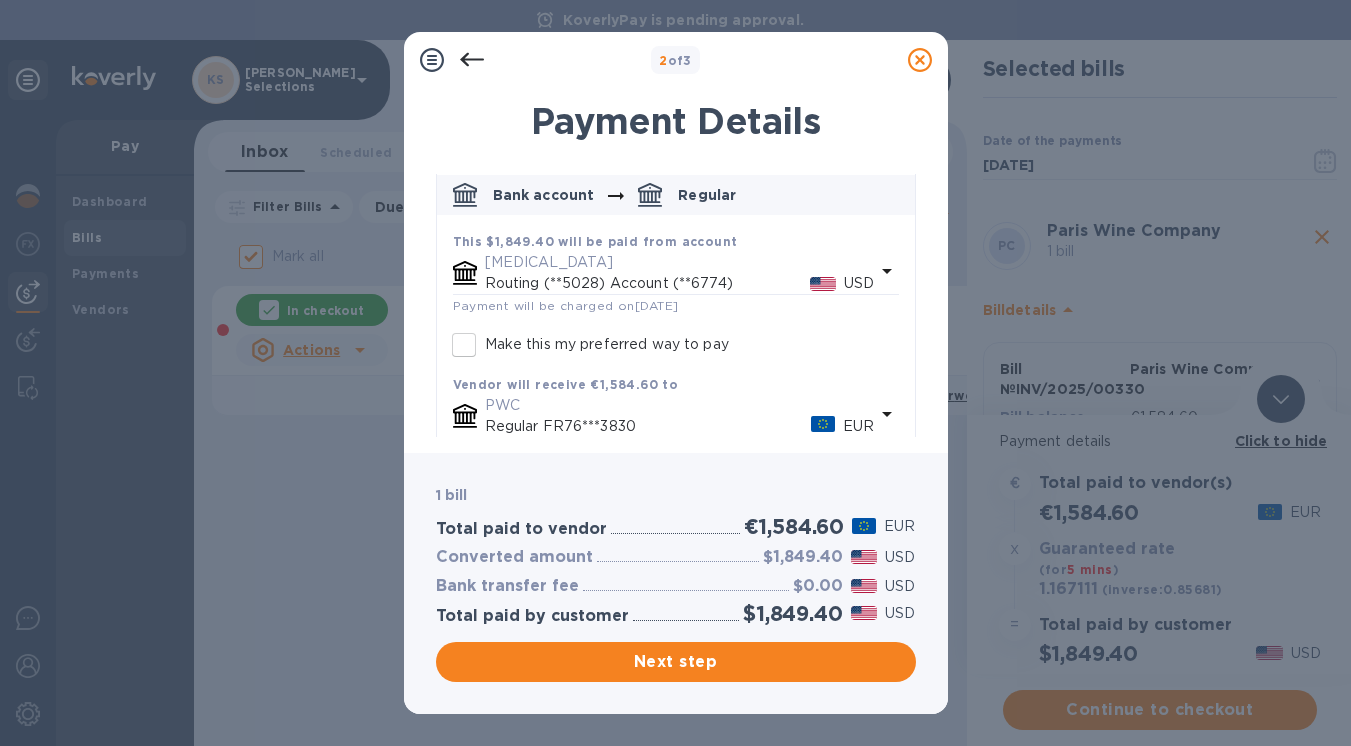 scroll, scrollTop: 225, scrollLeft: 0, axis: vertical 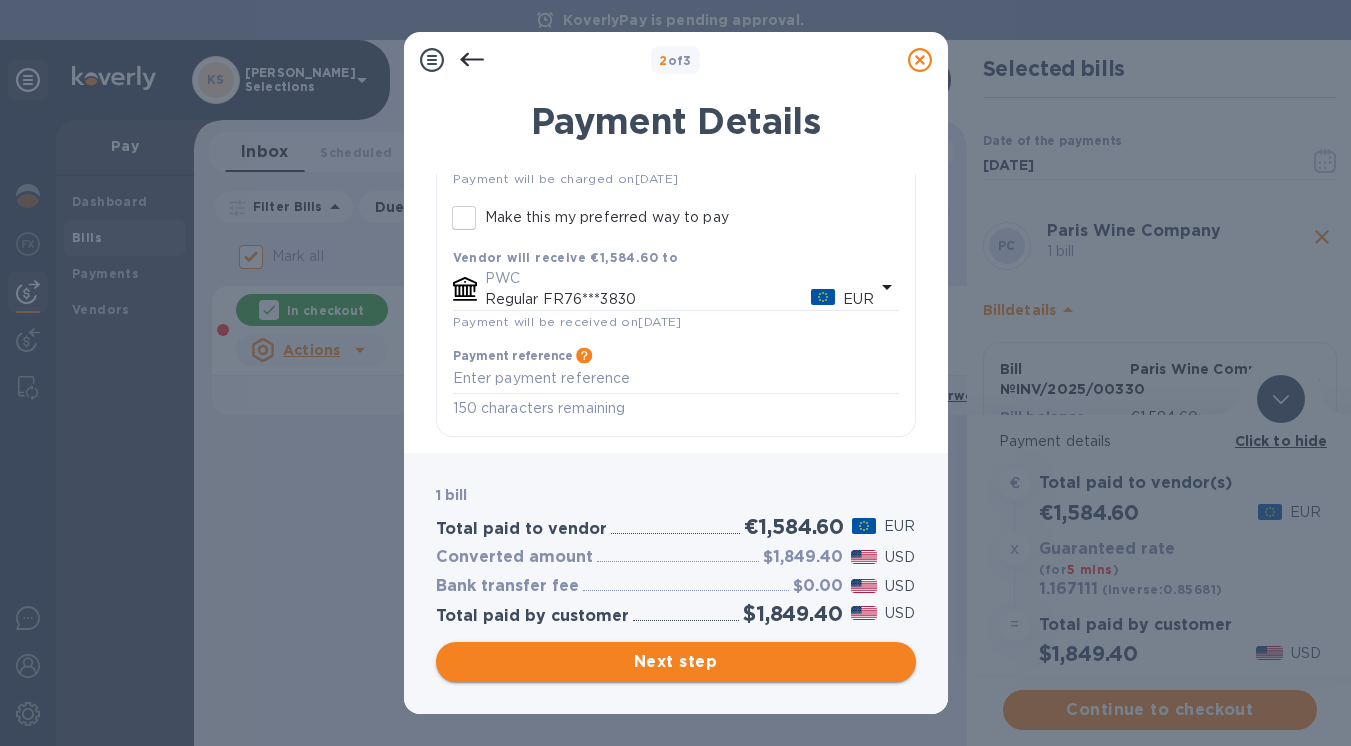 click on "Next step" at bounding box center (676, 662) 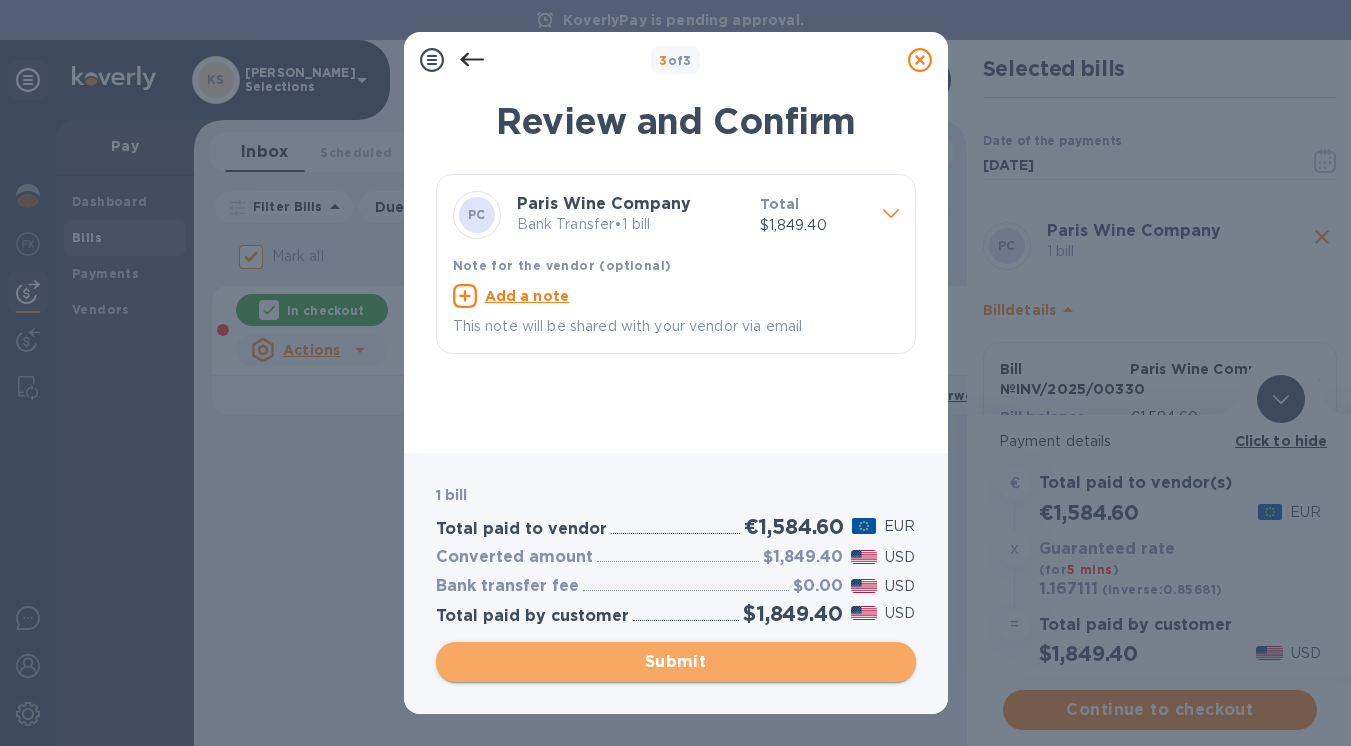 click on "Submit" at bounding box center [676, 662] 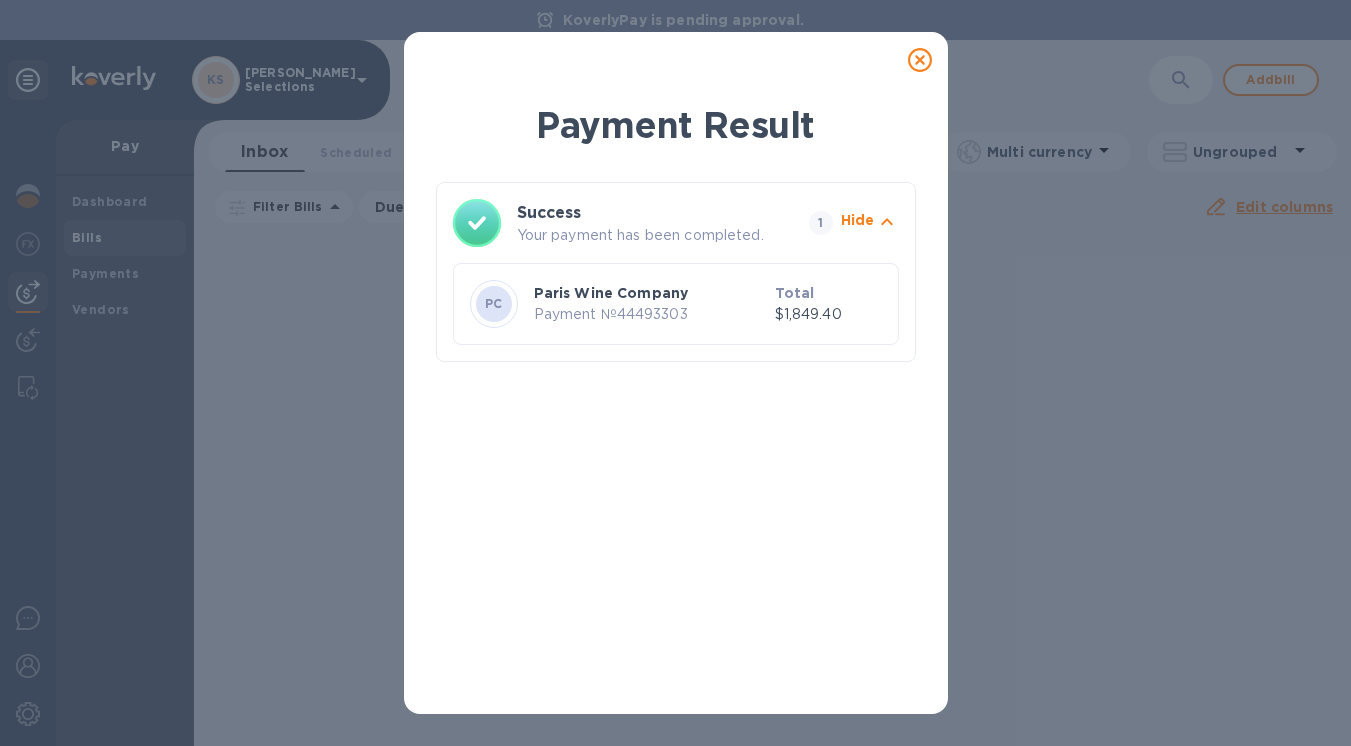 click 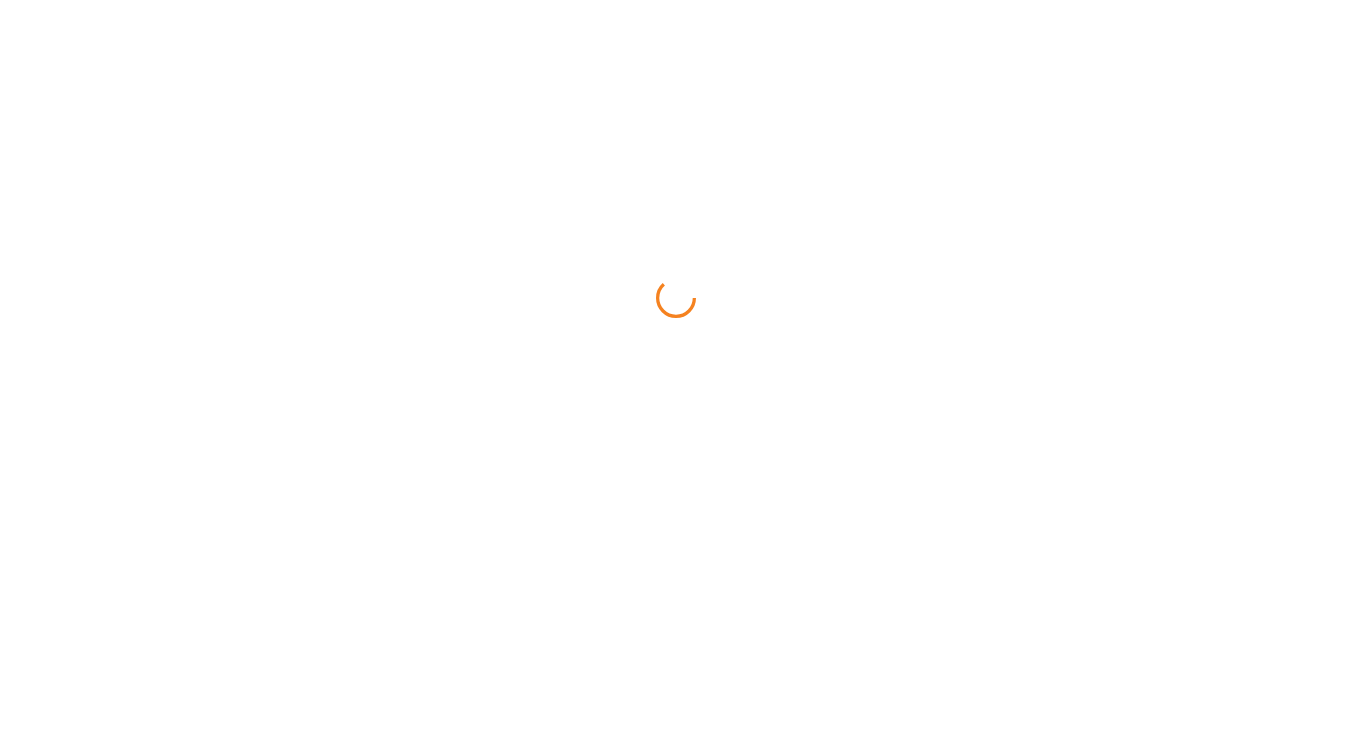 scroll, scrollTop: 0, scrollLeft: 0, axis: both 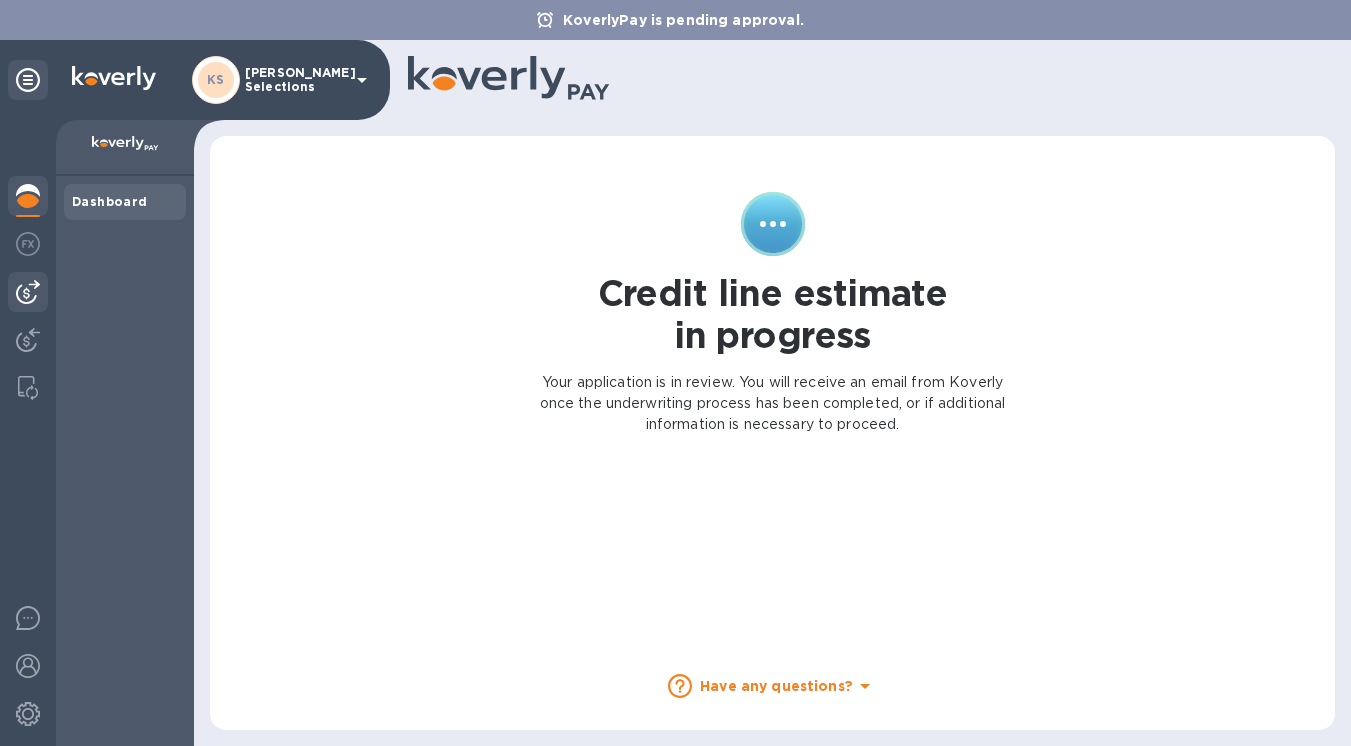 click at bounding box center (28, 292) 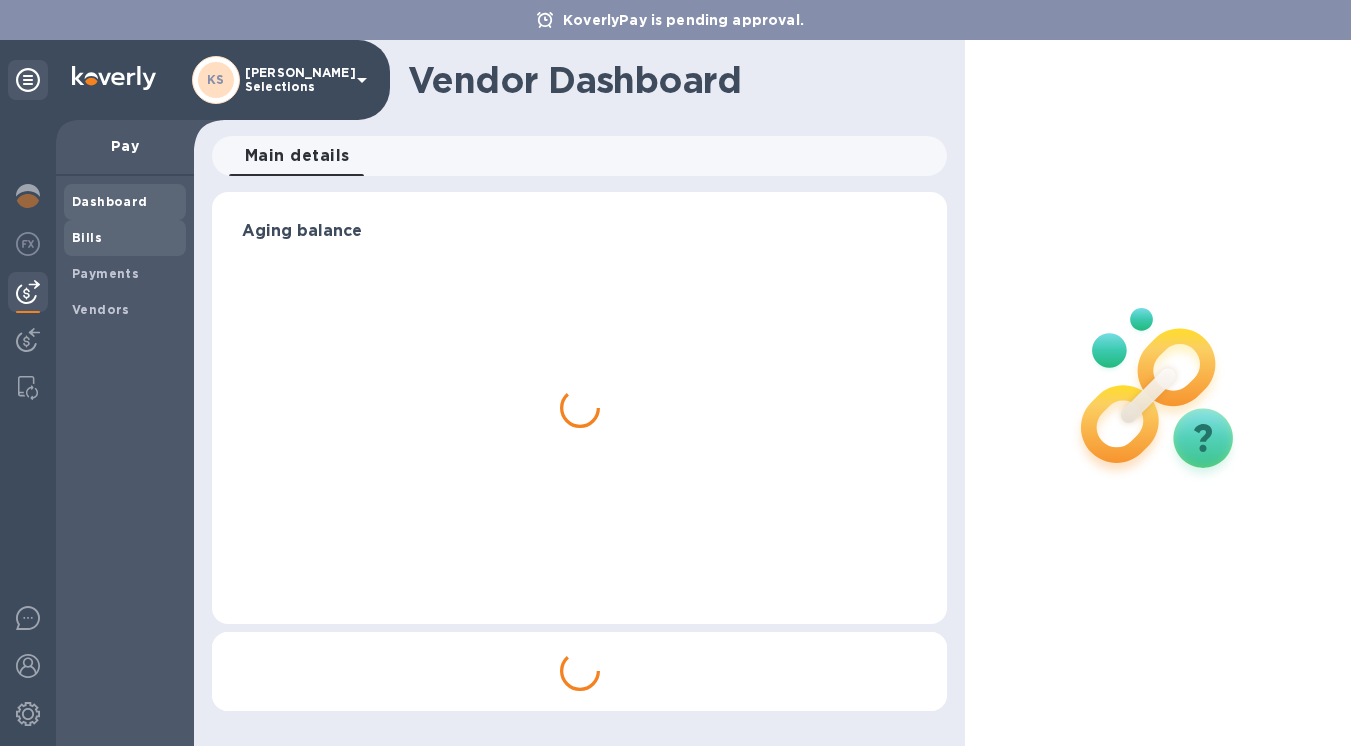 click on "Bills" at bounding box center (87, 238) 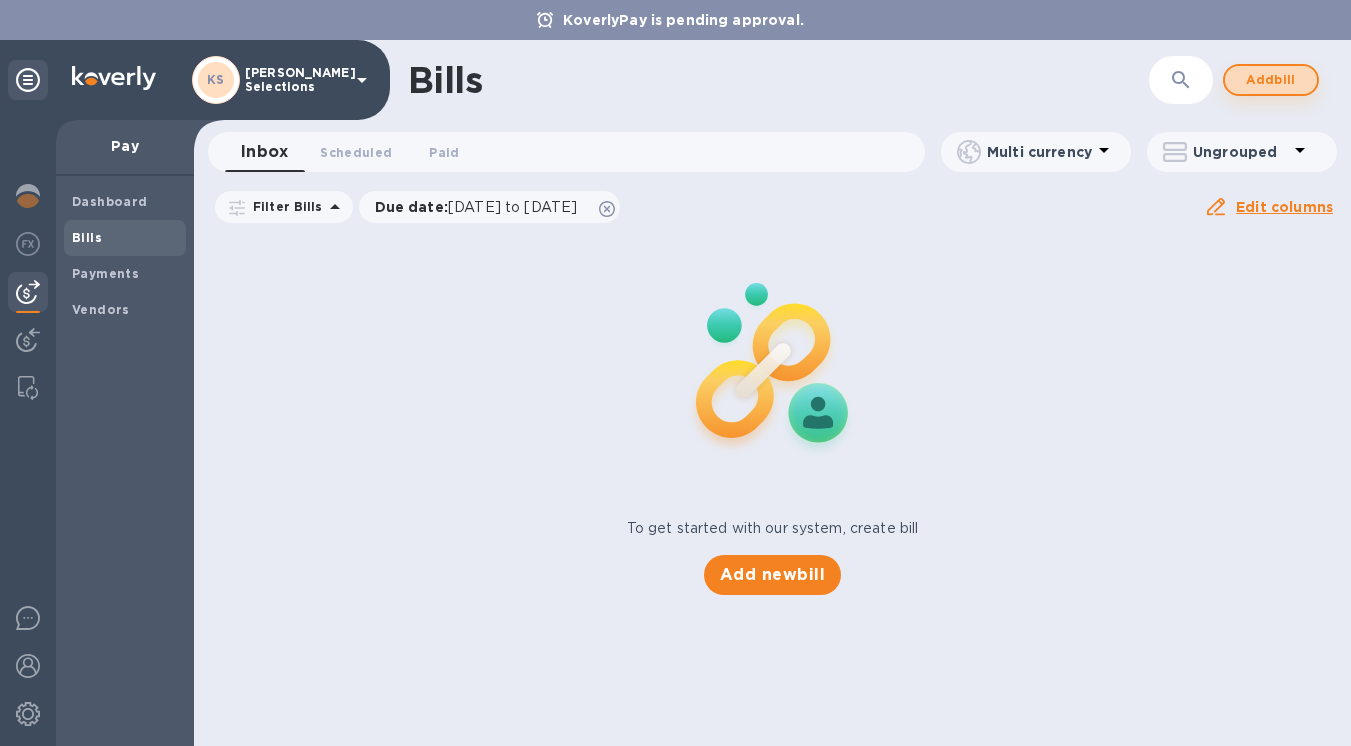 click on "Add   bill" at bounding box center (1271, 80) 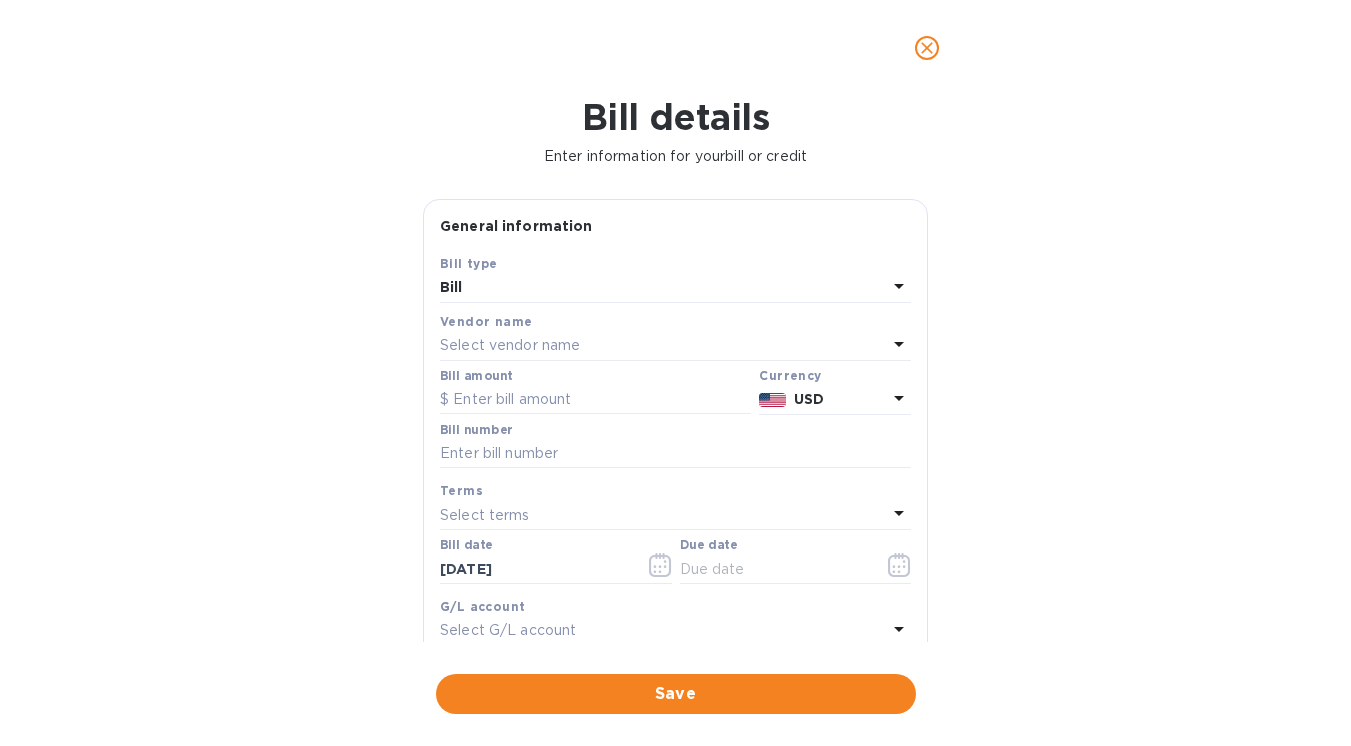 click on "Select vendor name" at bounding box center (663, 346) 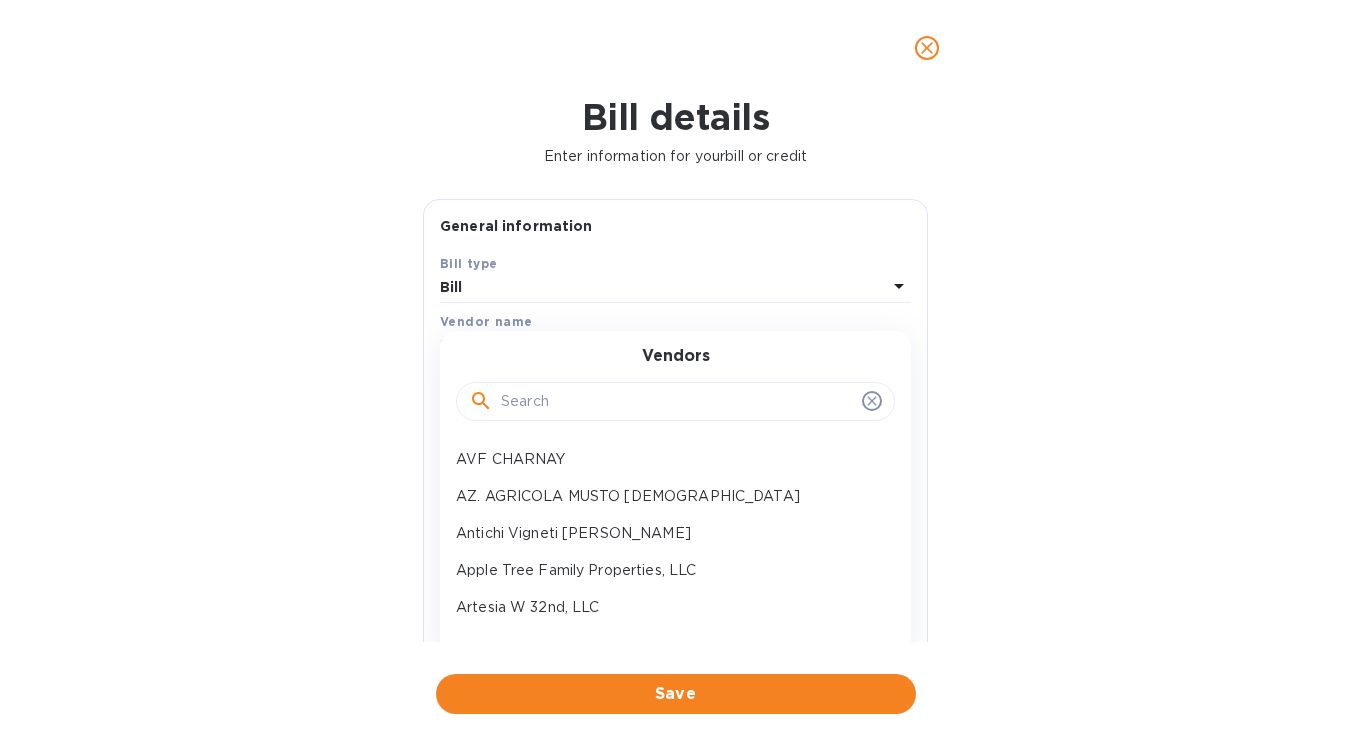 click at bounding box center [677, 402] 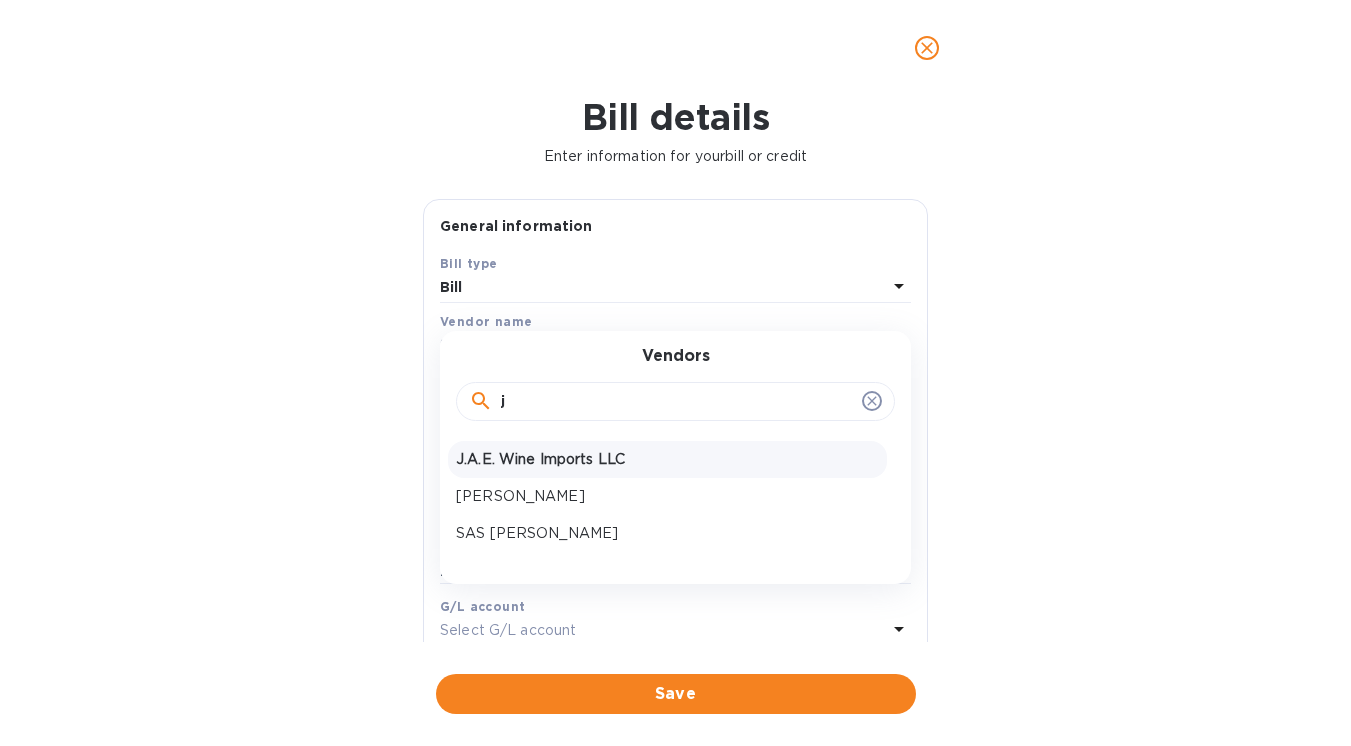 type on "j" 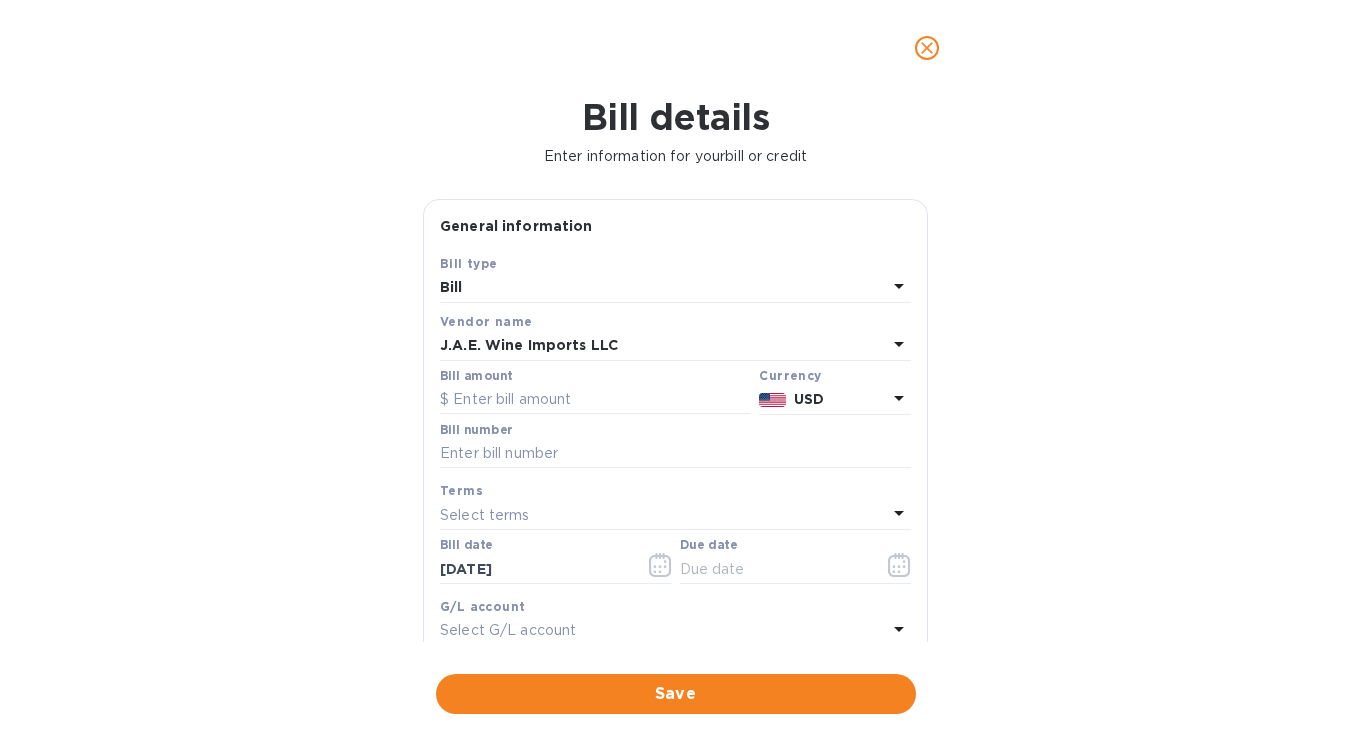 click on "USD" at bounding box center [840, 399] 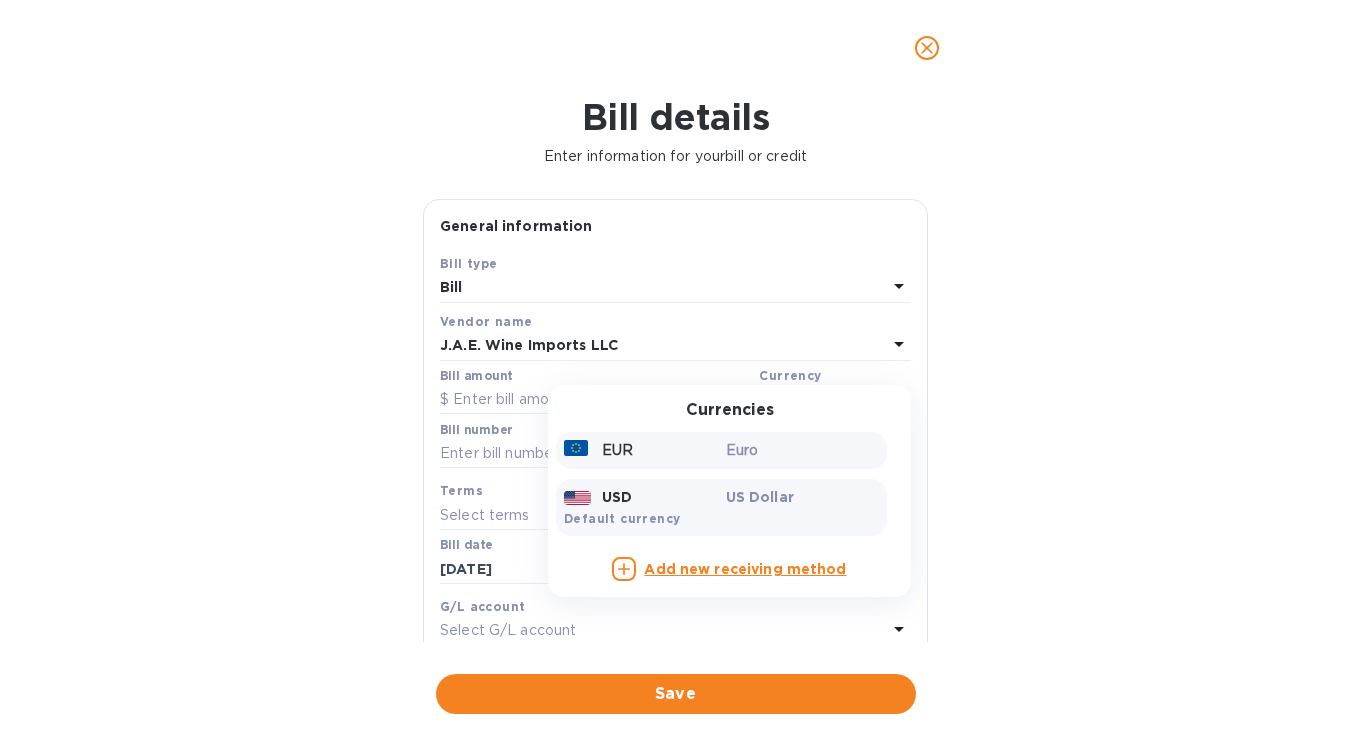 click on "Euro" at bounding box center (803, 450) 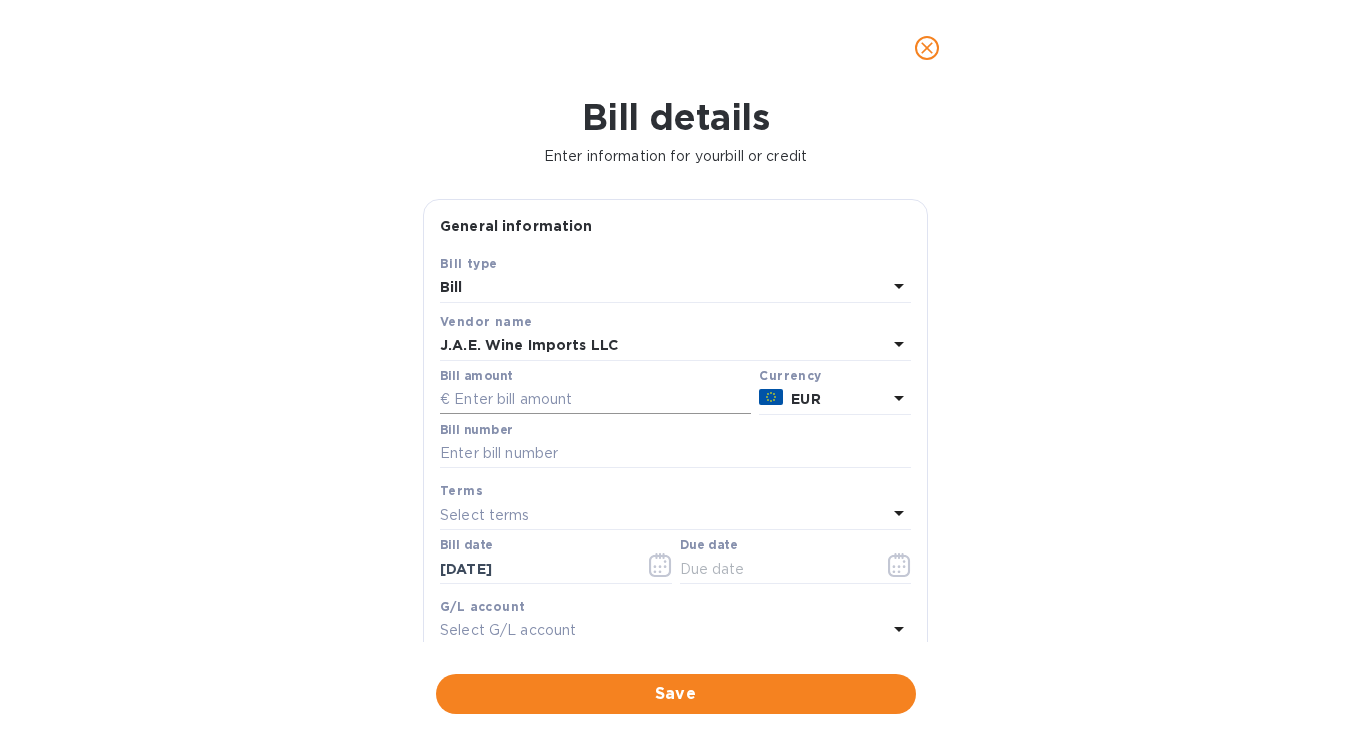 click at bounding box center [595, 400] 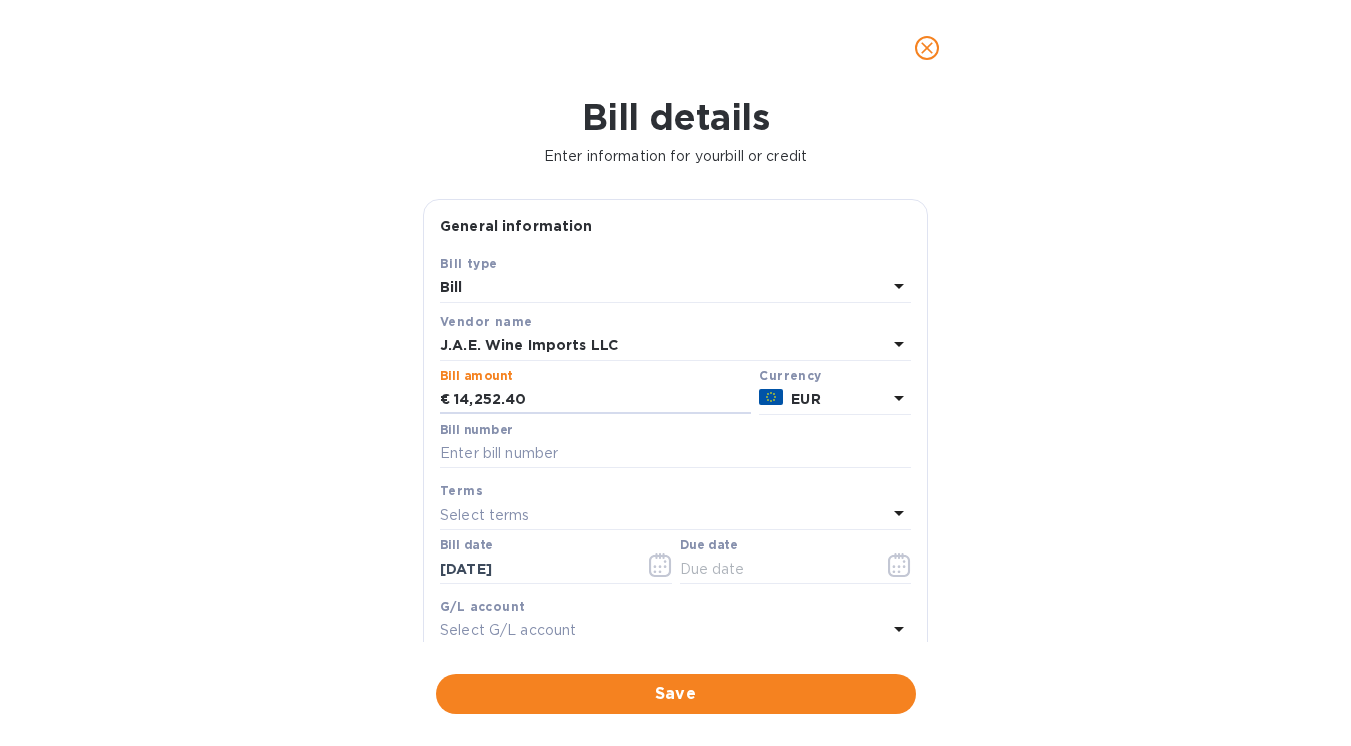 type on "14,252.40" 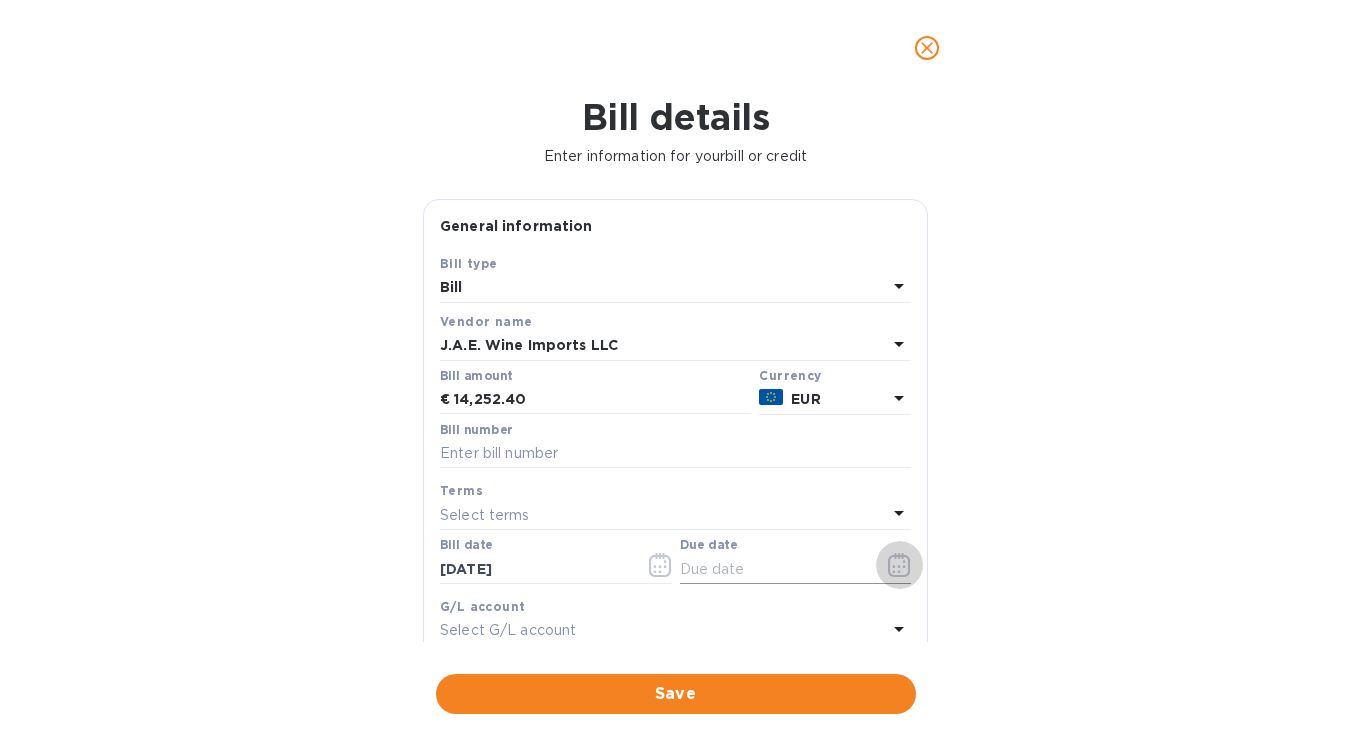 click 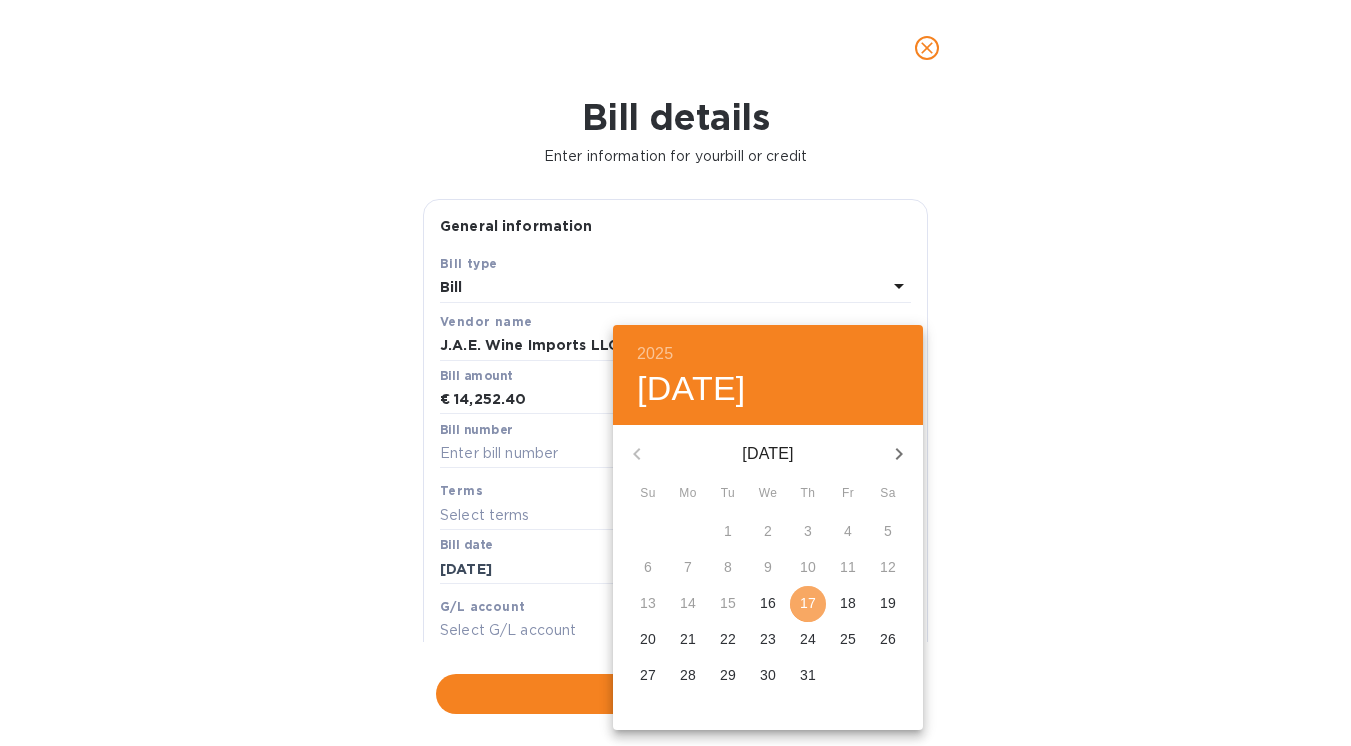 click on "17" at bounding box center [808, 603] 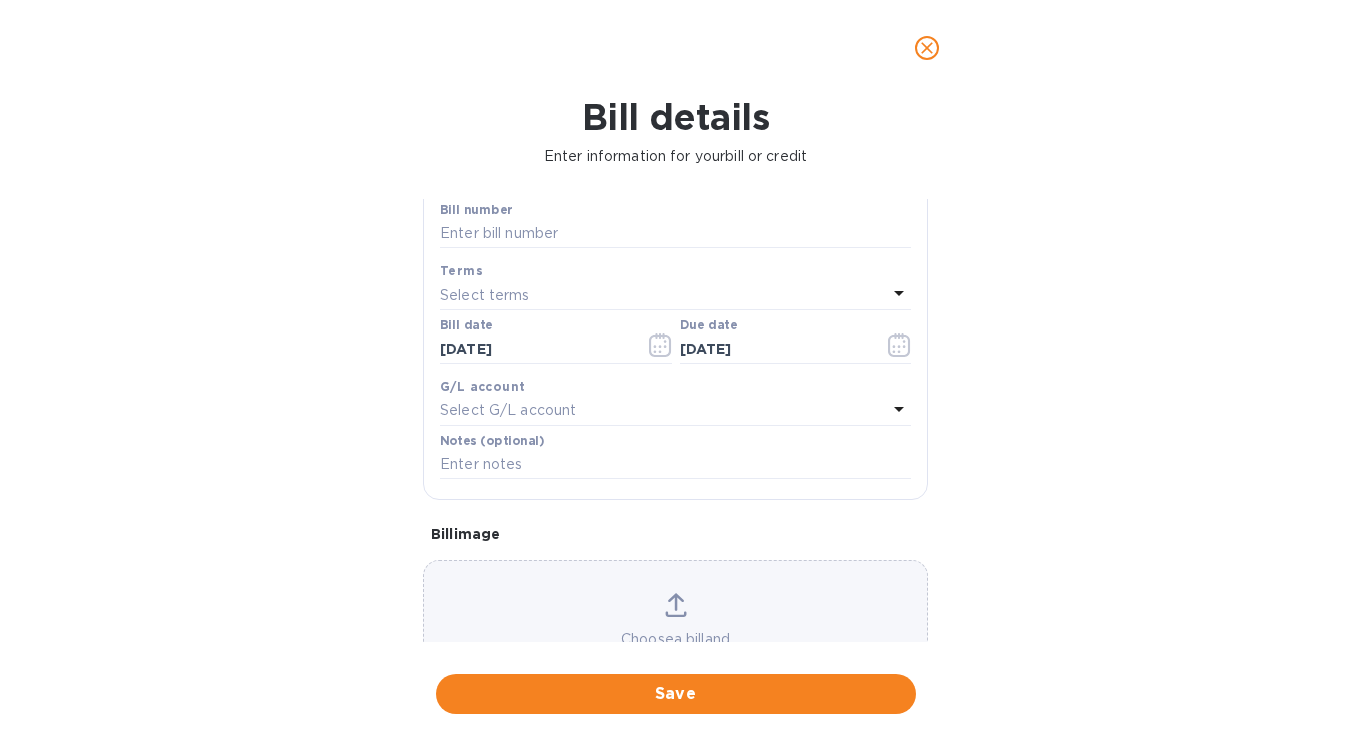 scroll, scrollTop: 309, scrollLeft: 0, axis: vertical 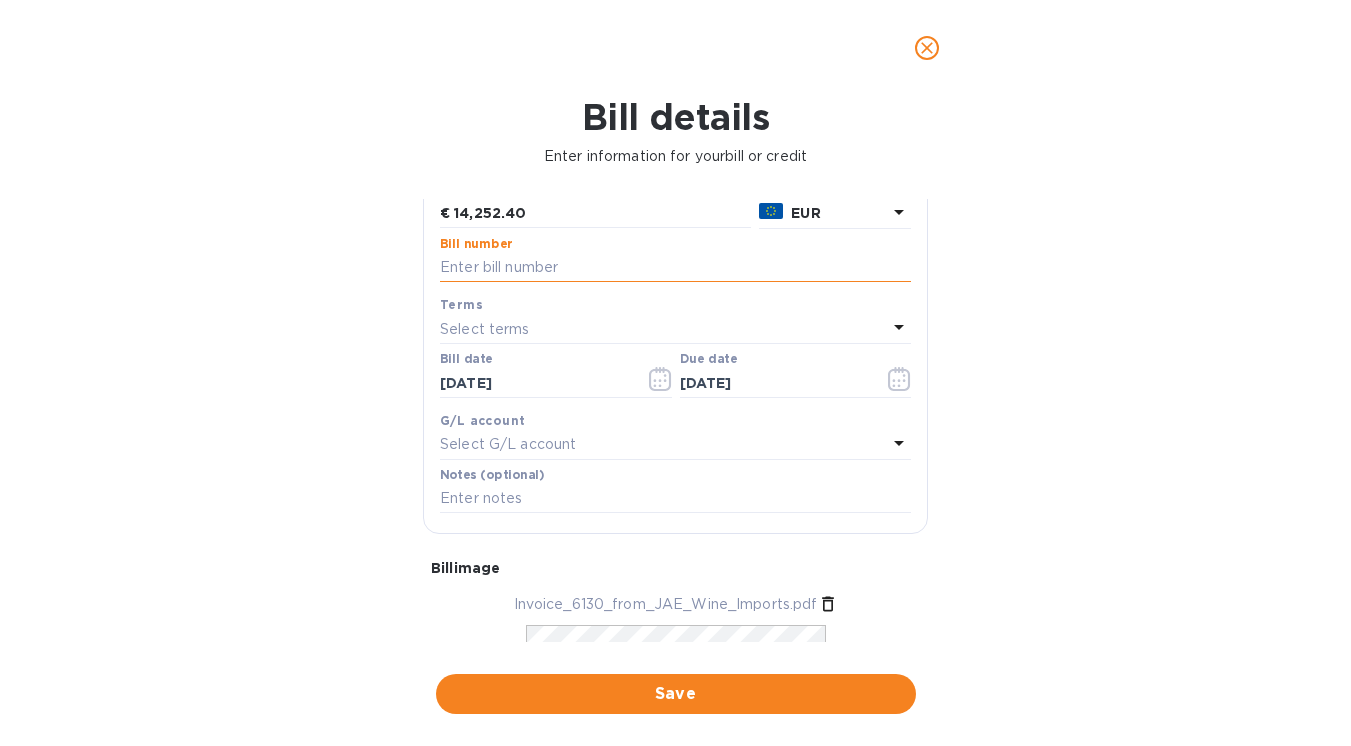 click at bounding box center (675, 268) 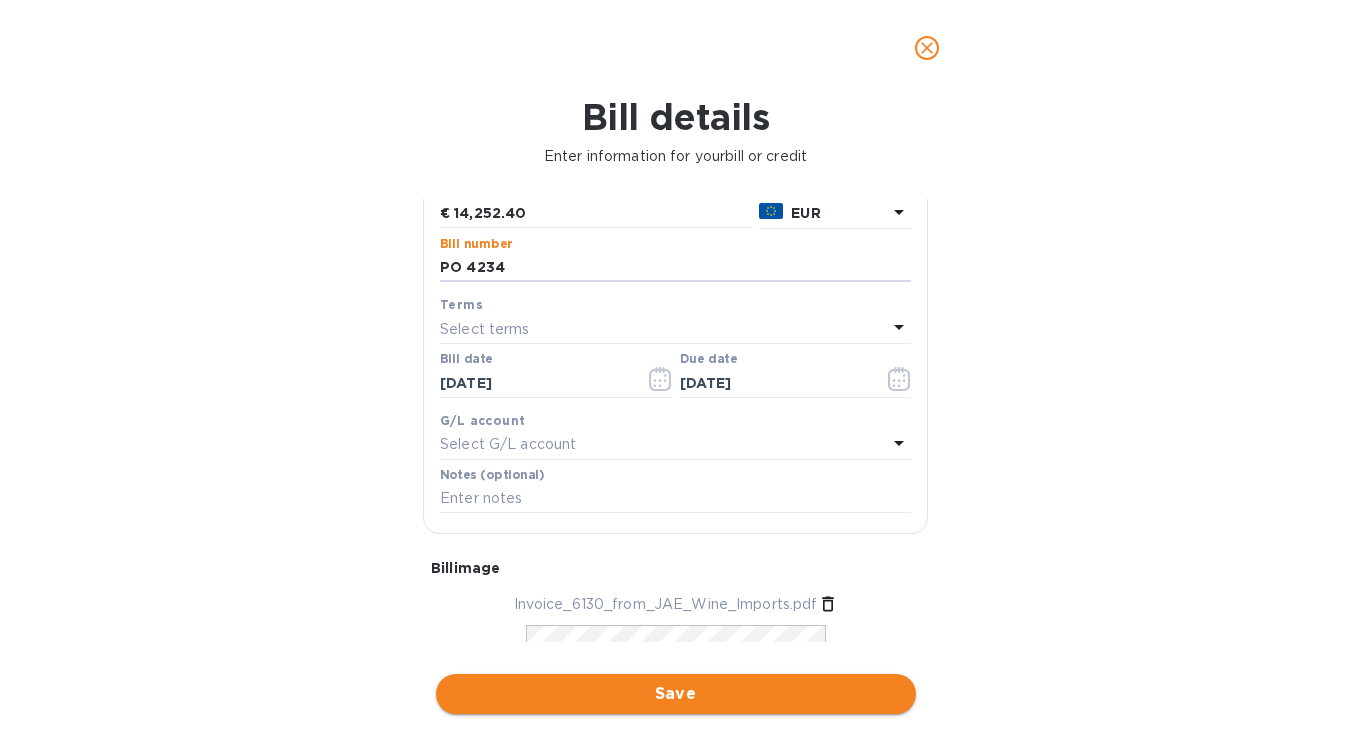 type on "PO 4234" 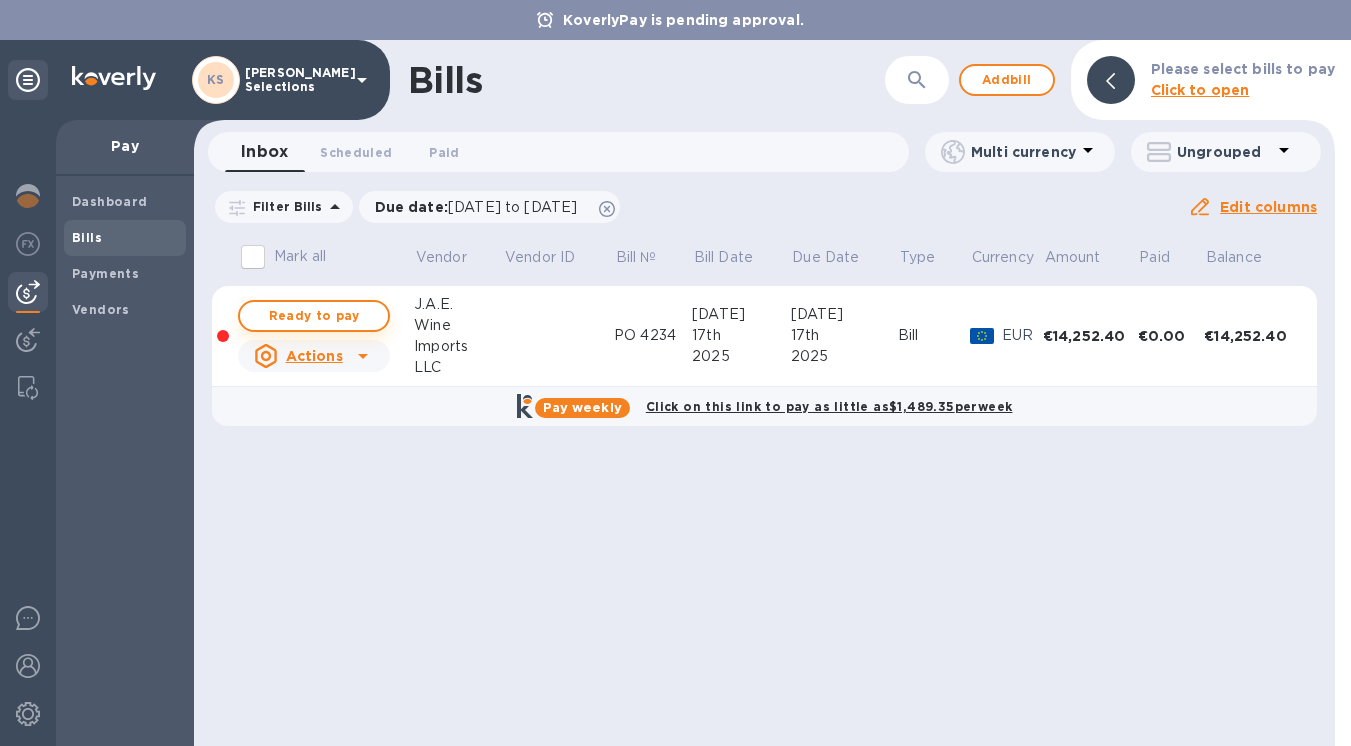 click on "Ready to pay" at bounding box center [314, 316] 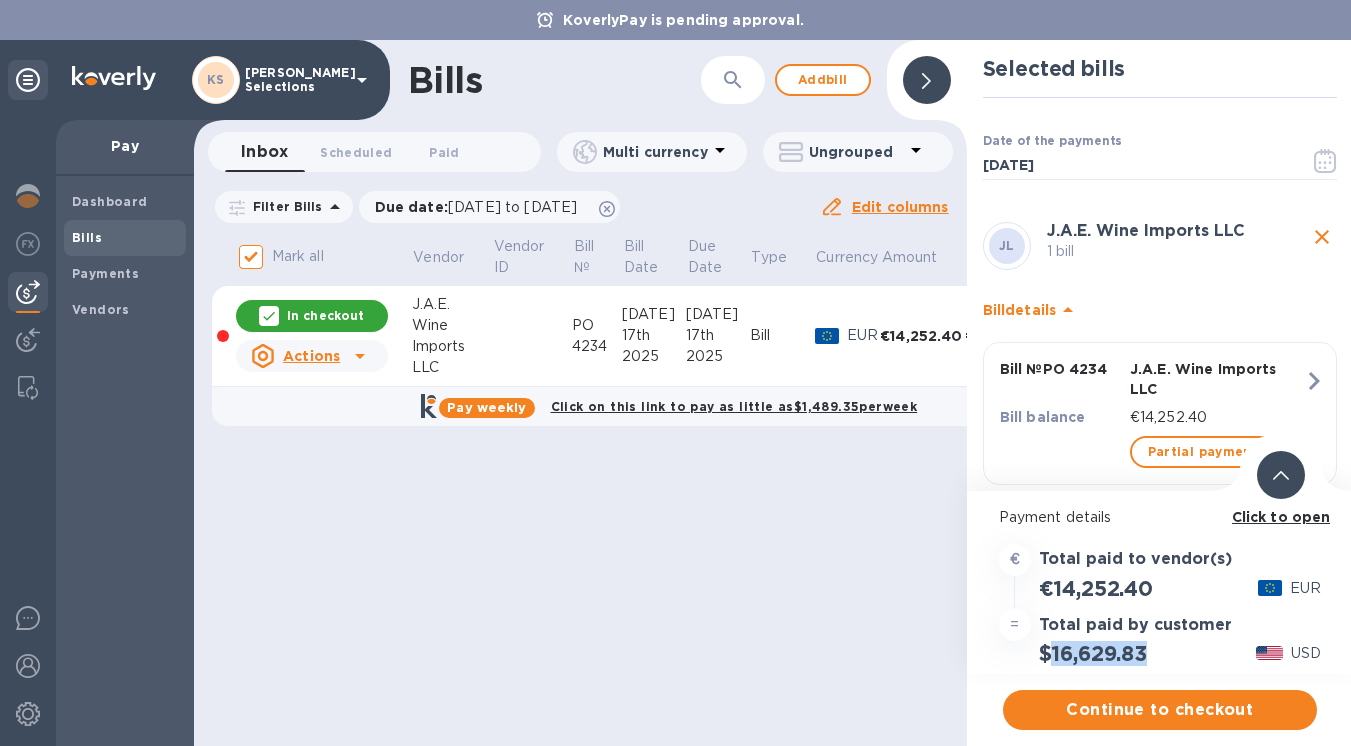 drag, startPoint x: 1151, startPoint y: 660, endPoint x: 1055, endPoint y: 658, distance: 96.02083 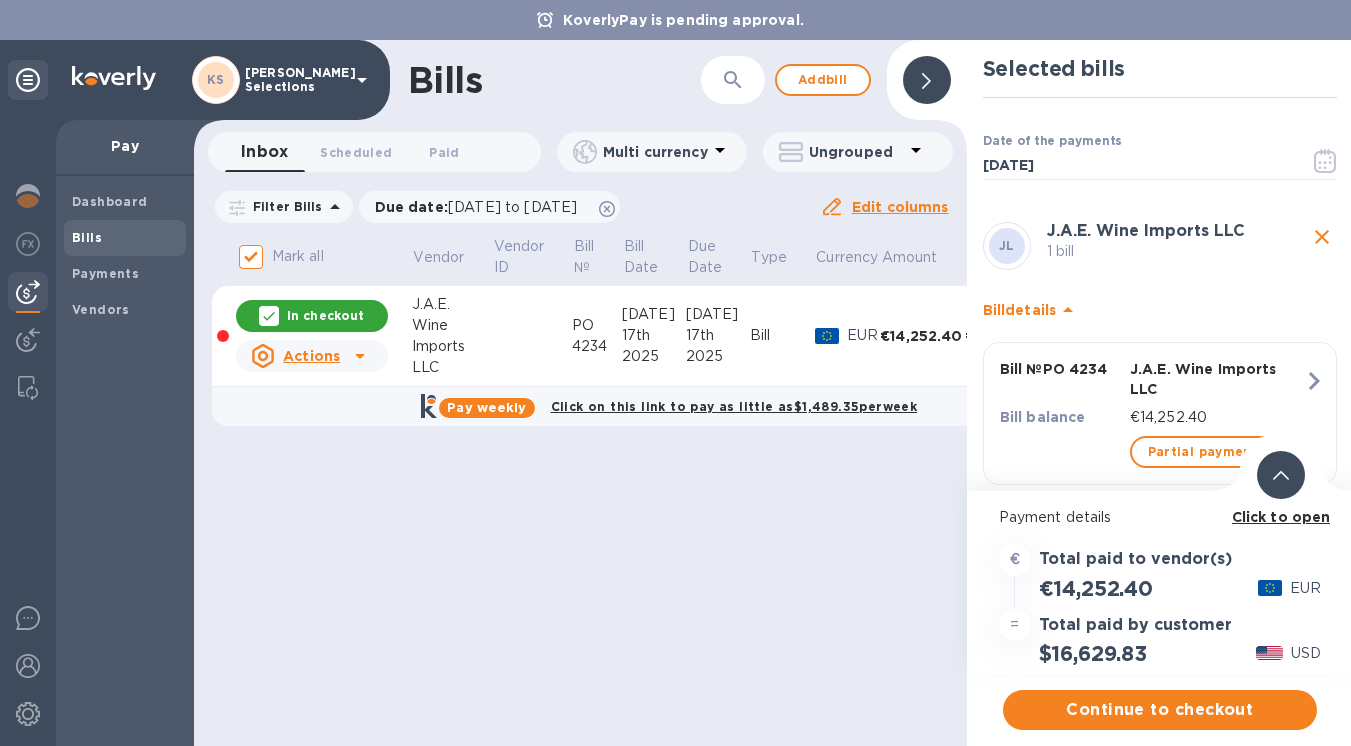 click on "Click to open" at bounding box center [1281, 517] 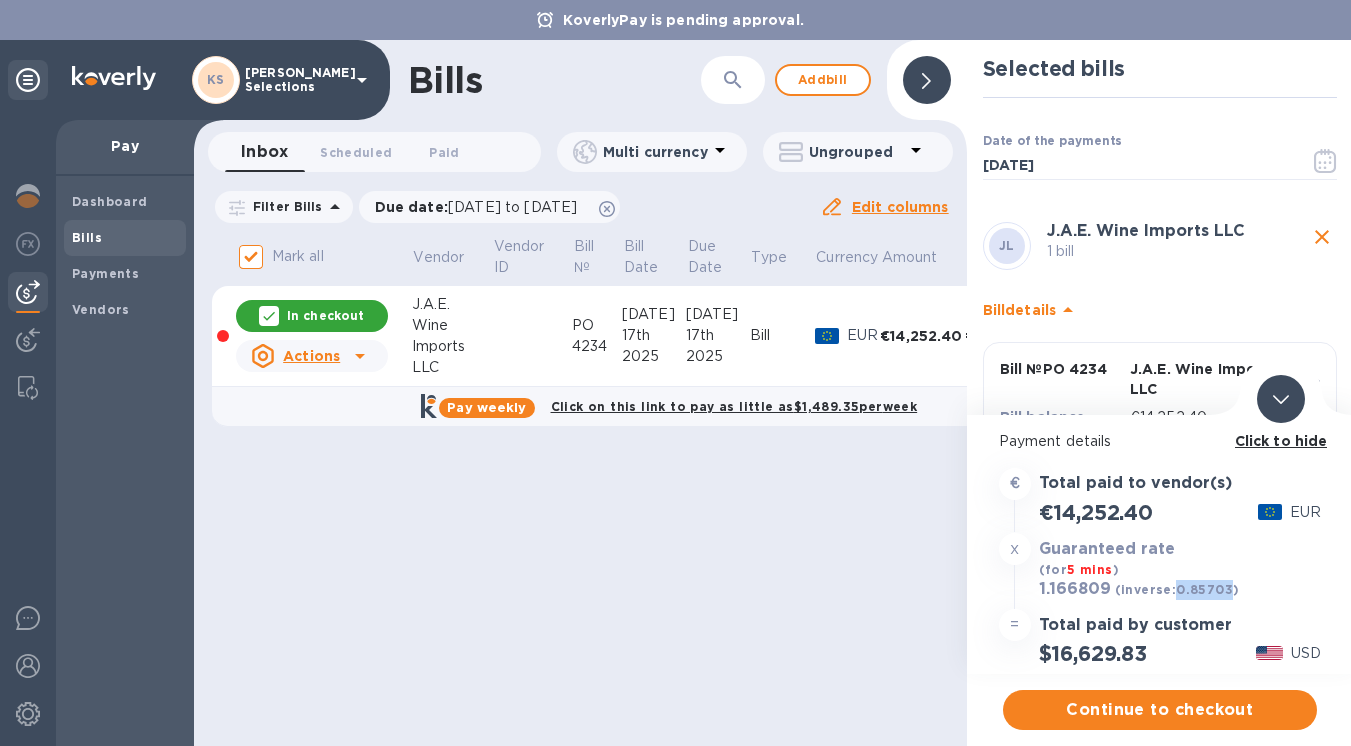 drag, startPoint x: 1226, startPoint y: 591, endPoint x: 1177, endPoint y: 588, distance: 49.09175 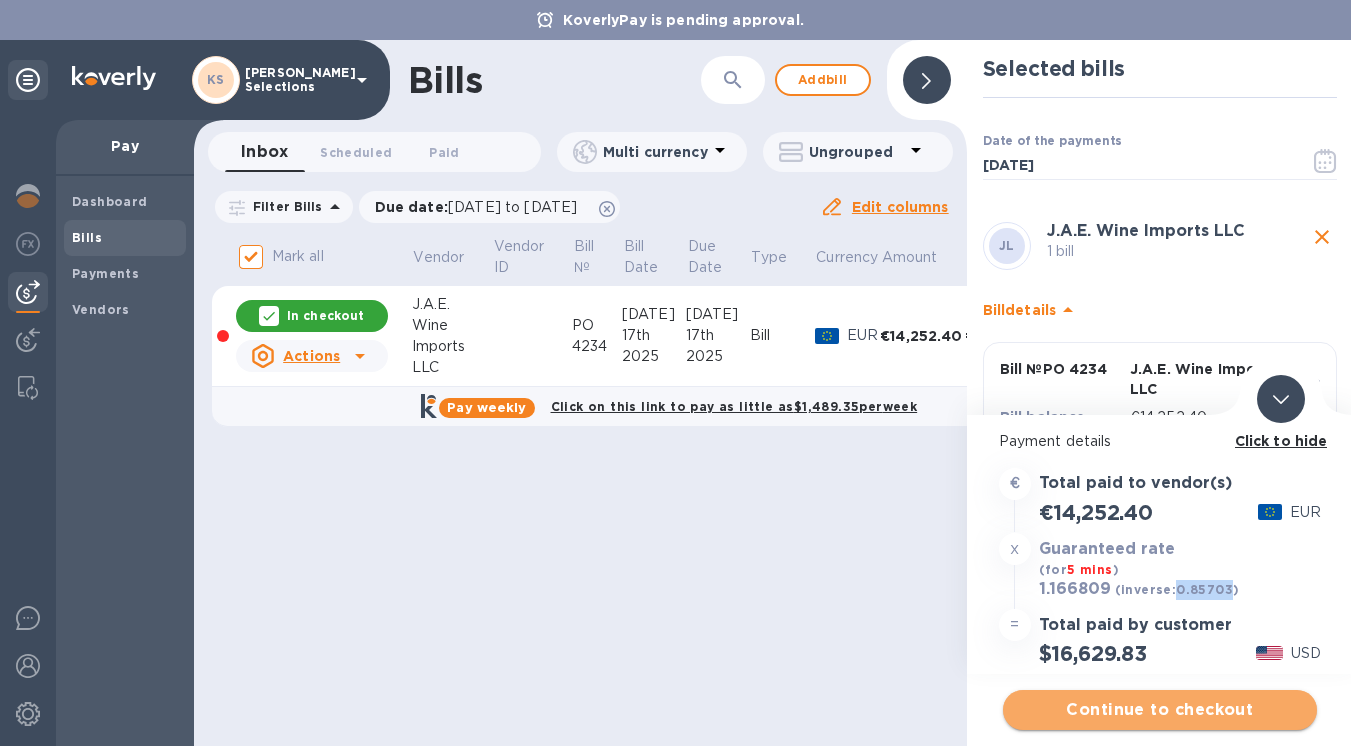 click on "Continue to checkout" at bounding box center (1160, 710) 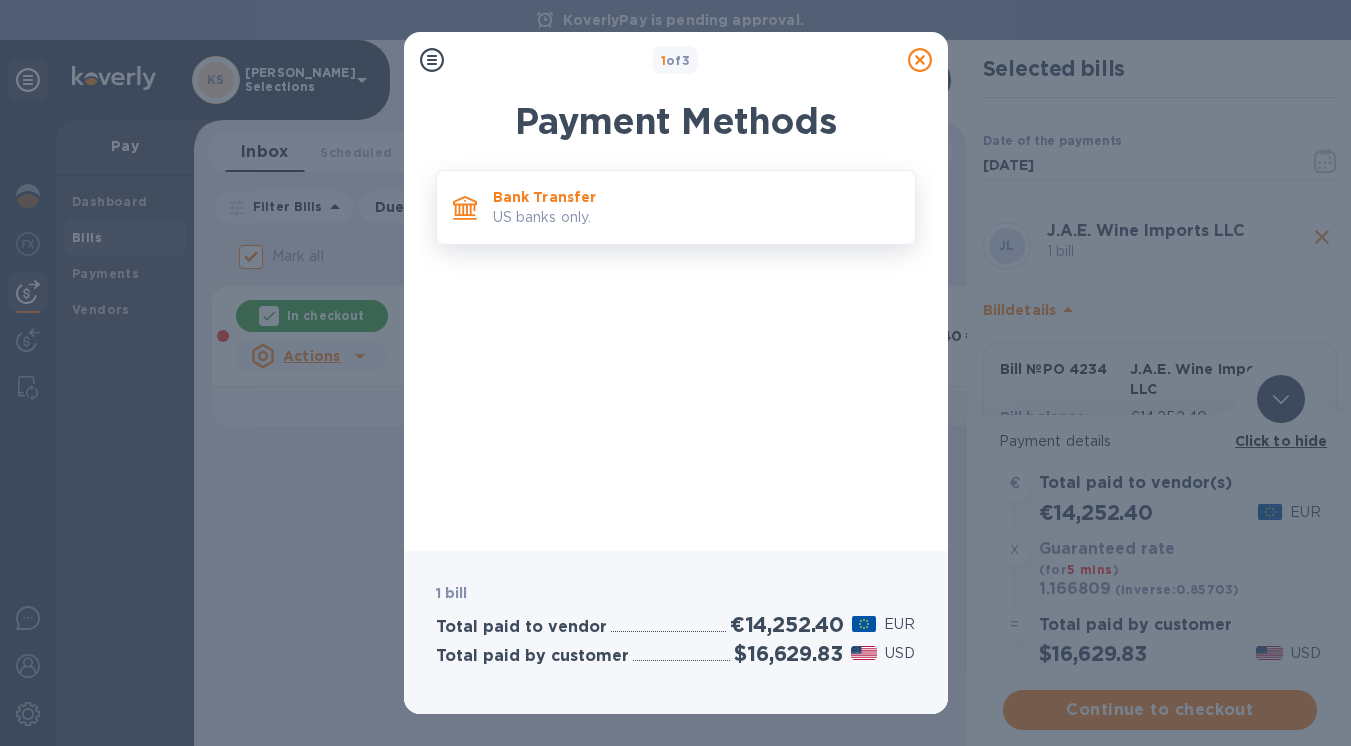 click on "Bank Transfer US banks only." at bounding box center [696, 207] 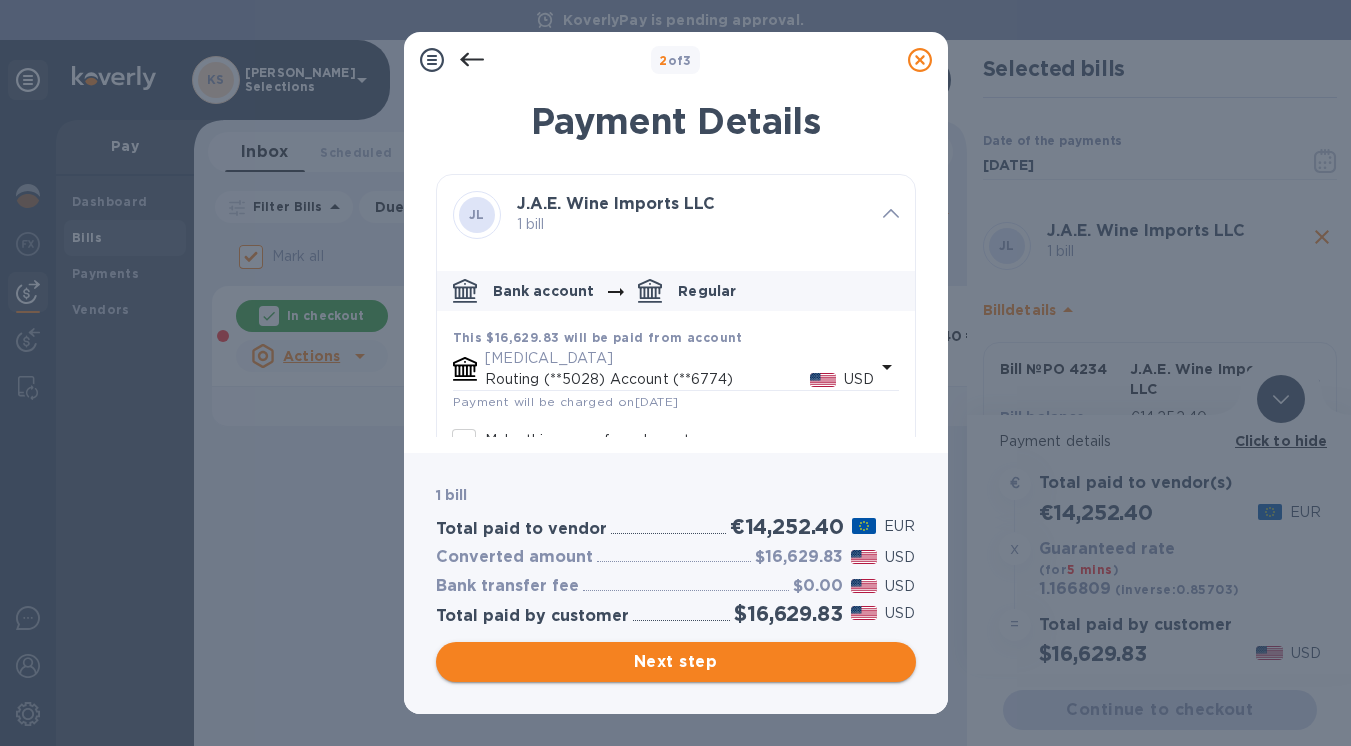 click on "Next step" at bounding box center (676, 662) 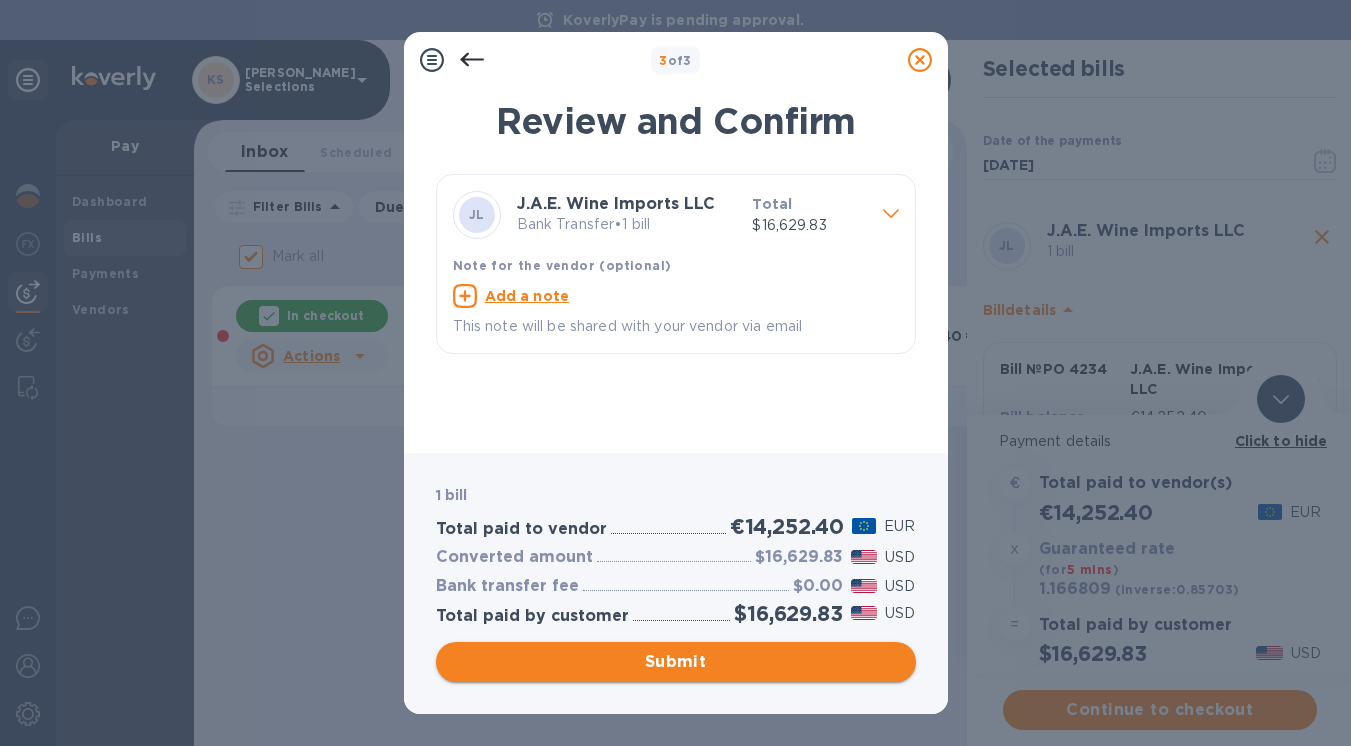 click on "Submit" at bounding box center [676, 662] 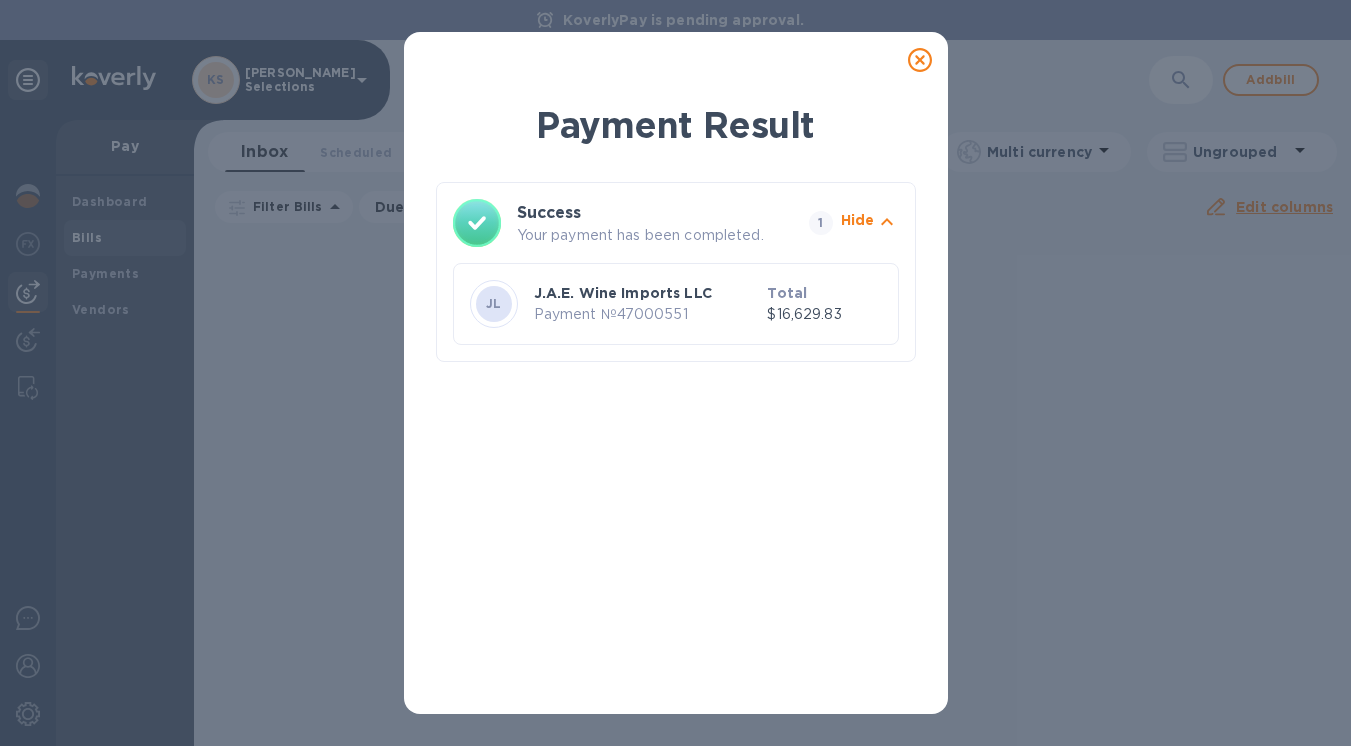 click 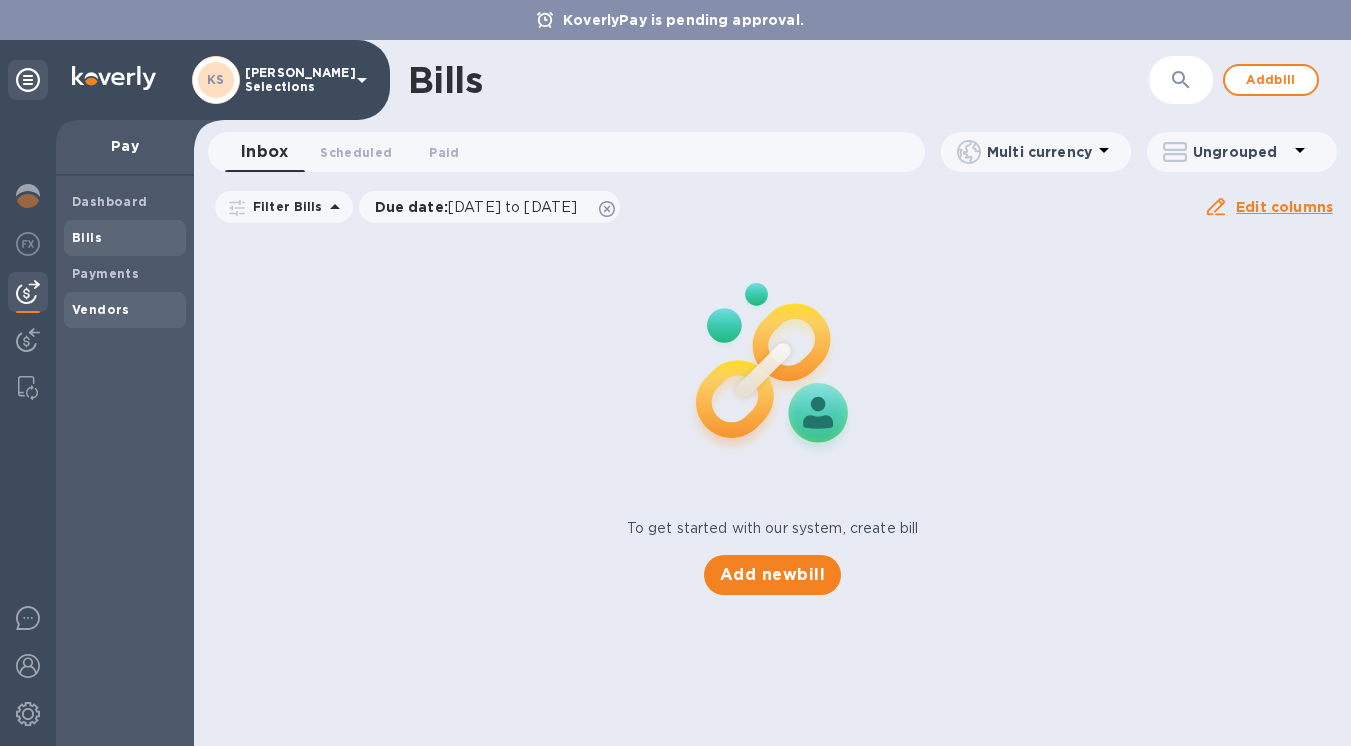 click on "Vendors" at bounding box center [101, 309] 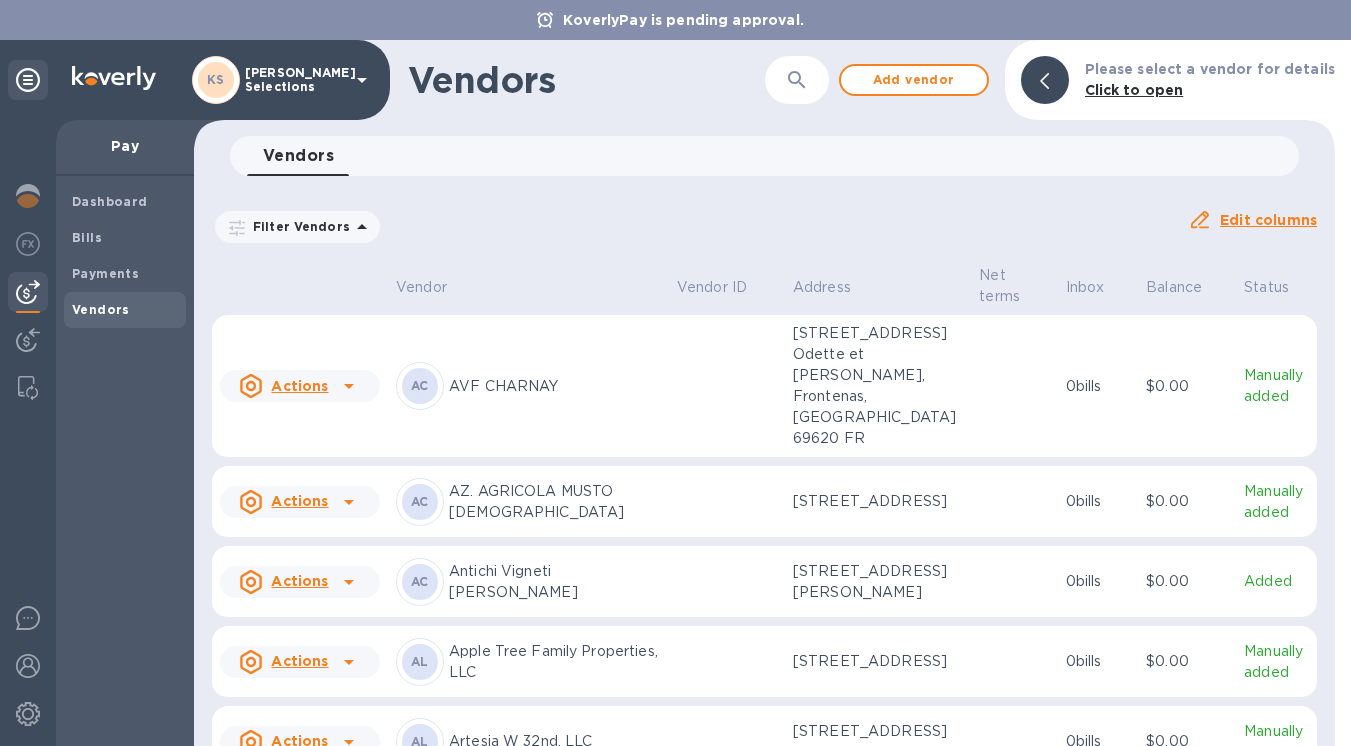 click on "Vendors 0" at bounding box center (773, 156) 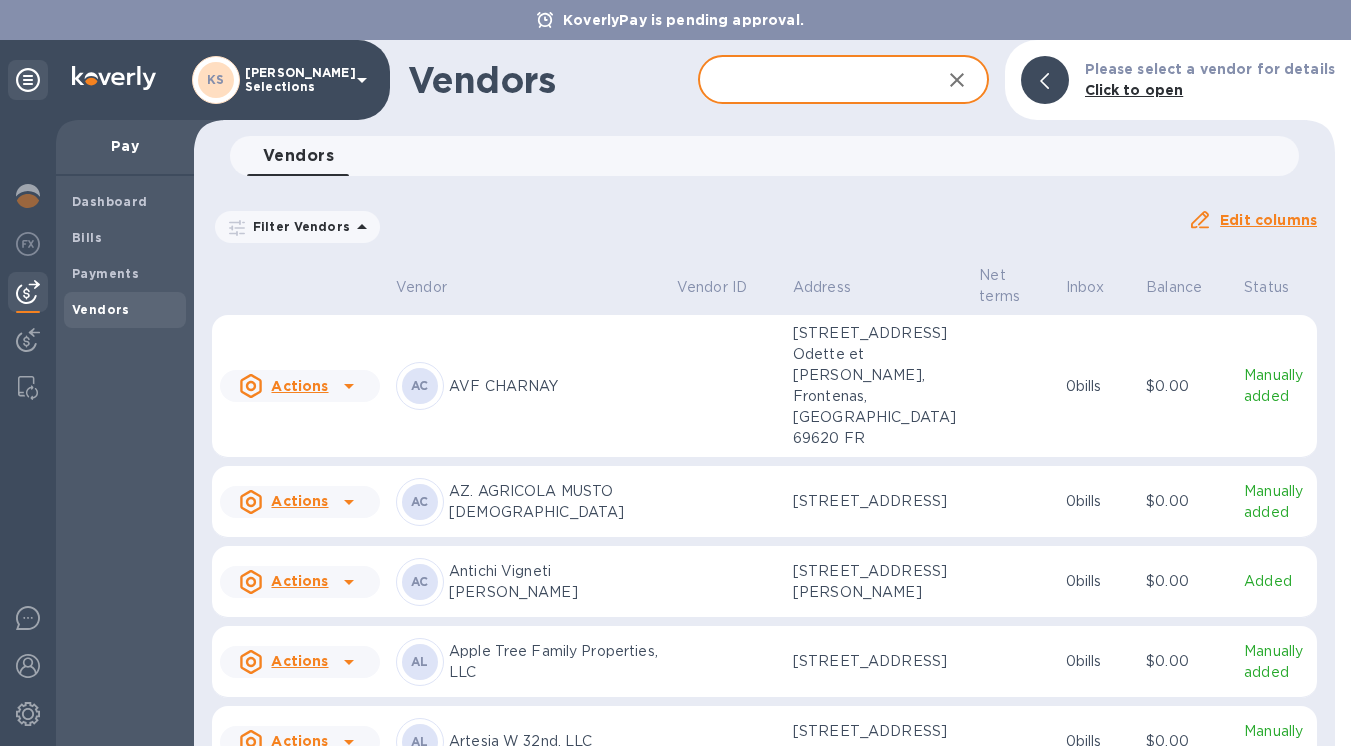 paste on "Mila Family Vineyards" 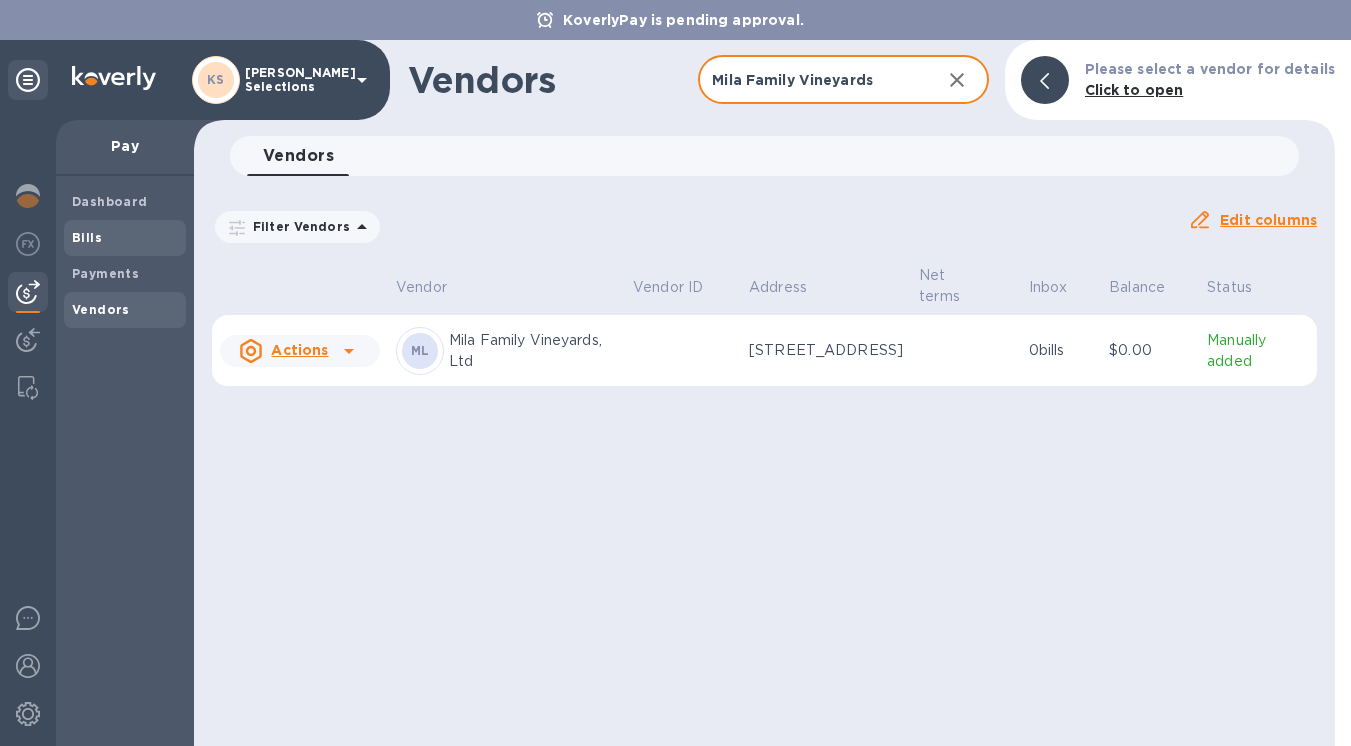 type on "Mila Family Vineyards" 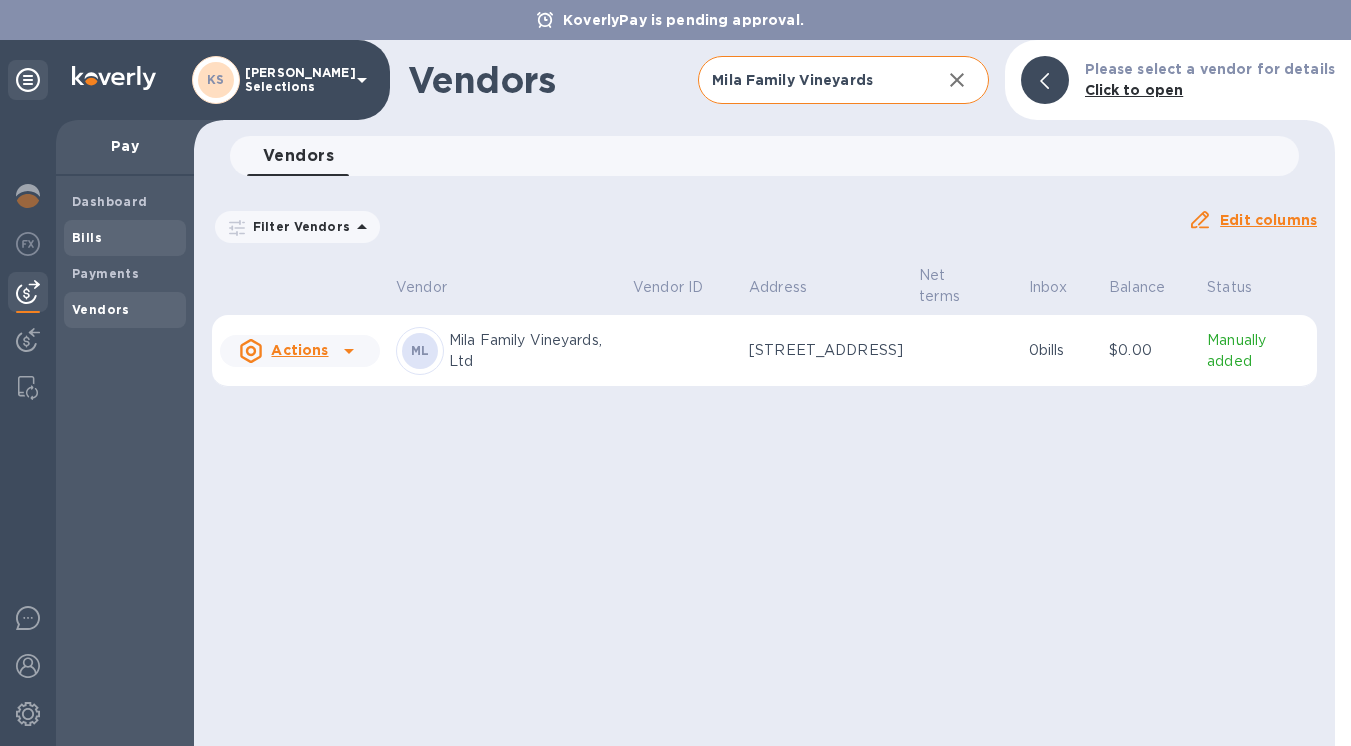 click on "Bills" at bounding box center [125, 238] 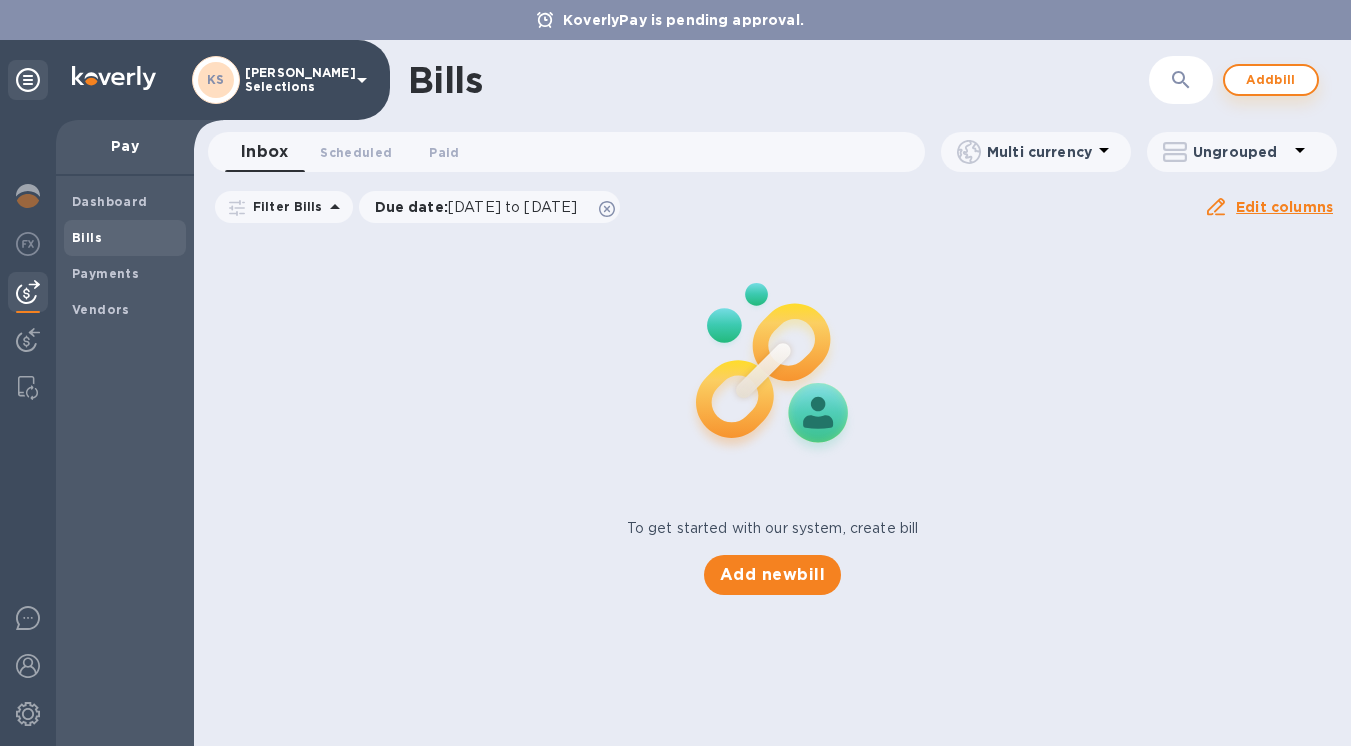 click on "Add   bill" at bounding box center [1271, 80] 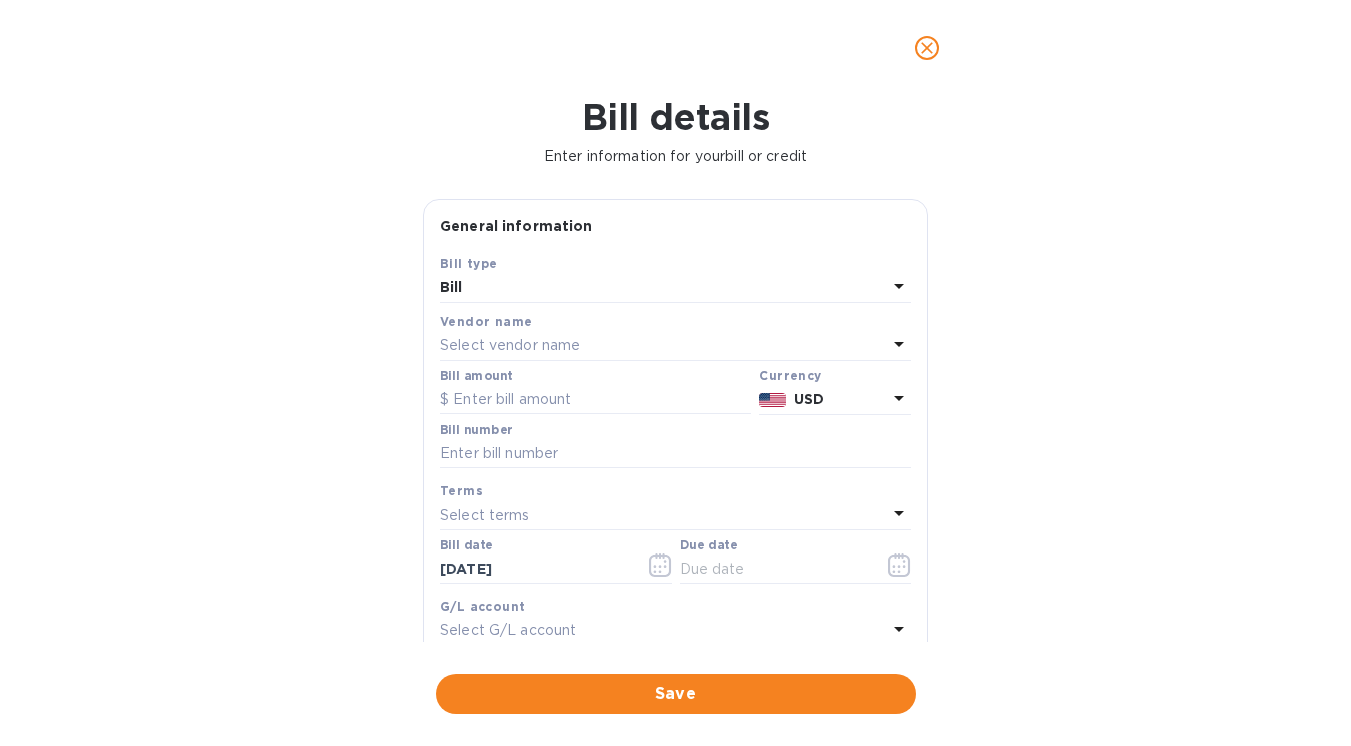 click on "Select vendor name" at bounding box center [510, 345] 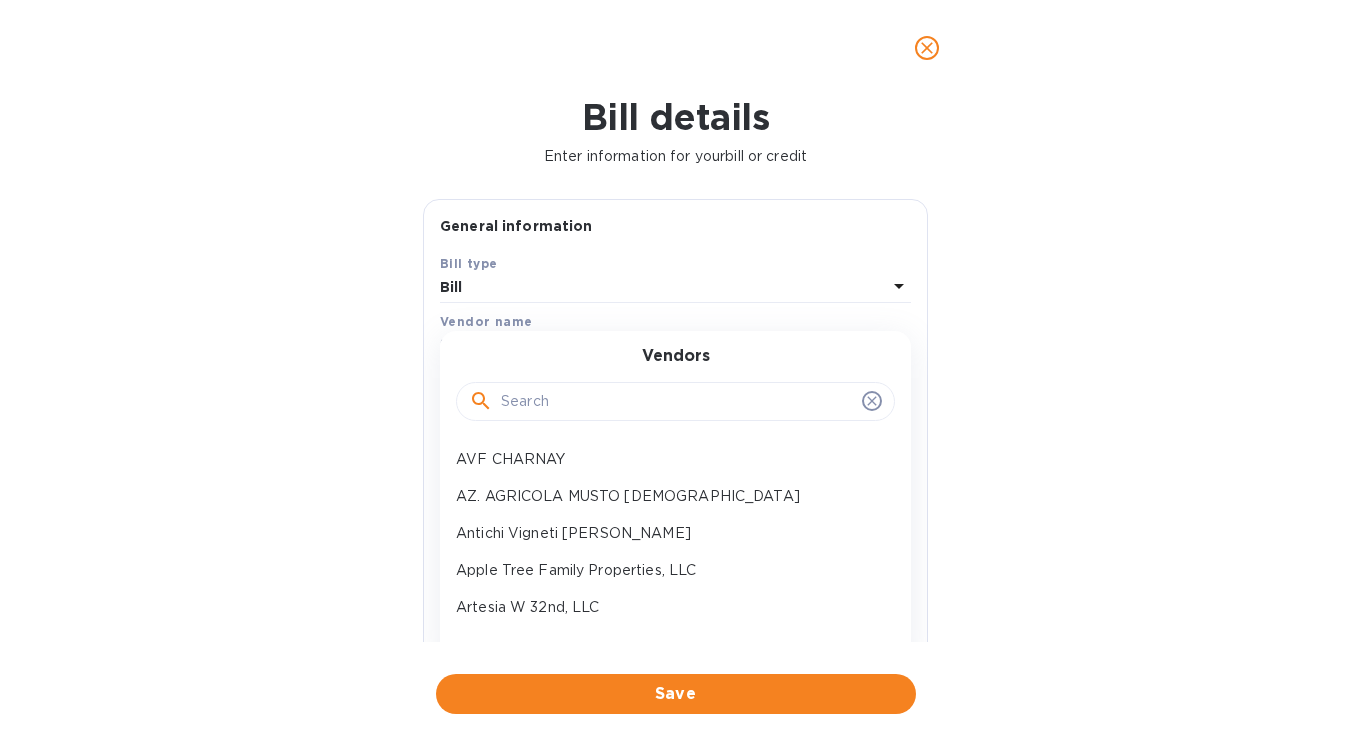 click at bounding box center [677, 402] 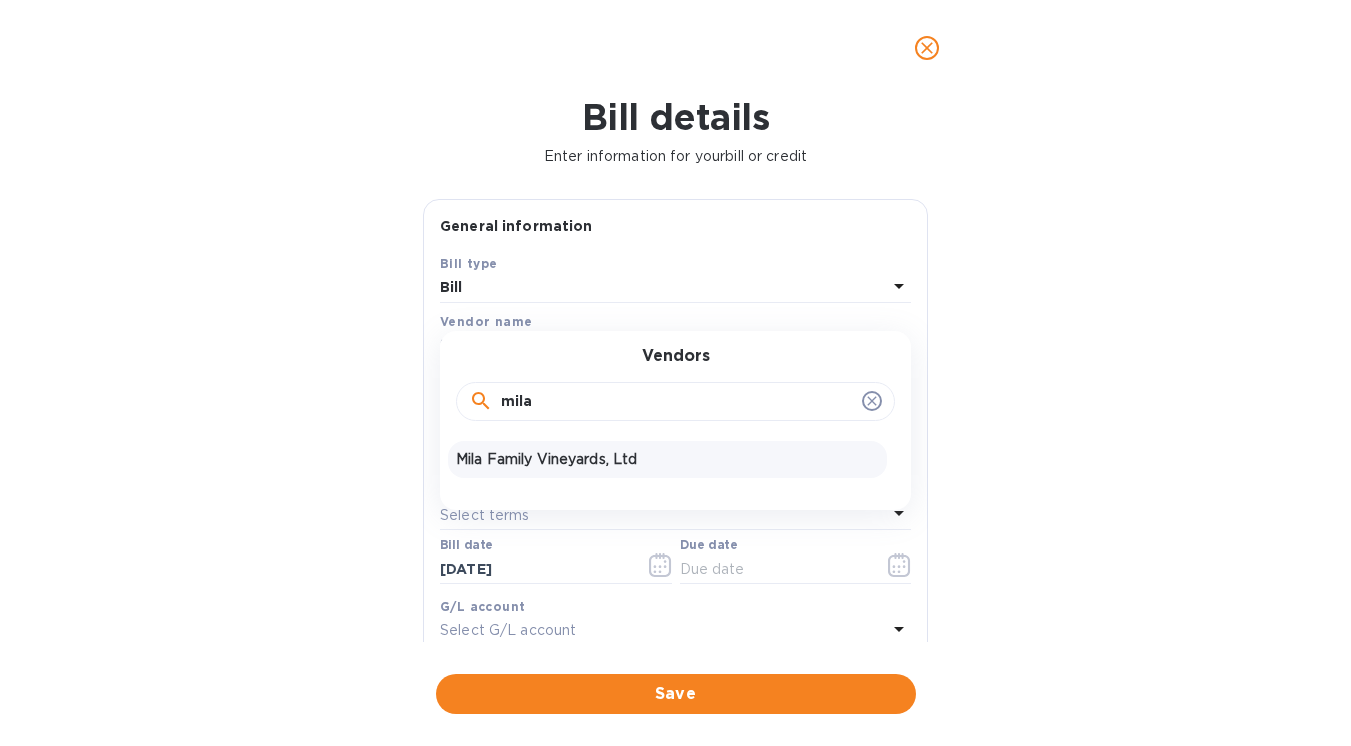 type on "mila" 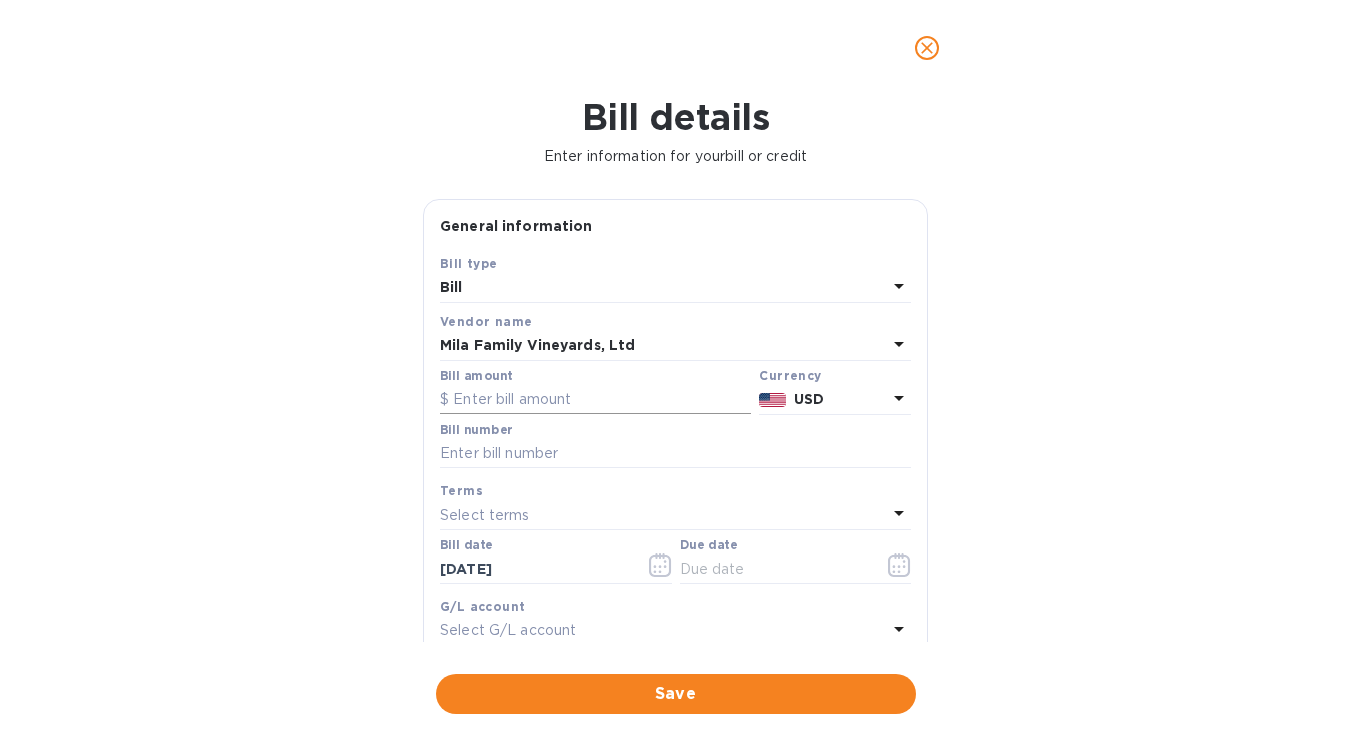 click at bounding box center [595, 400] 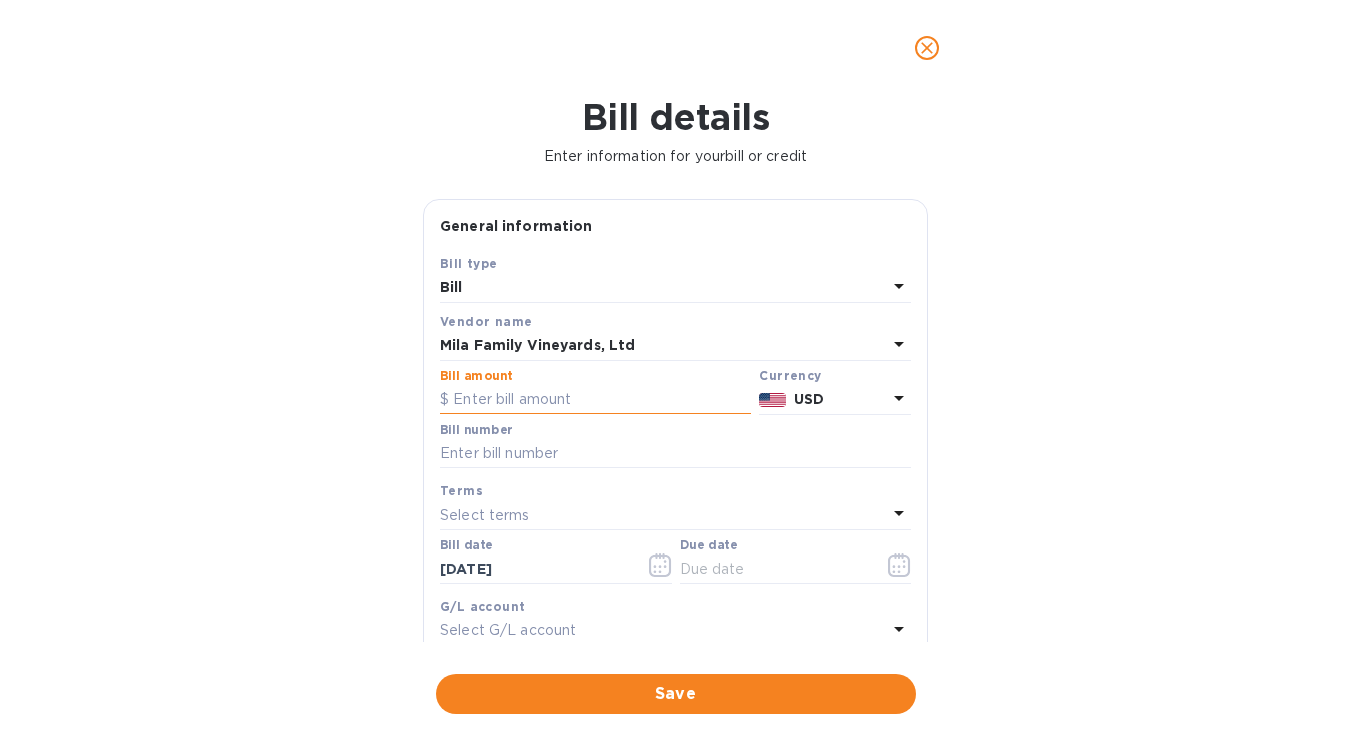 paste on "4,939.20" 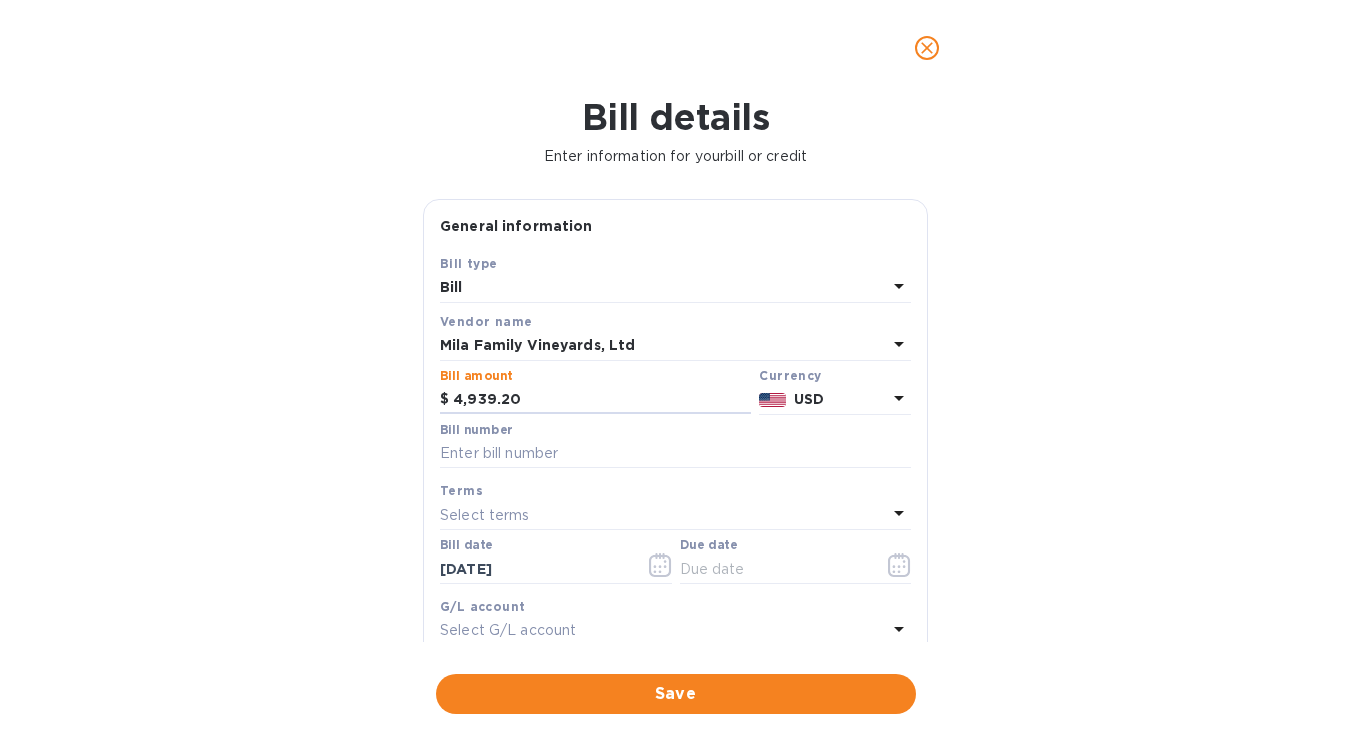 type on "4,939.20" 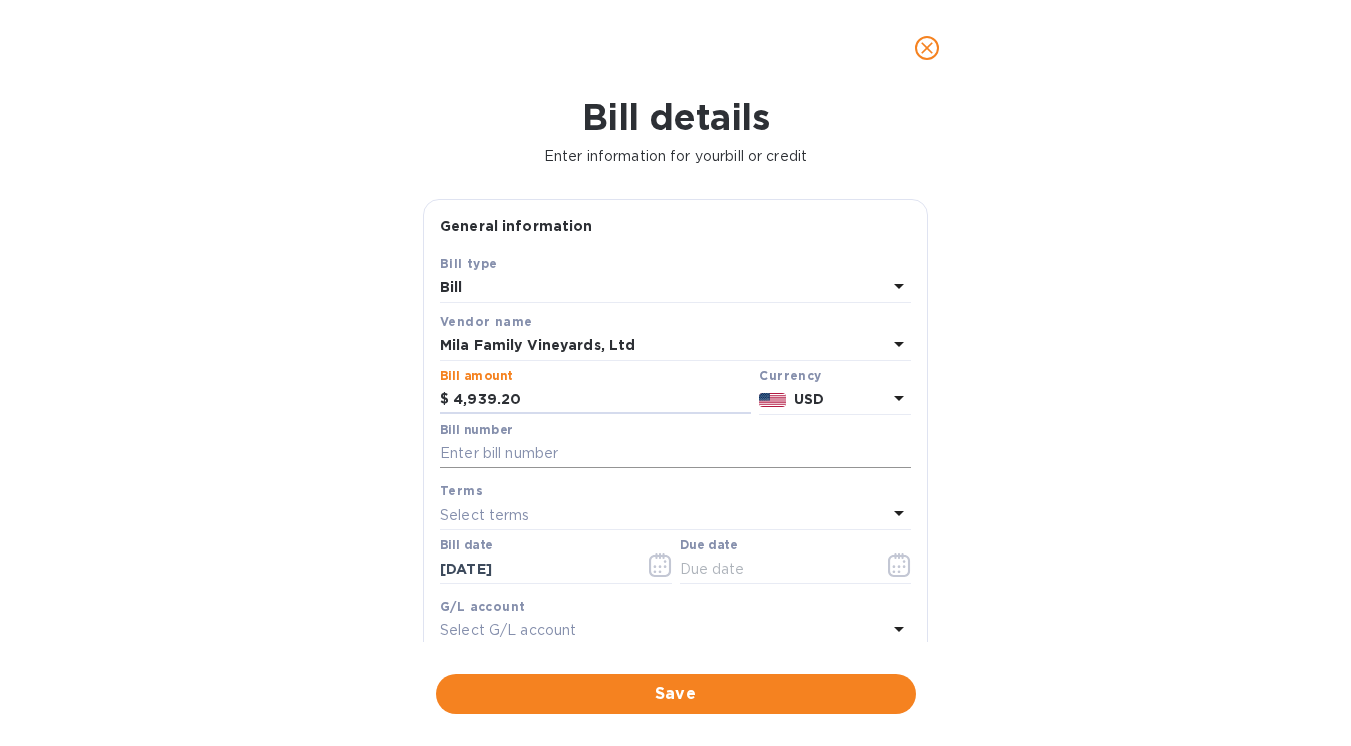 click at bounding box center [675, 454] 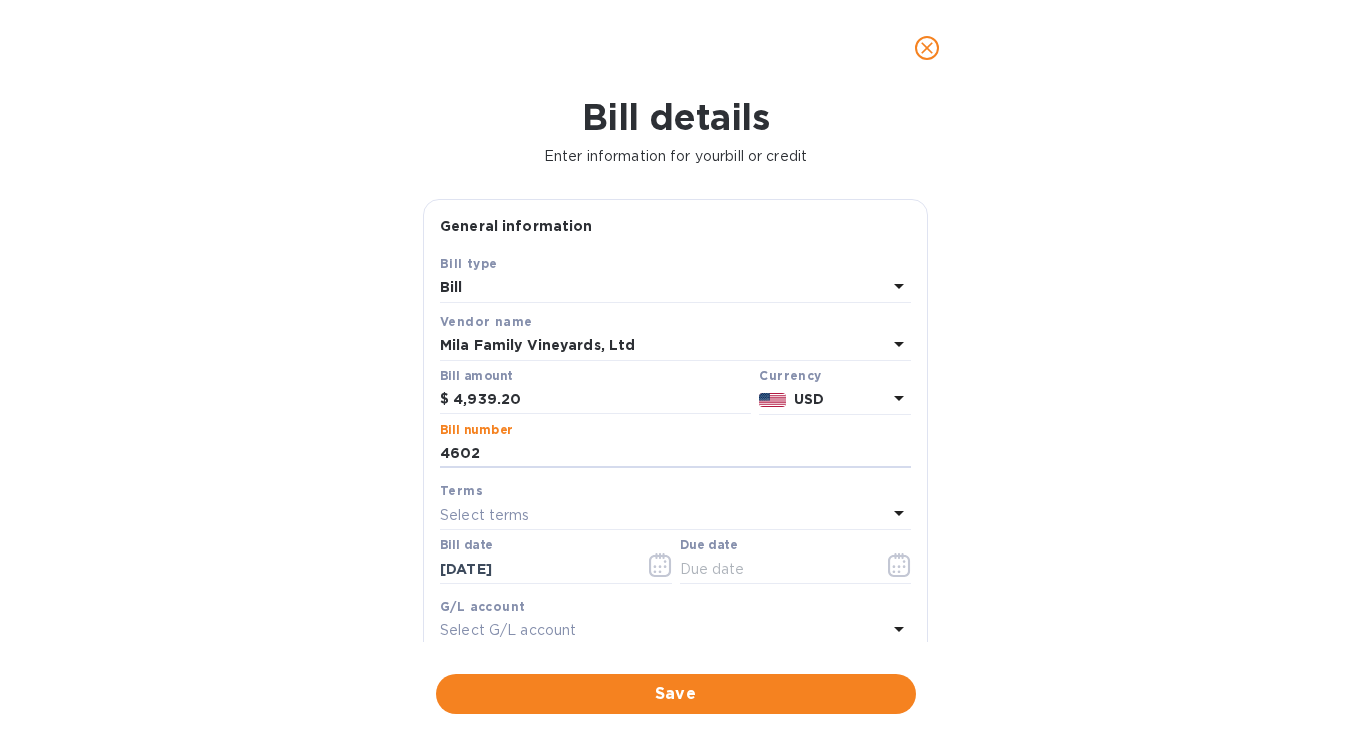 type on "4602" 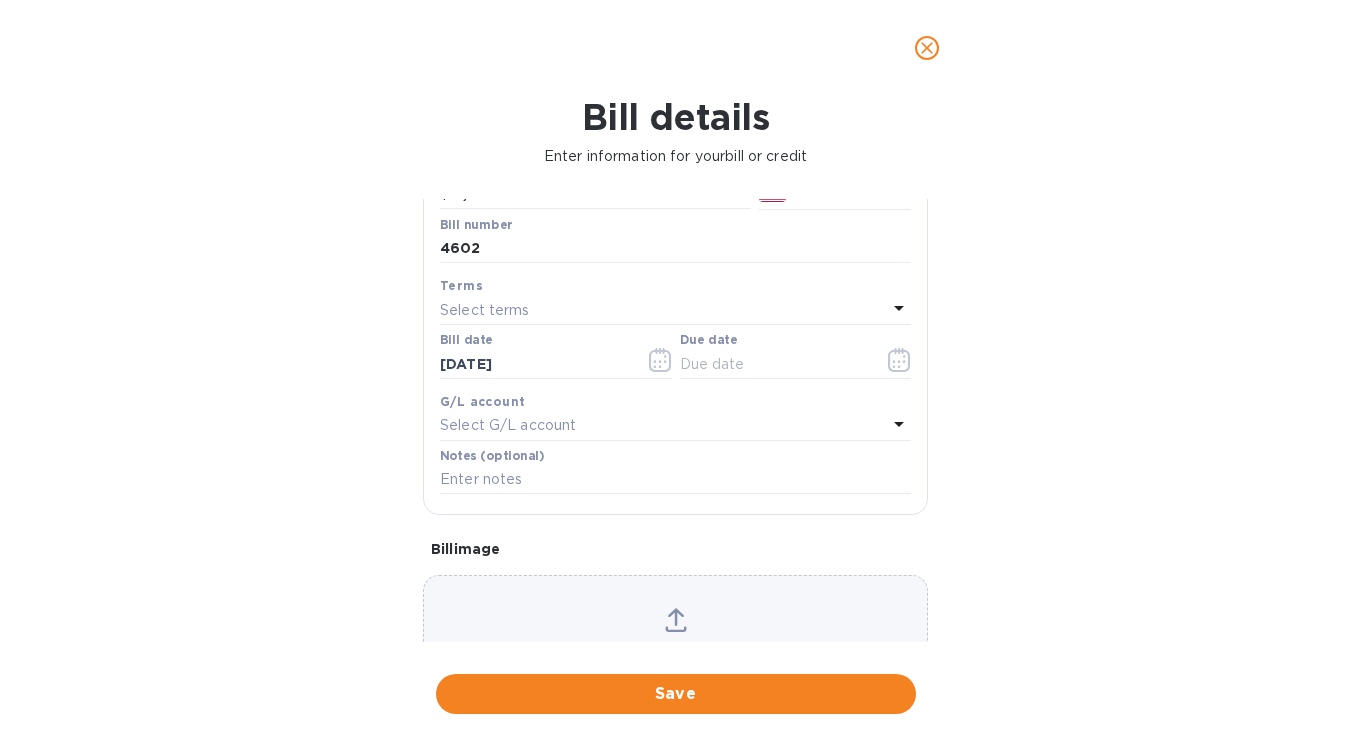 scroll, scrollTop: 309, scrollLeft: 0, axis: vertical 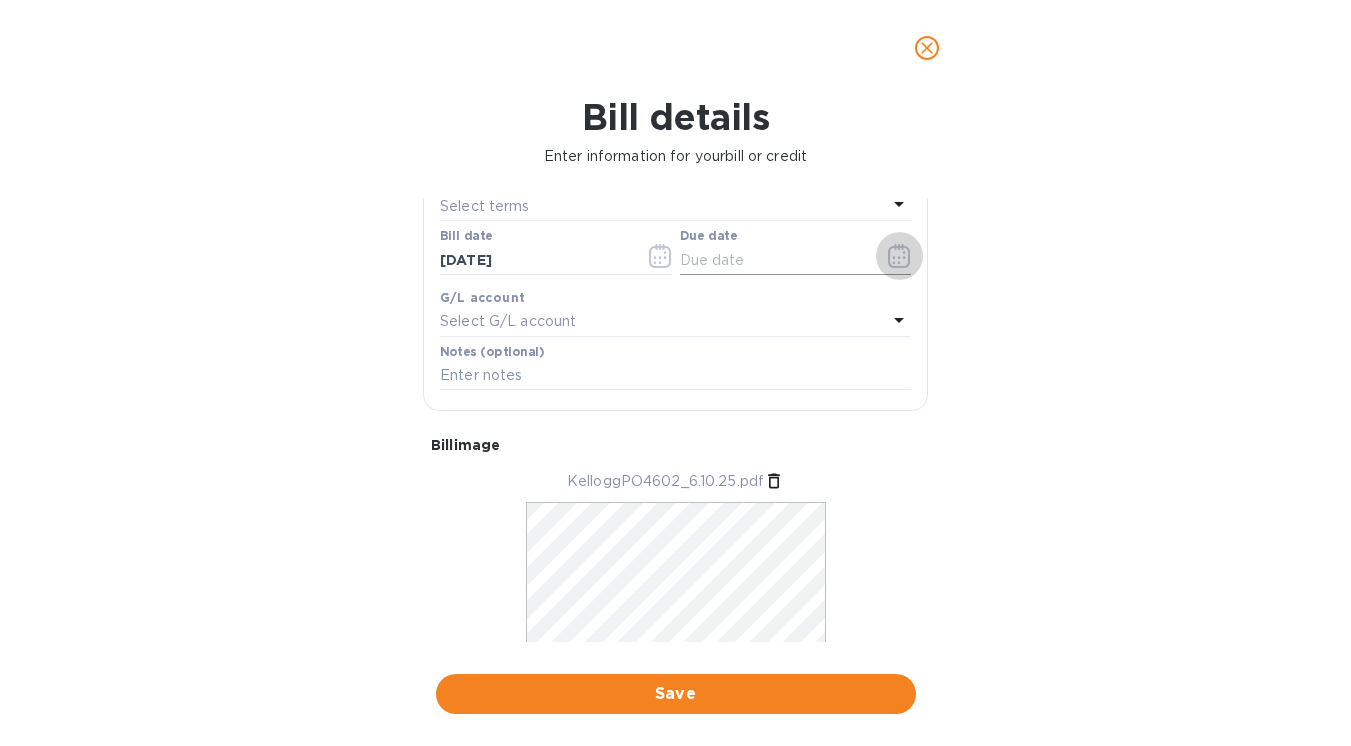 click 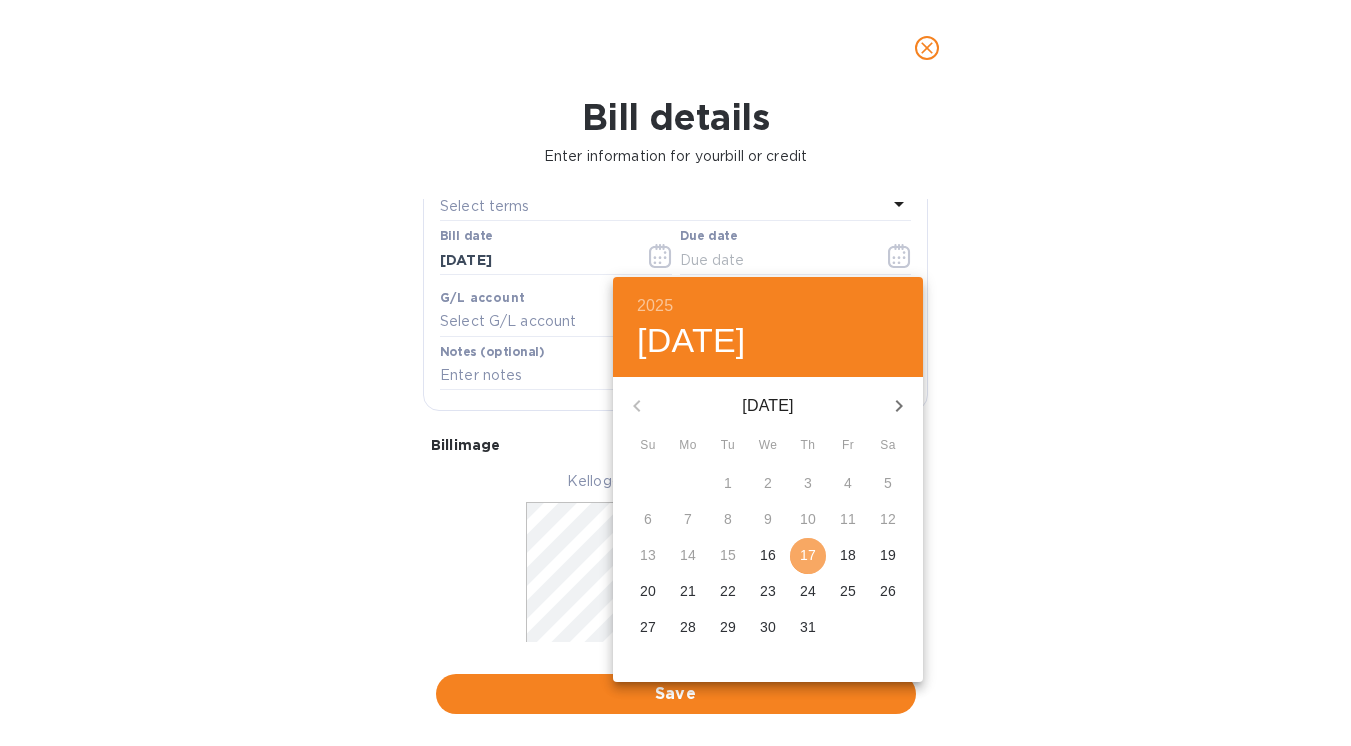 click on "17" at bounding box center [808, 555] 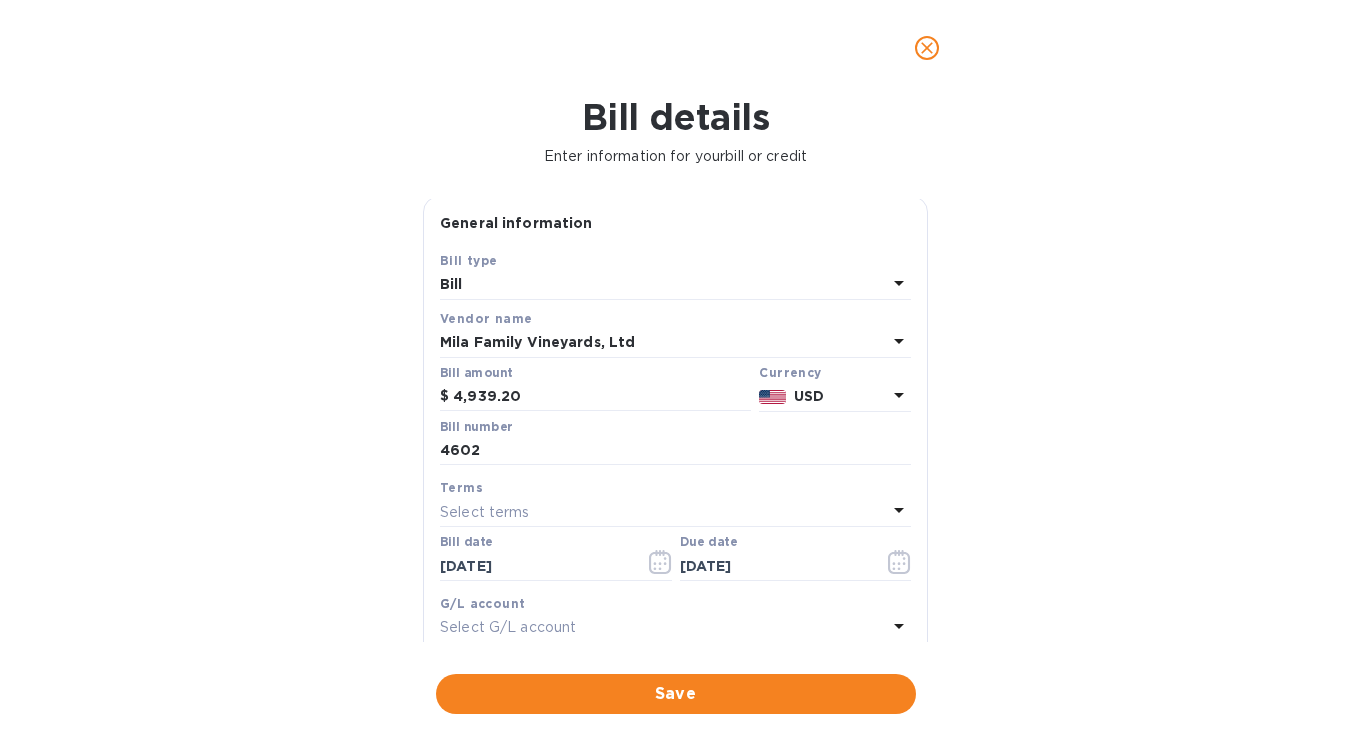 scroll, scrollTop: 0, scrollLeft: 0, axis: both 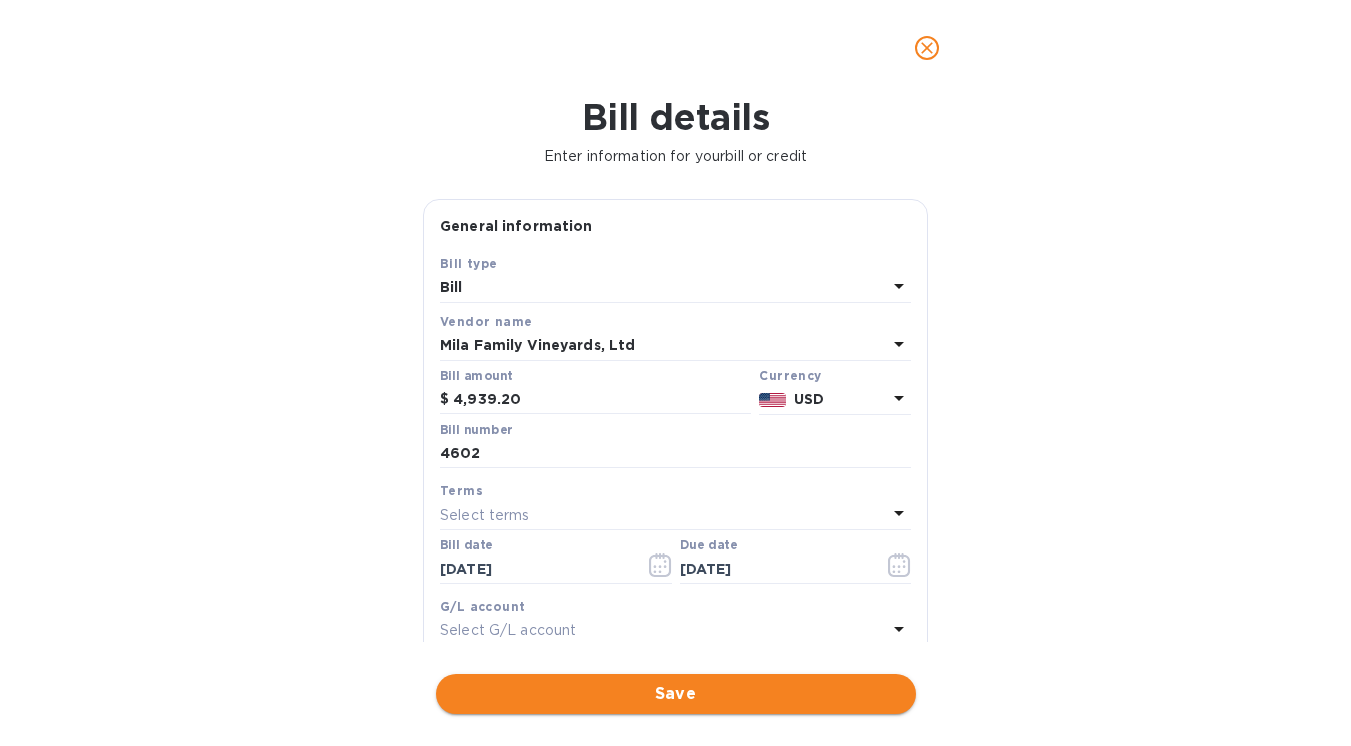 click on "Save" at bounding box center (676, 694) 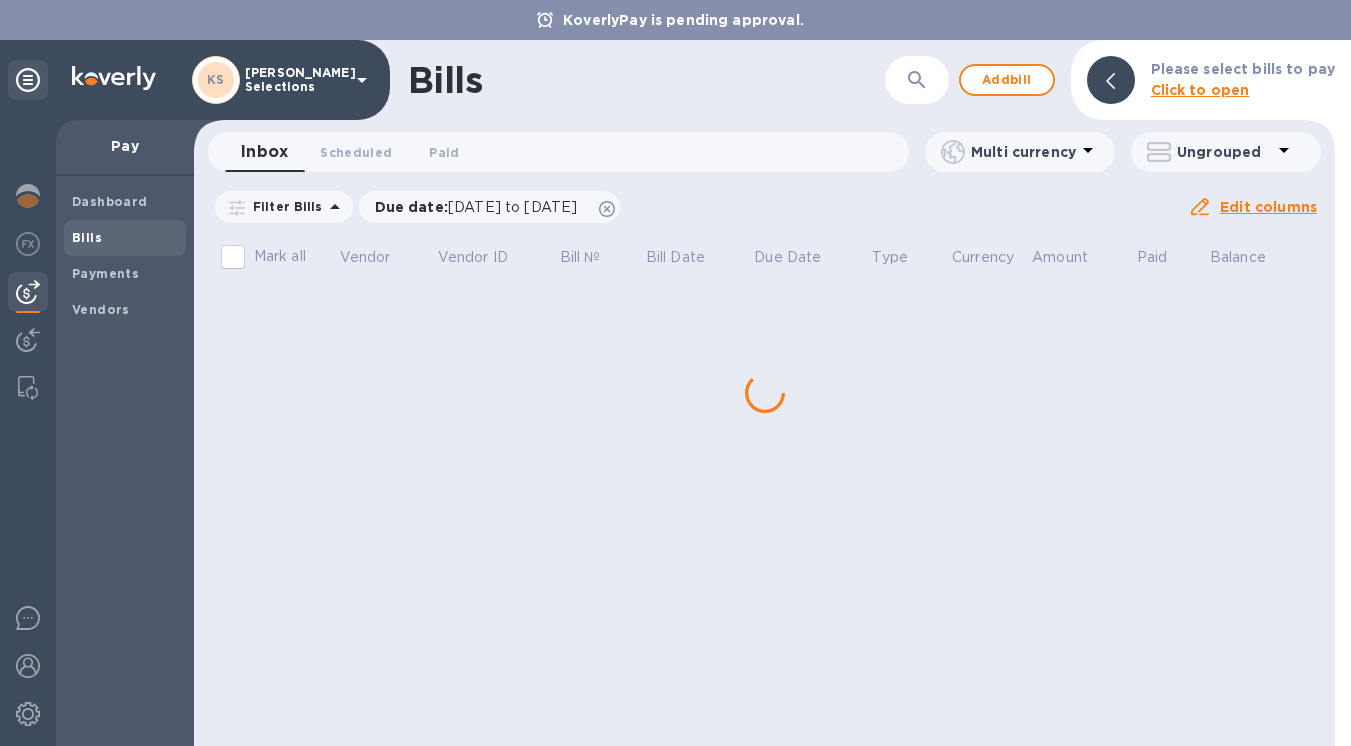 click on "Bills ​ Add   bill Please select bills to pay Click to open Inbox 0 Scheduled 0 Paid 0 Multi currency Ungrouped Filter Bills Due date :  [DATE] to [DATE] Amount   Paid   Balance   Edit columns Mark all Vendor Vendor ID Bill № Bill Date Due Date Type Currency Amount Paid Balance" at bounding box center [764, 393] 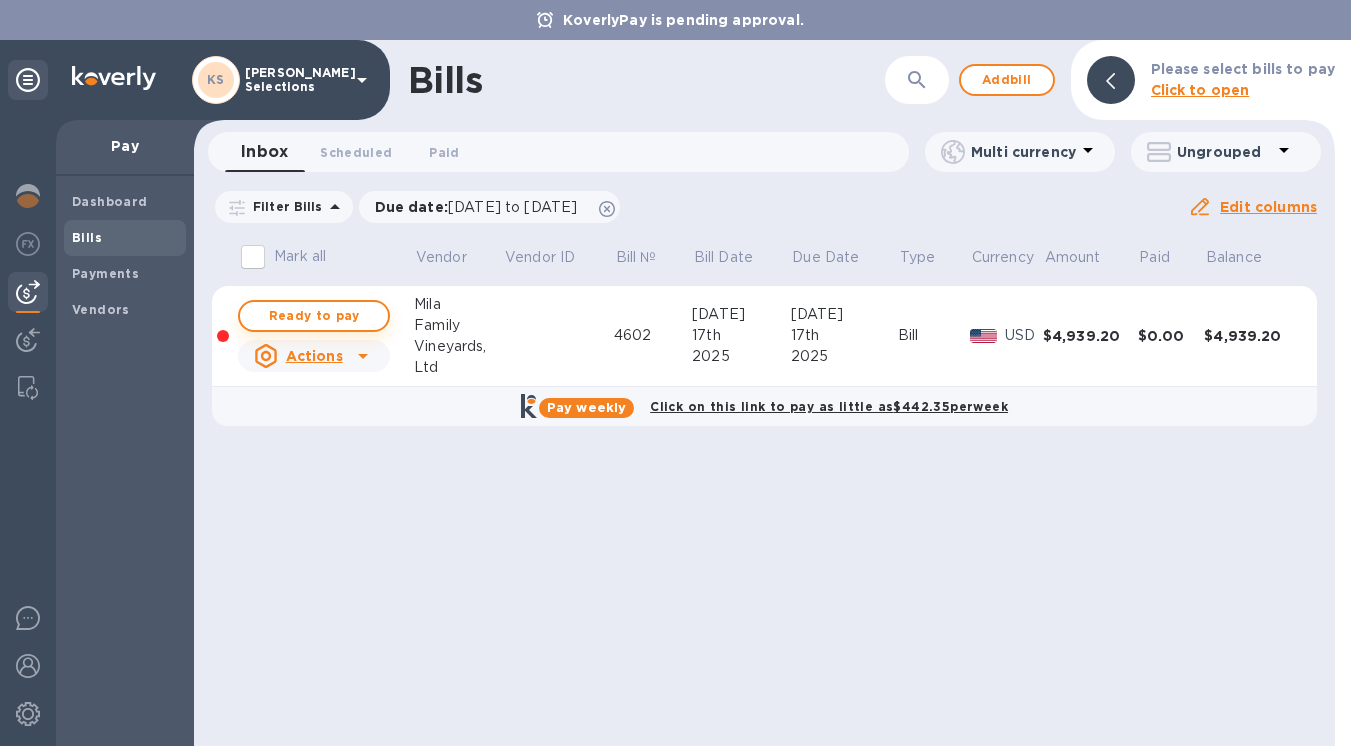click on "Ready to pay" at bounding box center (314, 316) 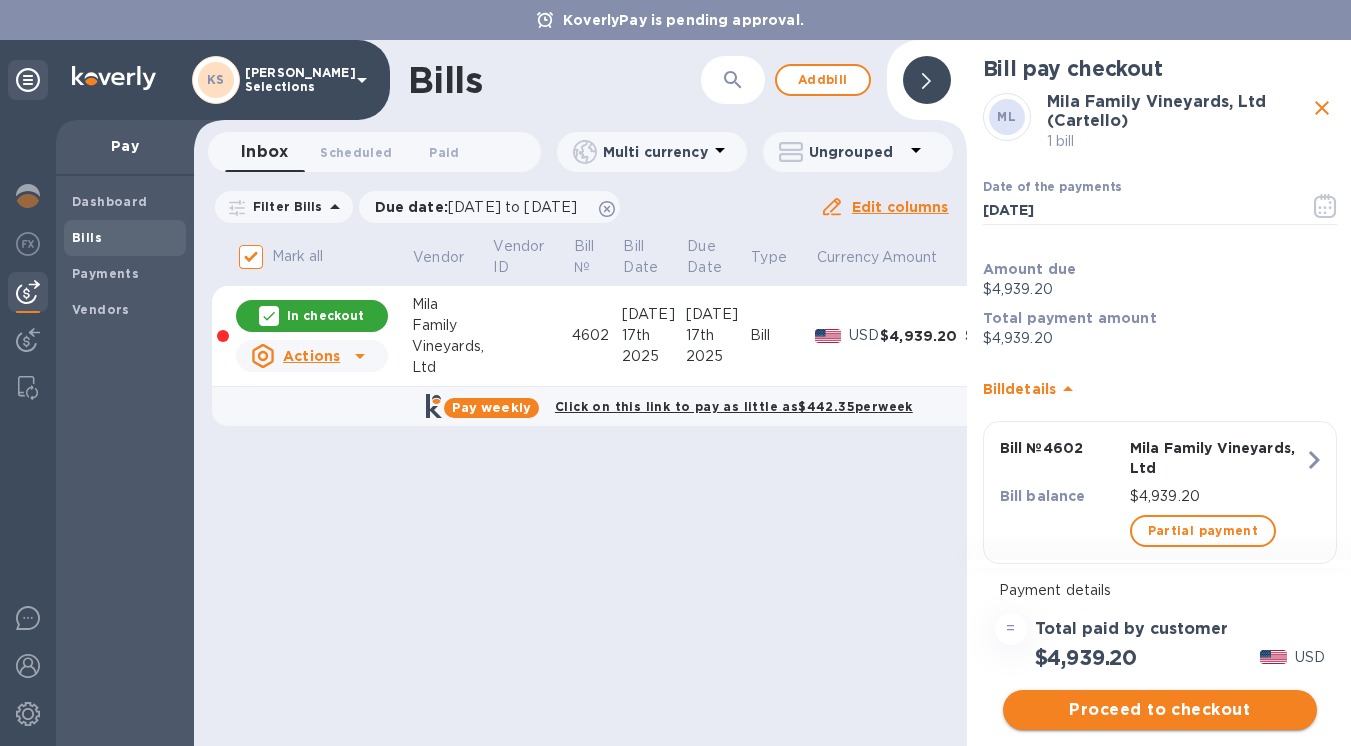 click on "Proceed to checkout" at bounding box center (1160, 710) 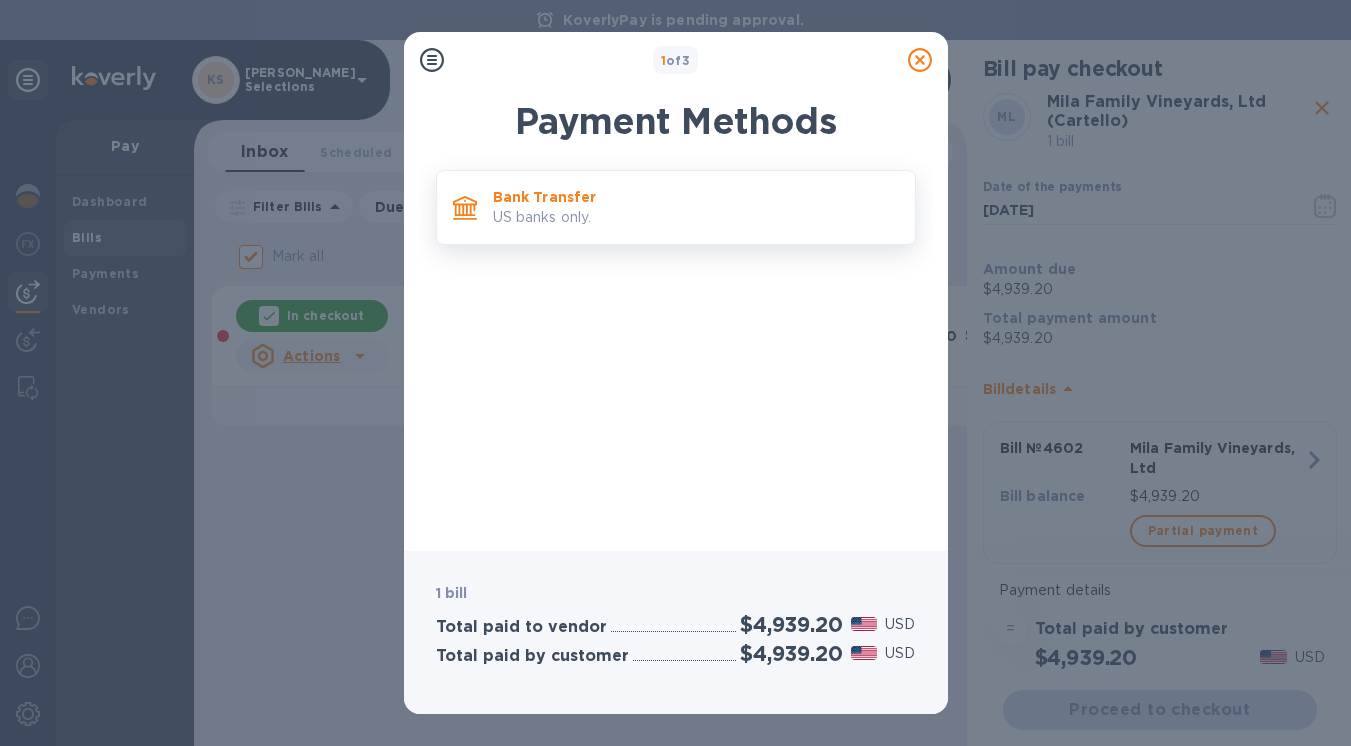 click on "Bank Transfer" at bounding box center (696, 197) 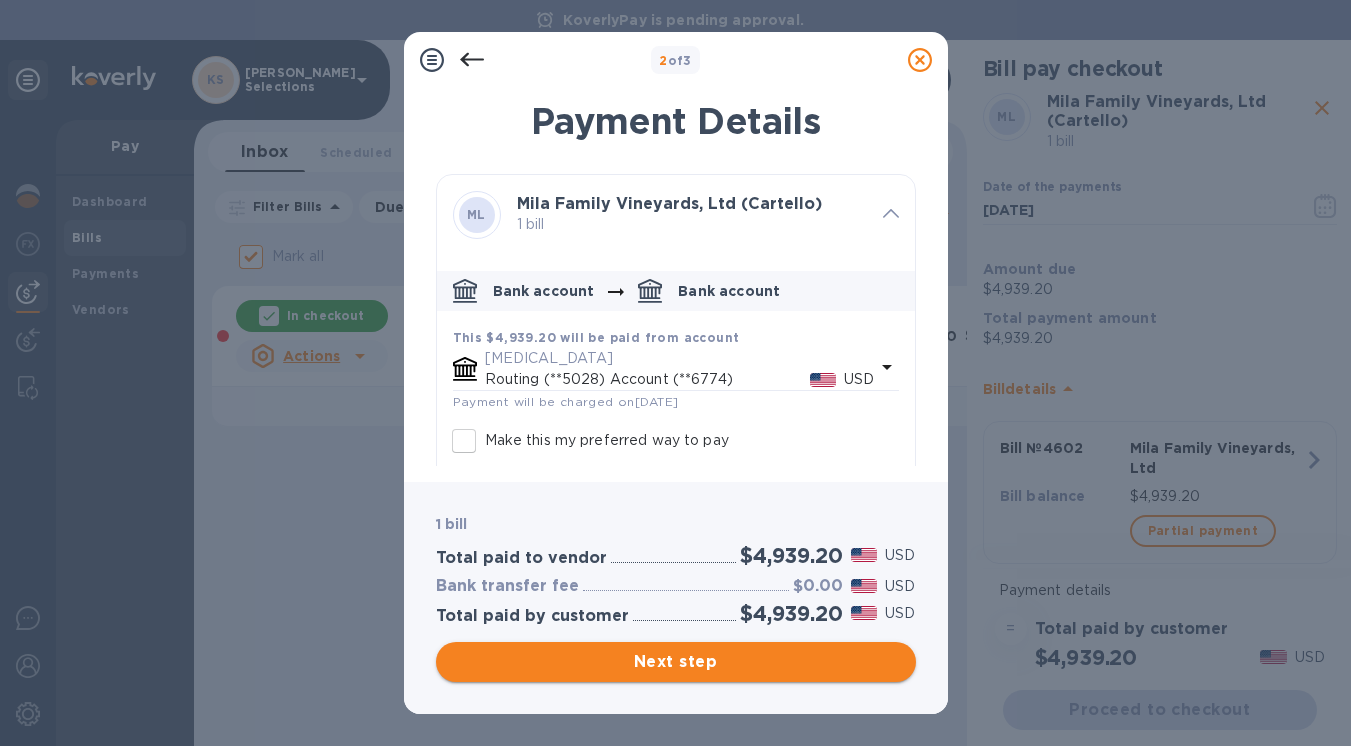 click on "Next step" at bounding box center (676, 662) 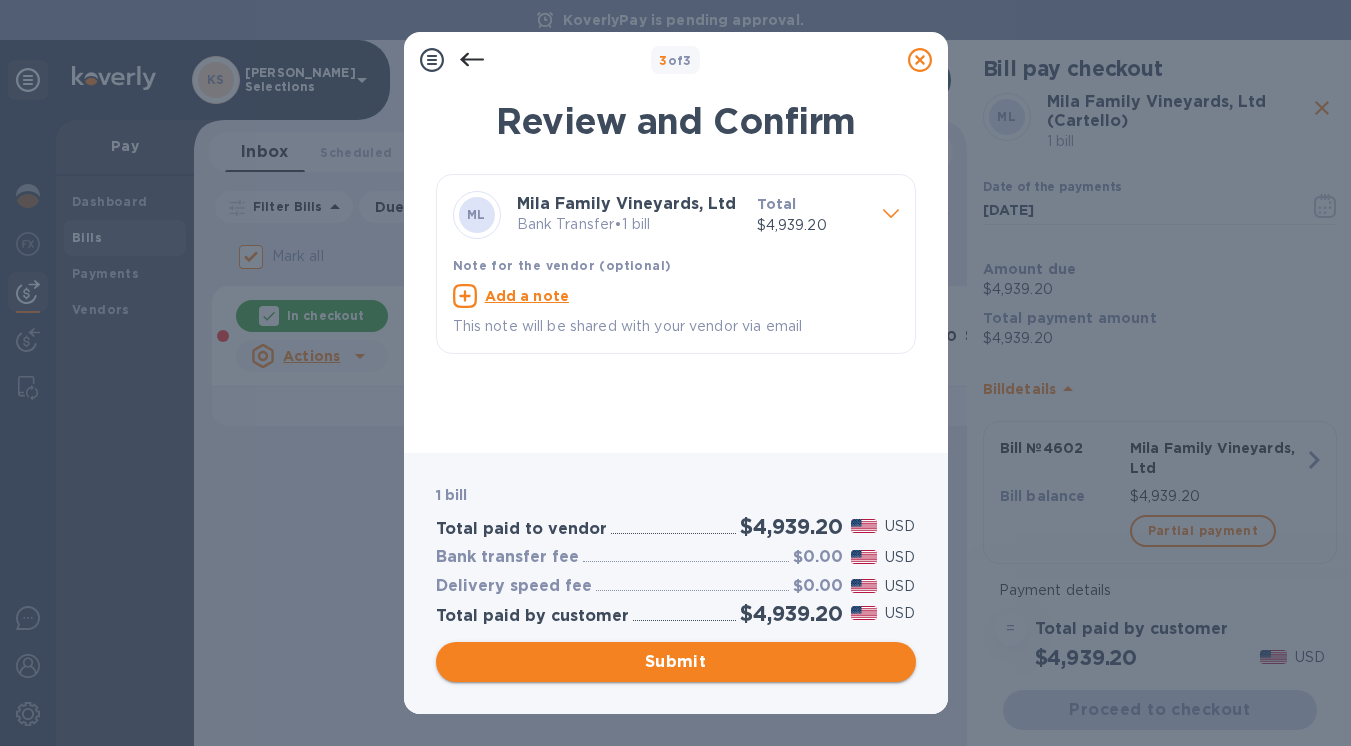 click on "Submit" at bounding box center [676, 662] 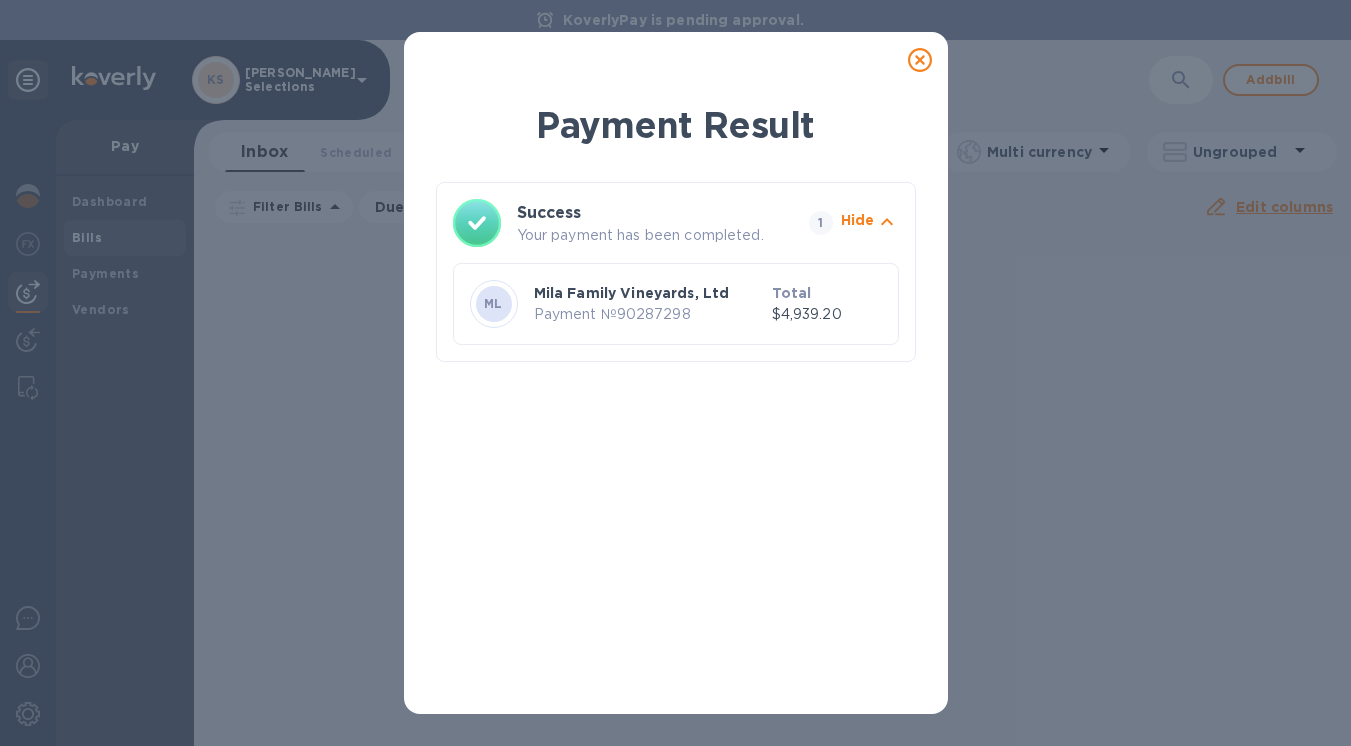 click 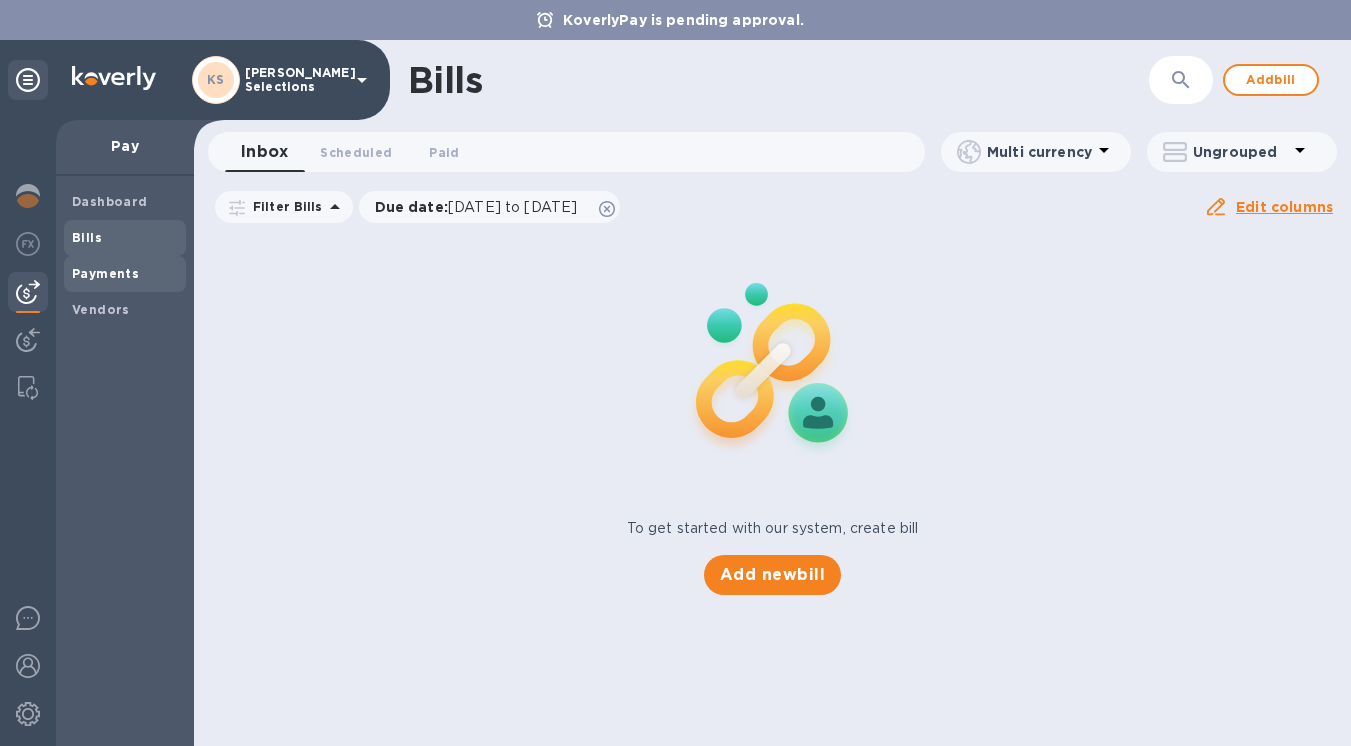 click on "Payments" at bounding box center [105, 273] 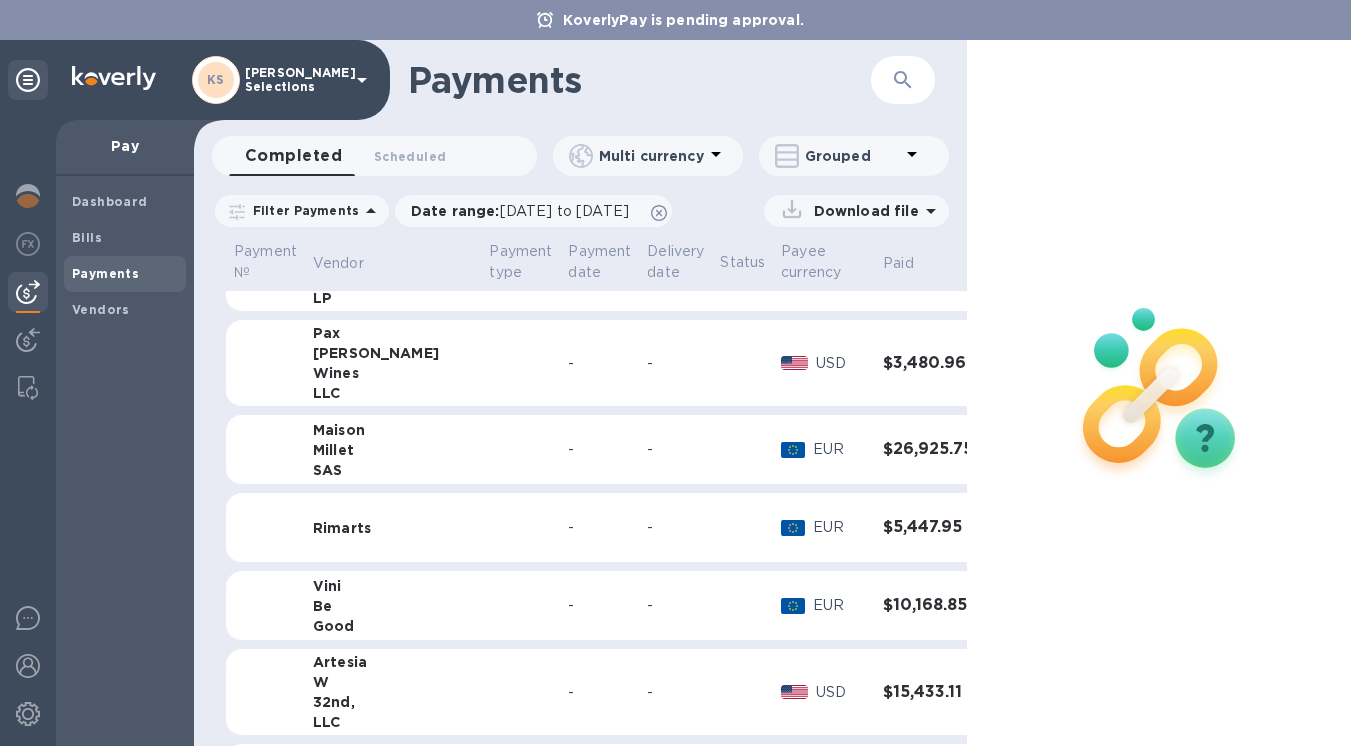scroll, scrollTop: 776, scrollLeft: 0, axis: vertical 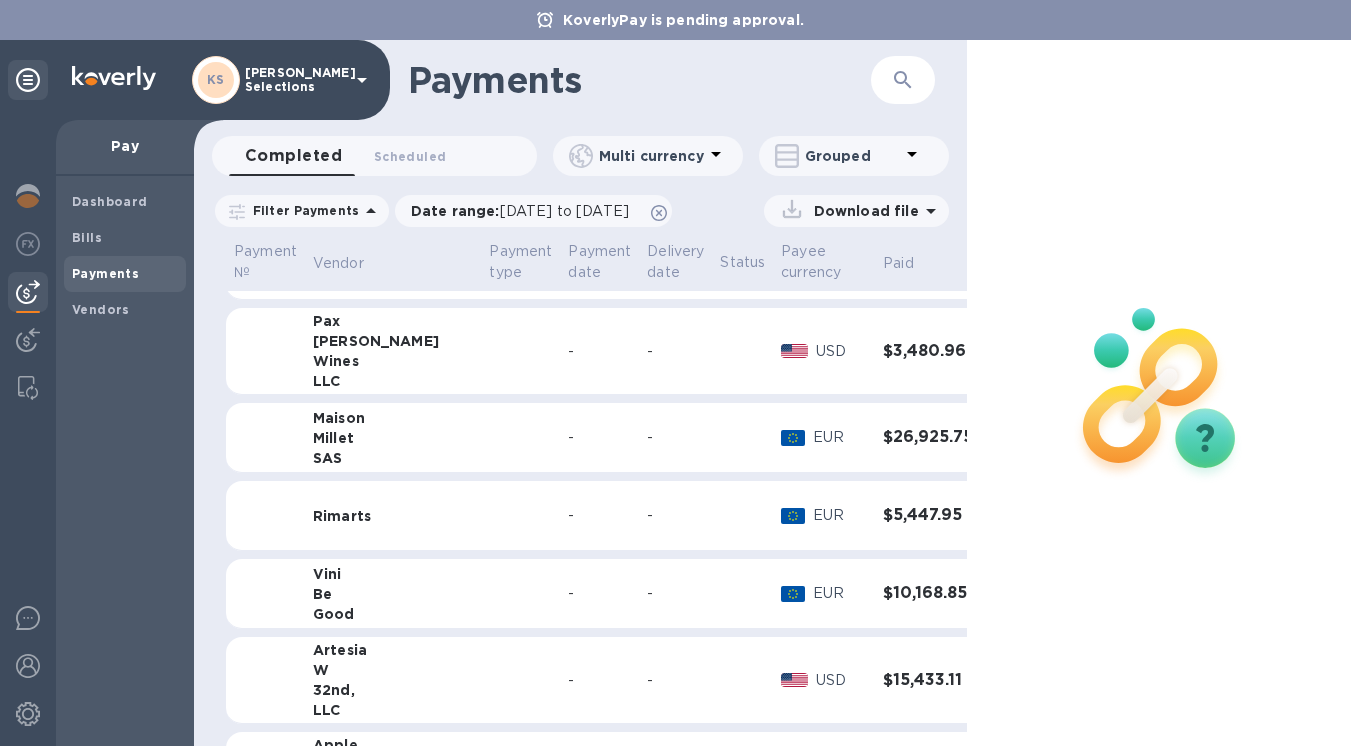 click on "-" at bounding box center [599, 593] 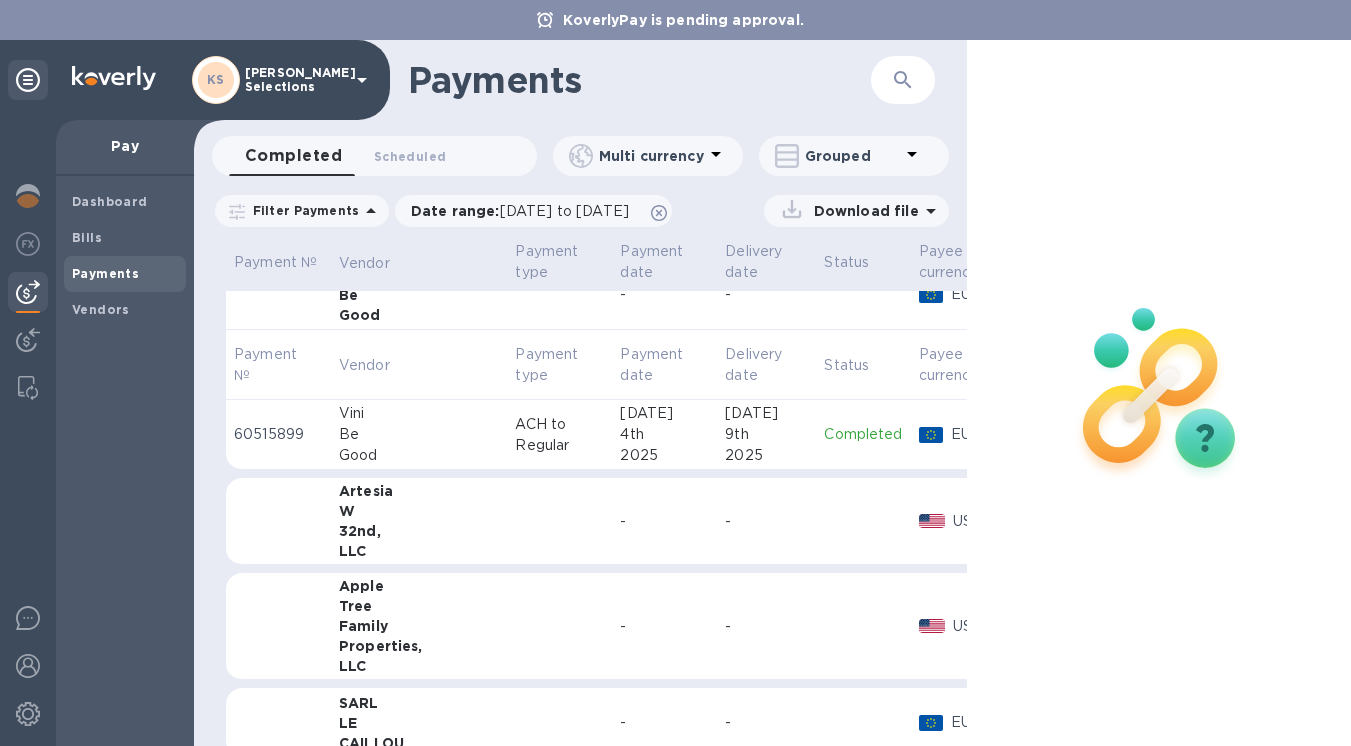 scroll, scrollTop: 1086, scrollLeft: 0, axis: vertical 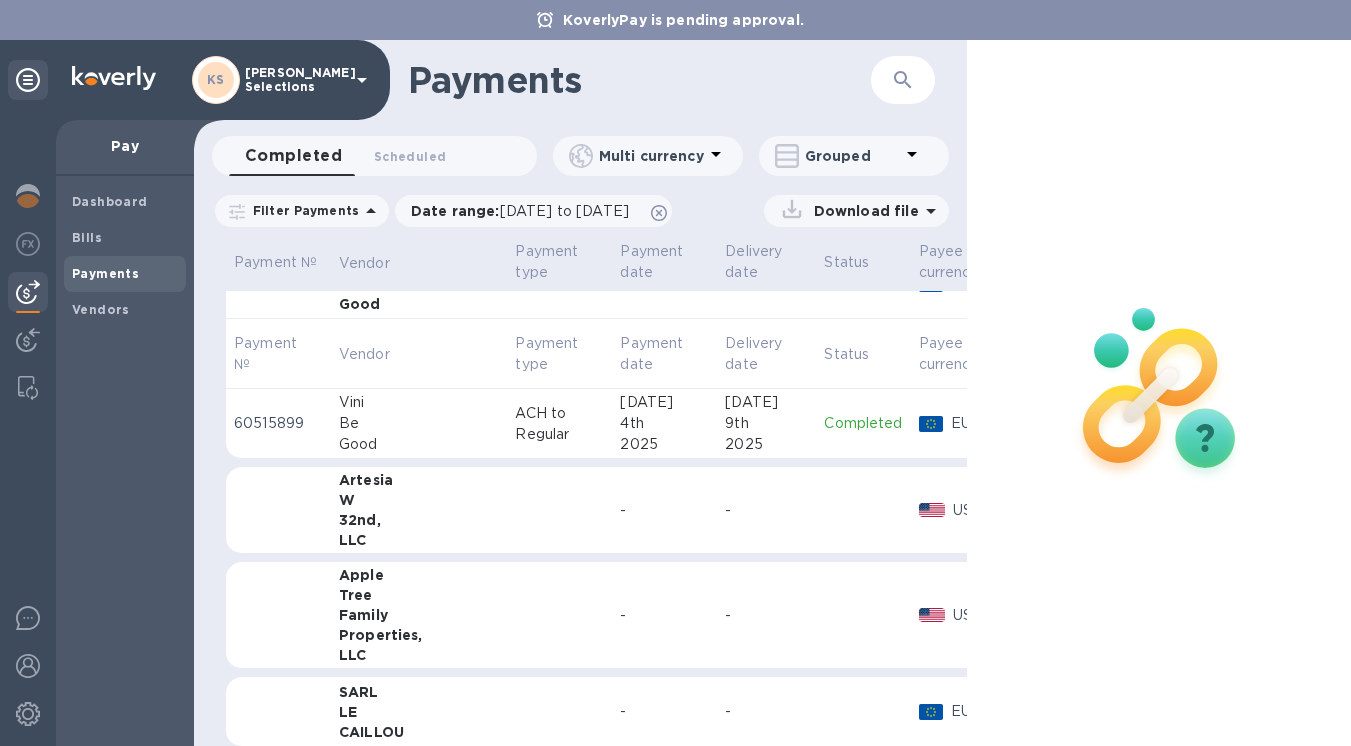click on "4th" at bounding box center (664, 423) 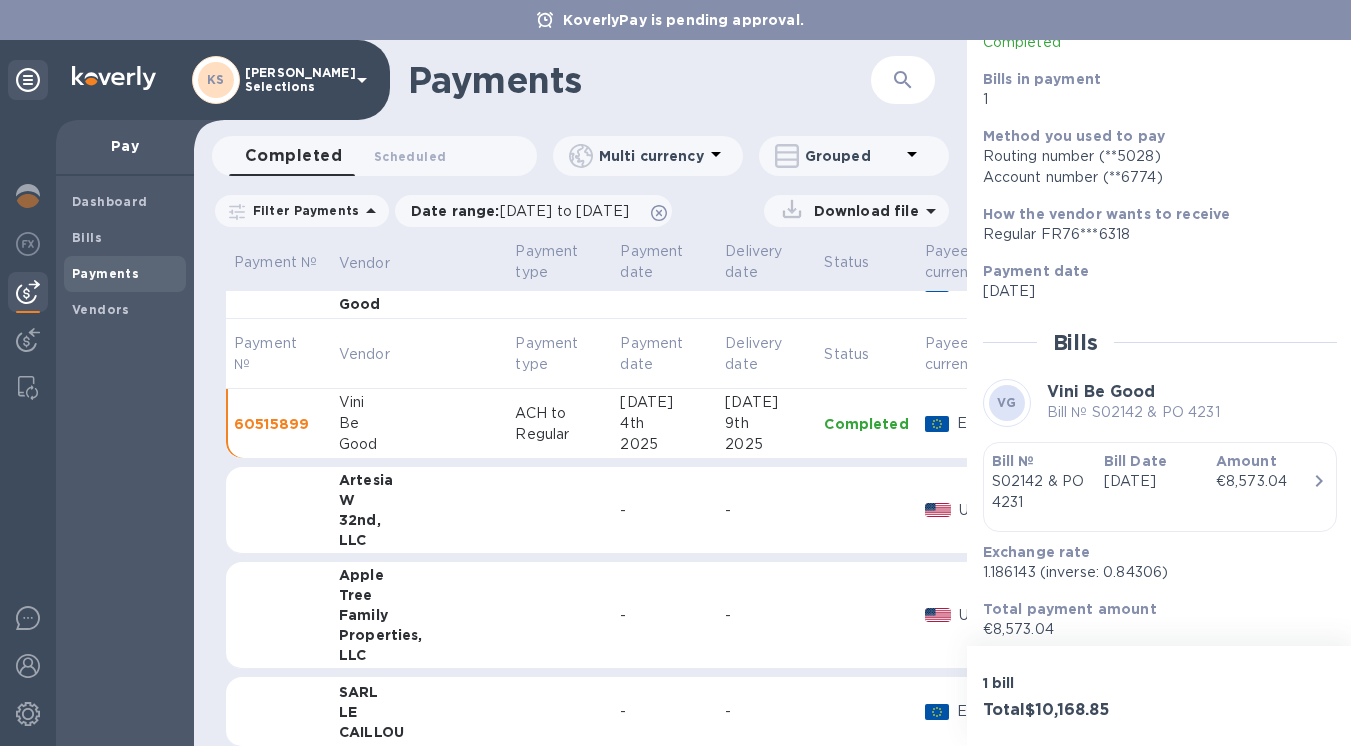 scroll, scrollTop: 240, scrollLeft: 0, axis: vertical 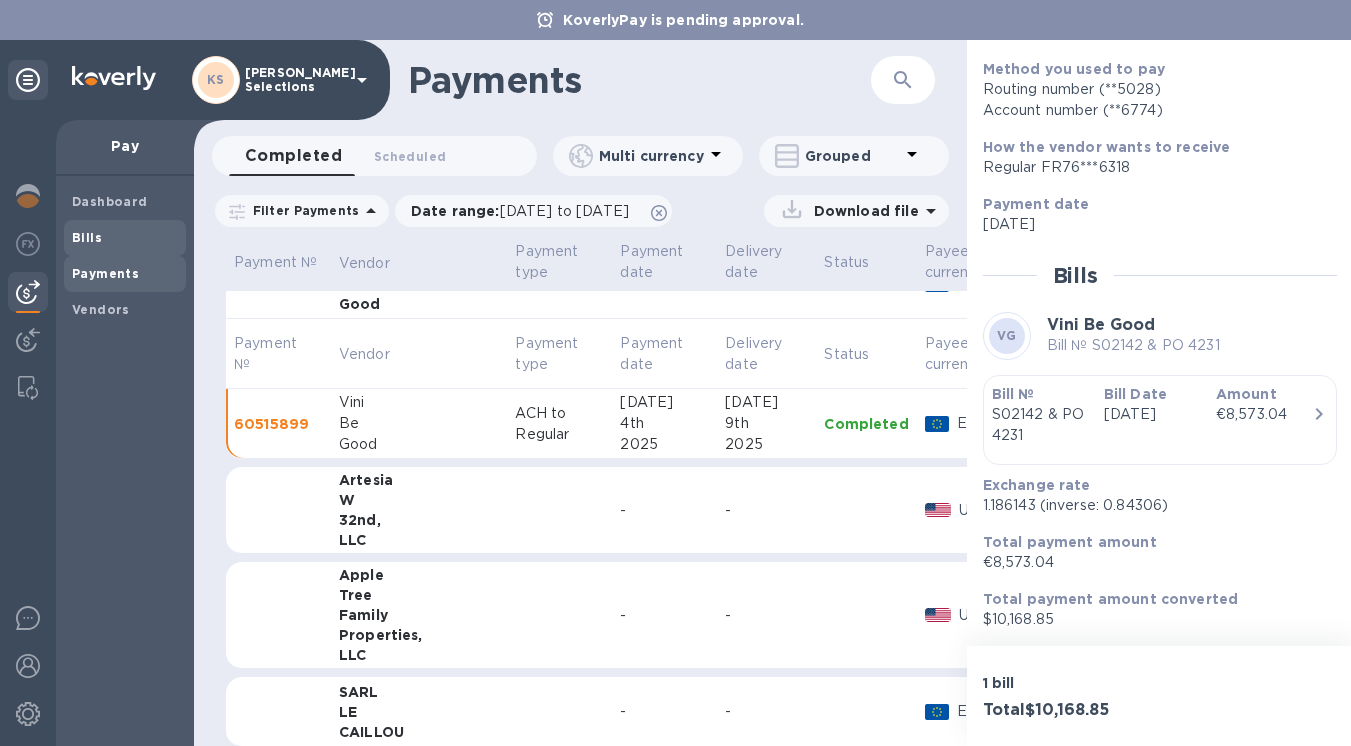 click on "Bills" at bounding box center (125, 238) 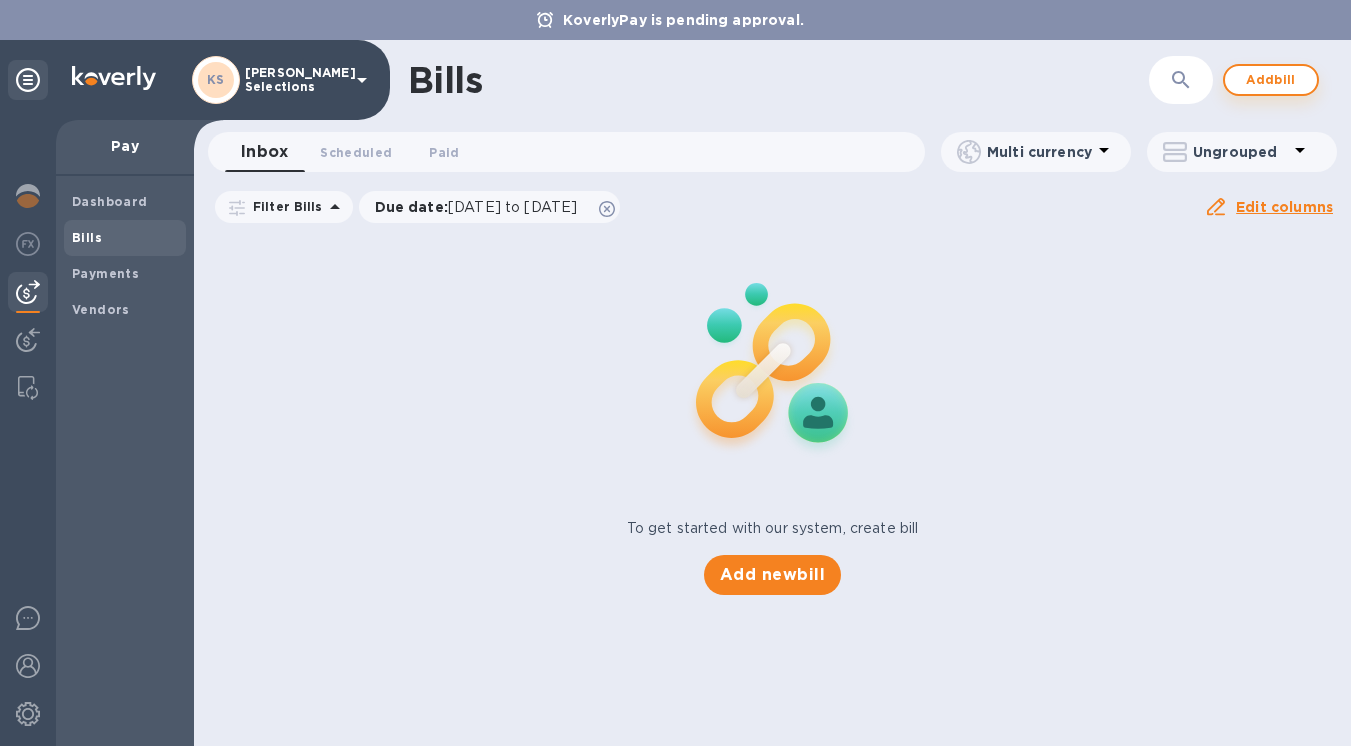 click on "Add   bill" at bounding box center [1271, 80] 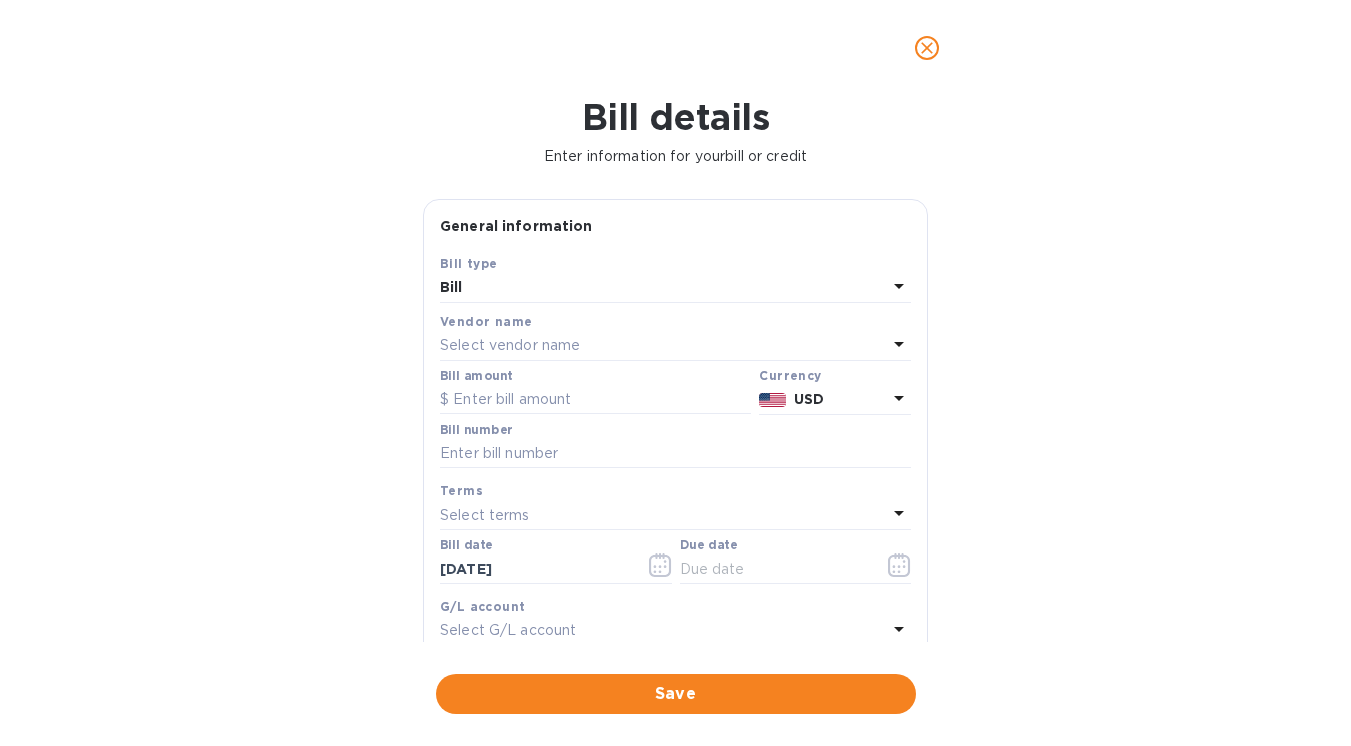 click on "Select vendor name" at bounding box center [510, 345] 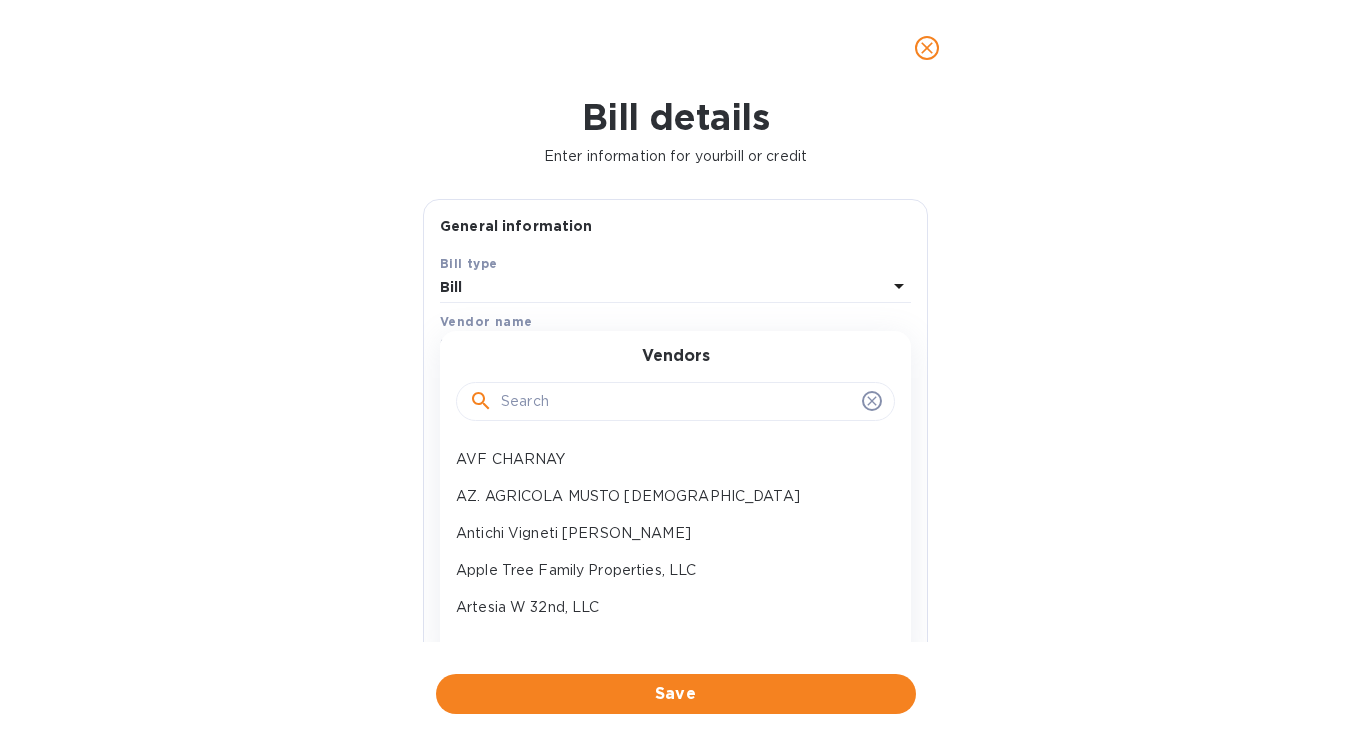 click at bounding box center (677, 402) 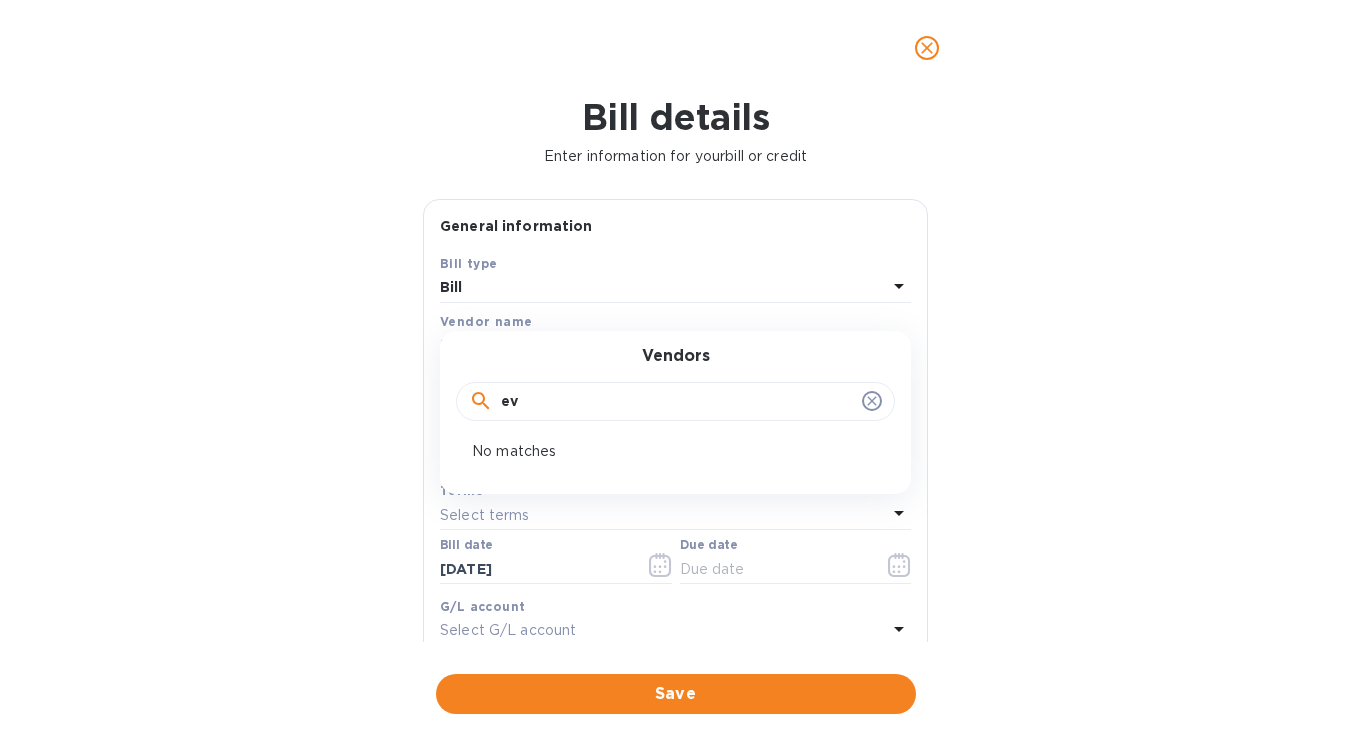 type on "e" 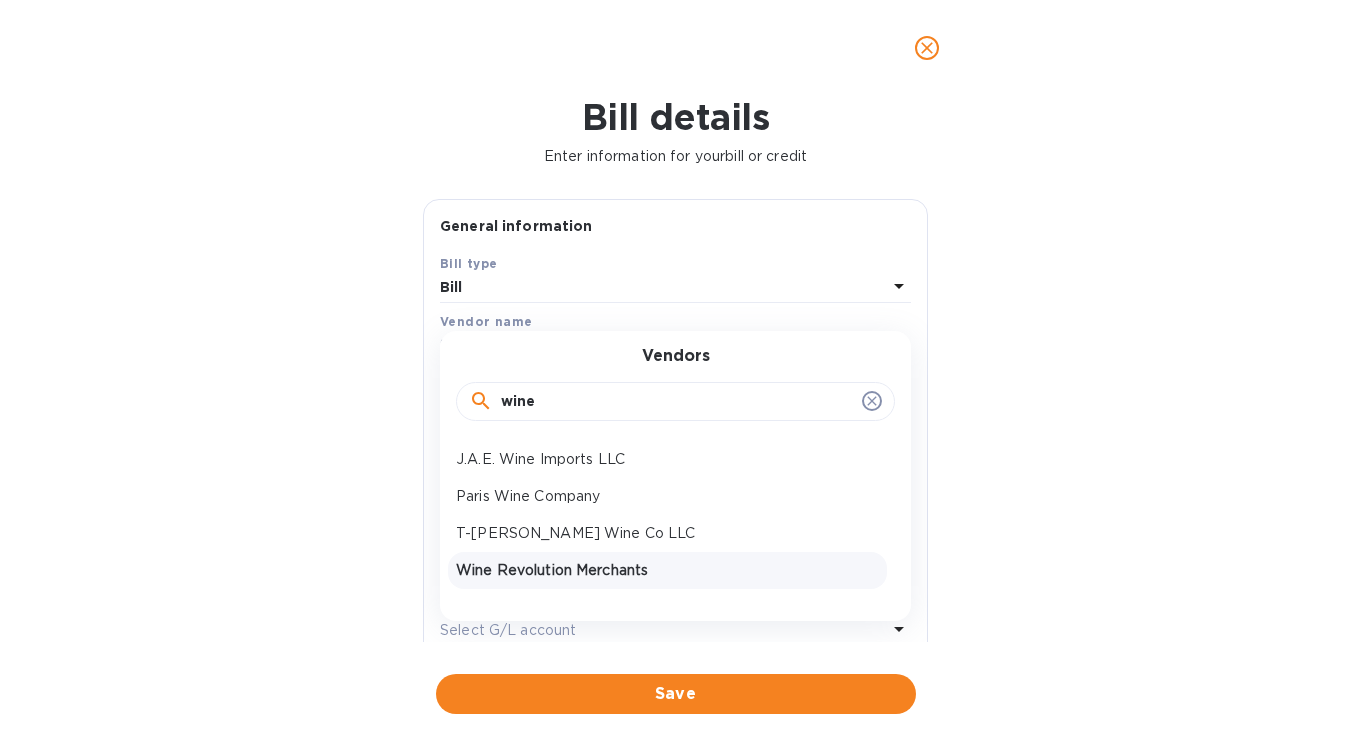 type on "wine" 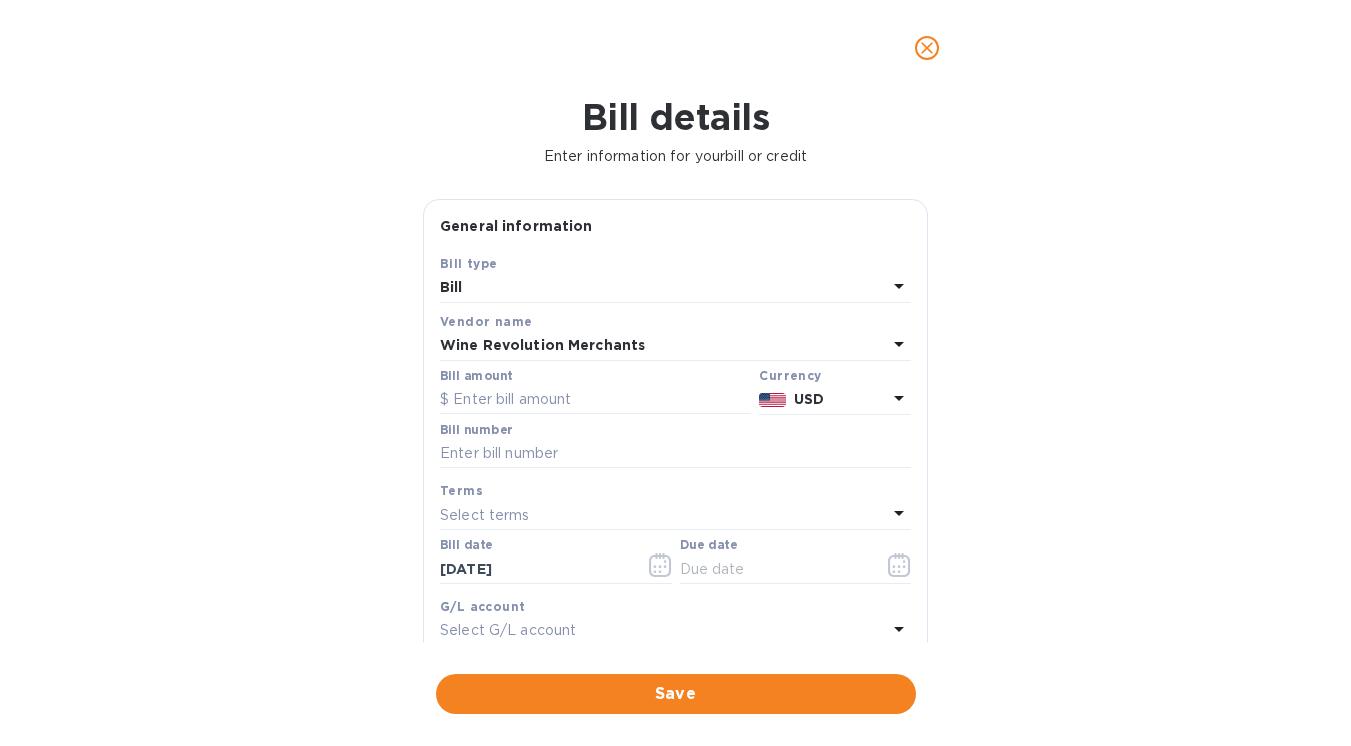 scroll, scrollTop: 95, scrollLeft: 0, axis: vertical 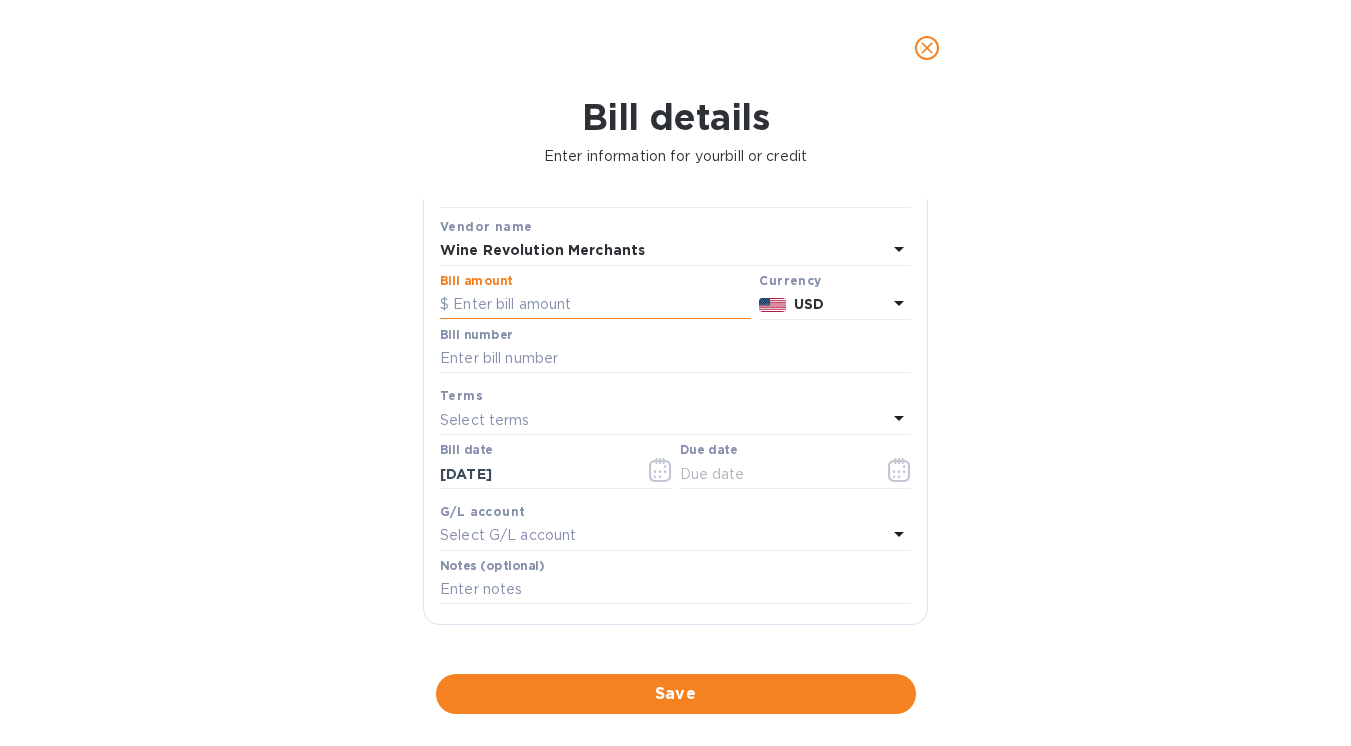 click at bounding box center (595, 305) 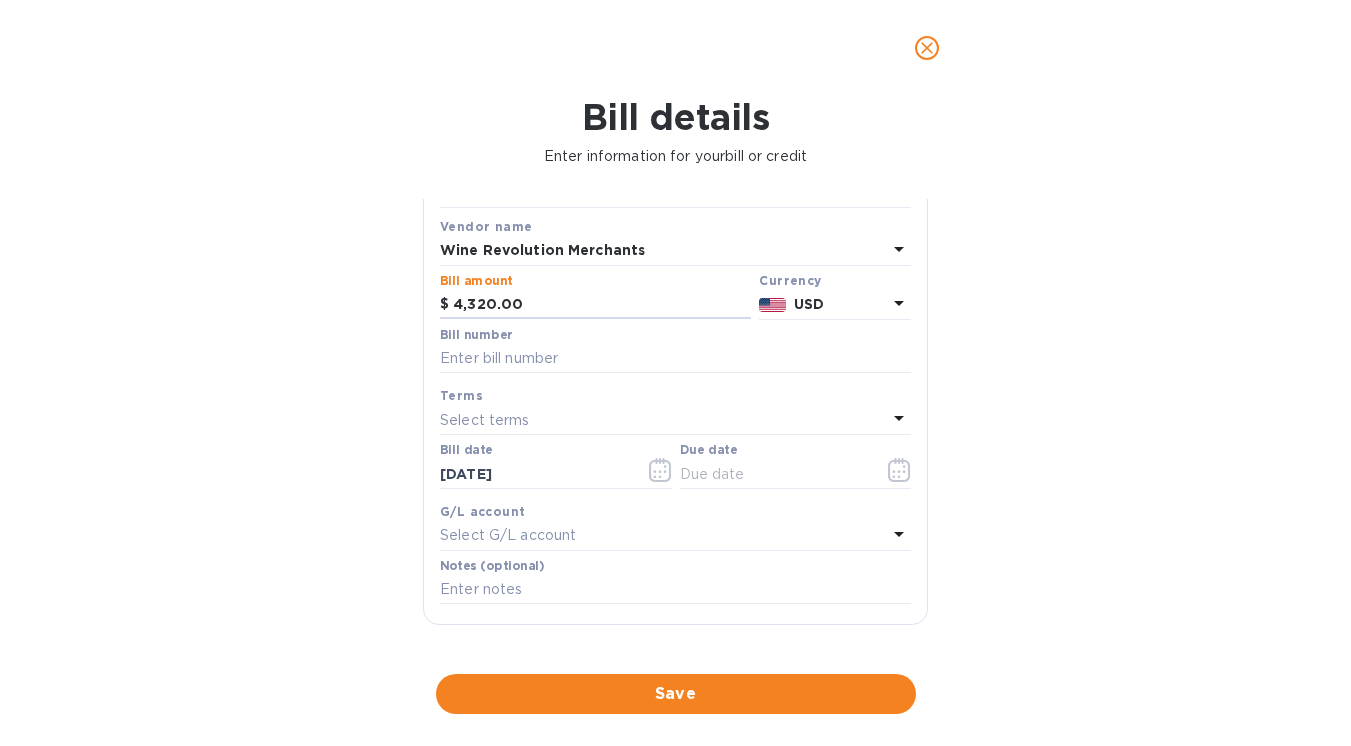 type on "4,320.00" 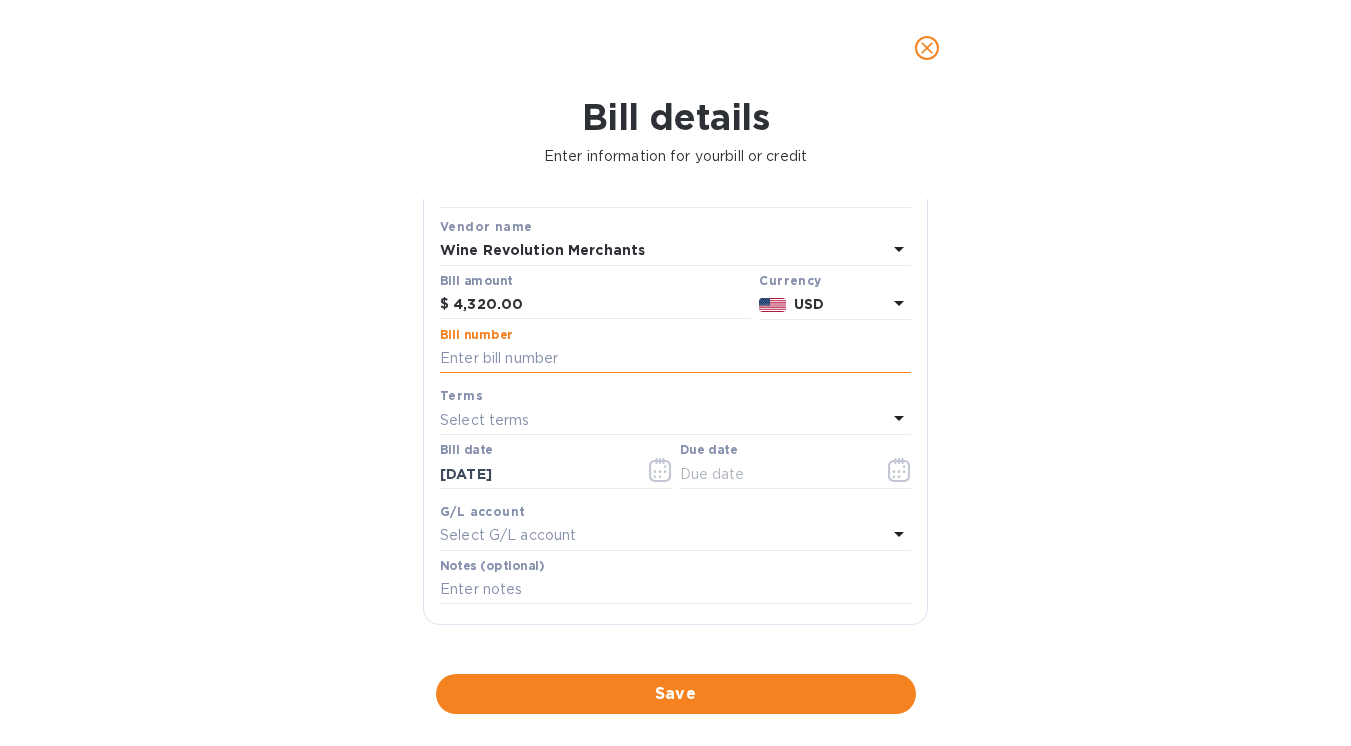click at bounding box center (675, 359) 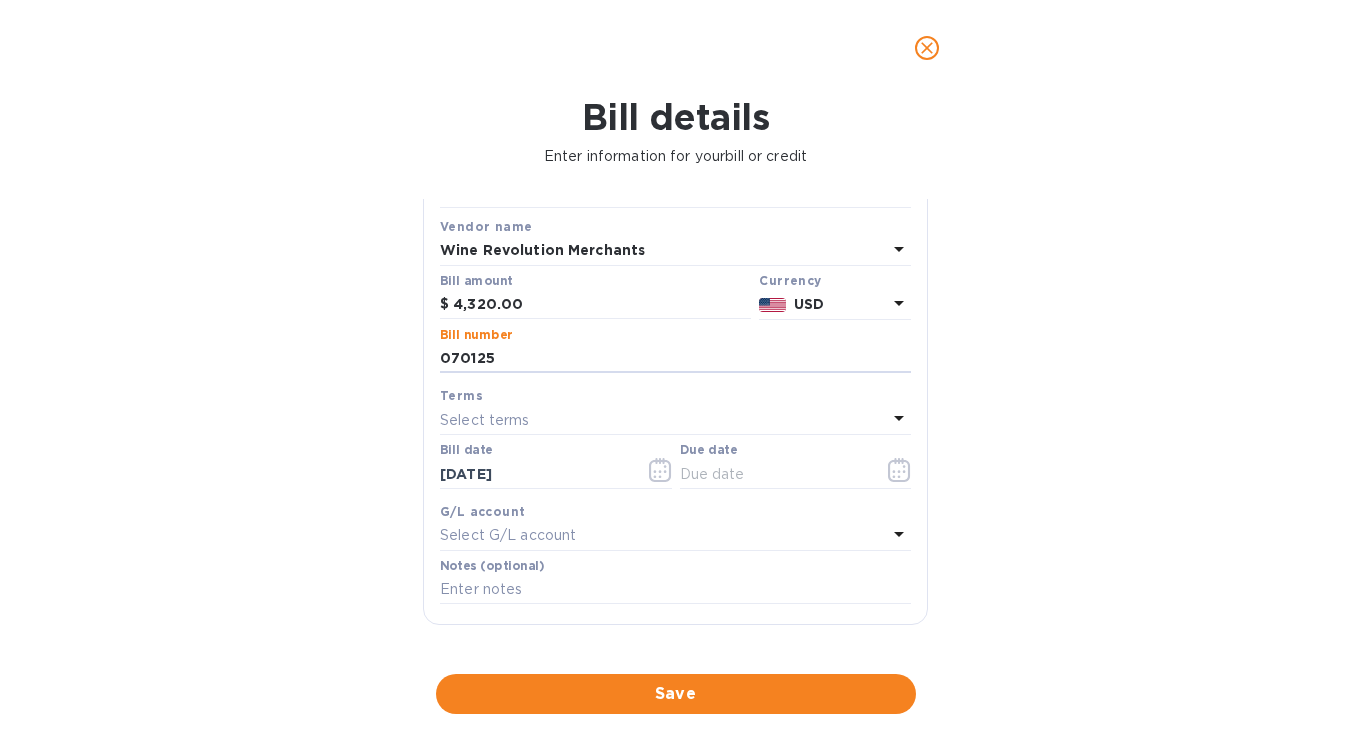 type on "070125" 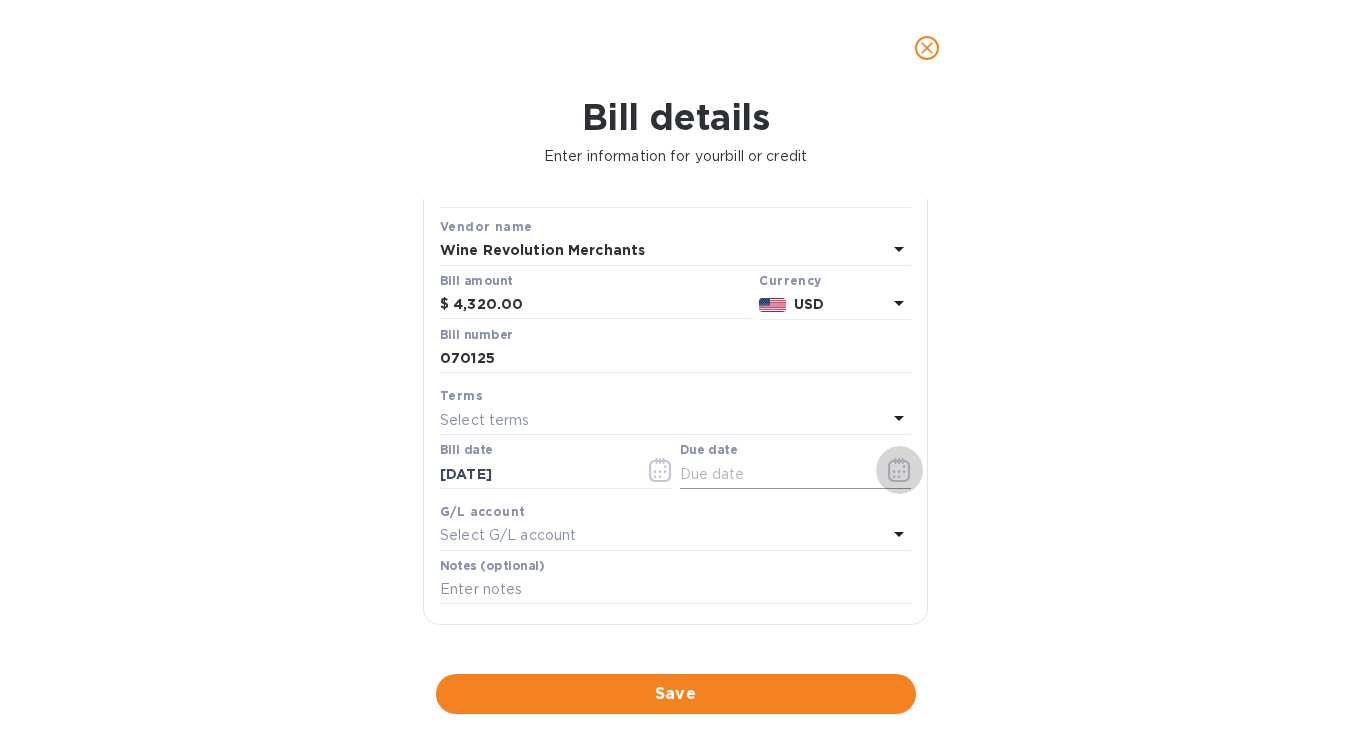 click 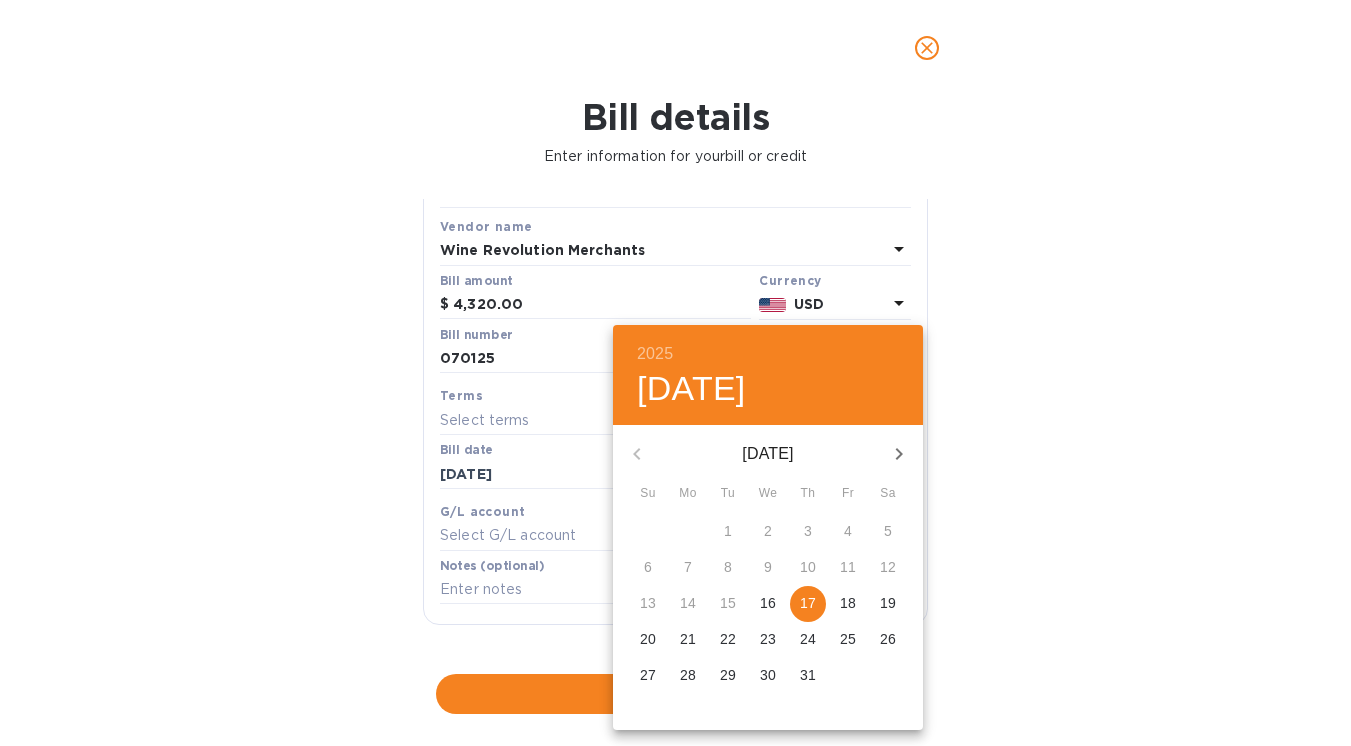 click on "17" at bounding box center [808, 603] 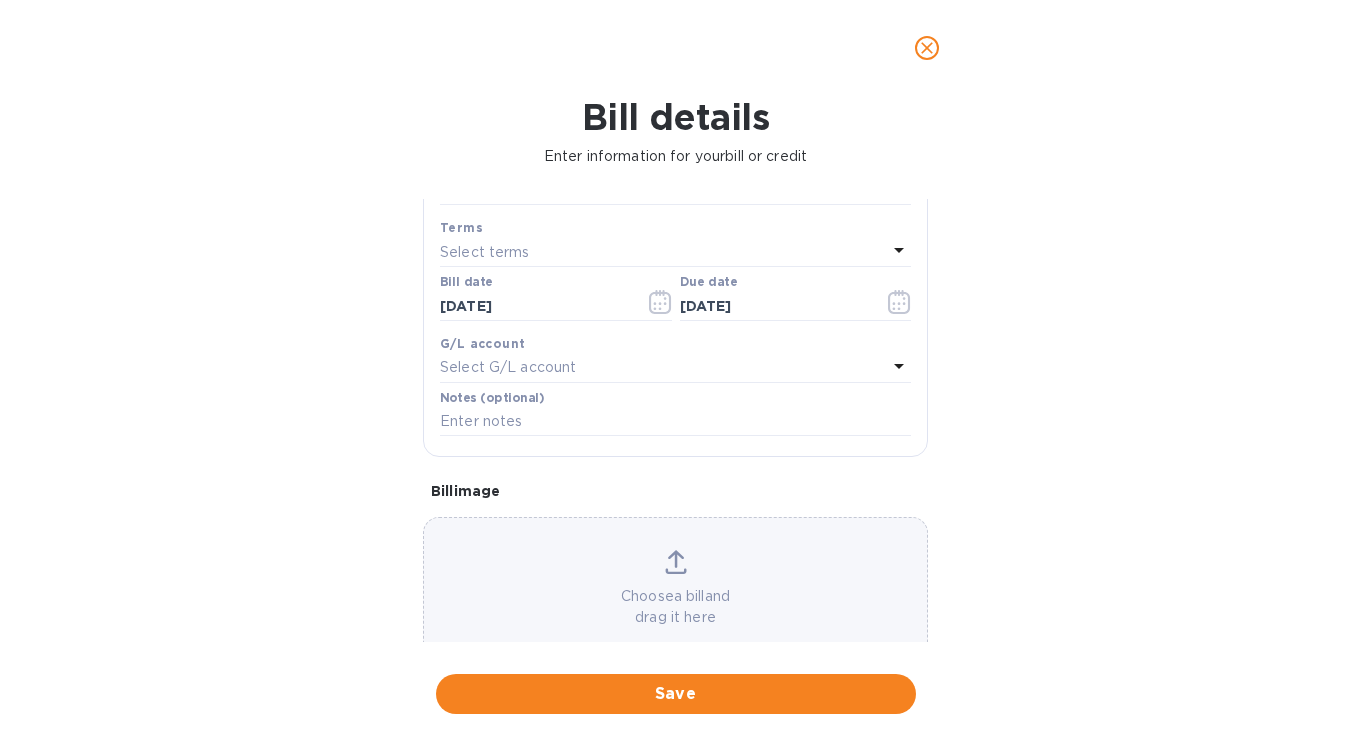 scroll, scrollTop: 309, scrollLeft: 0, axis: vertical 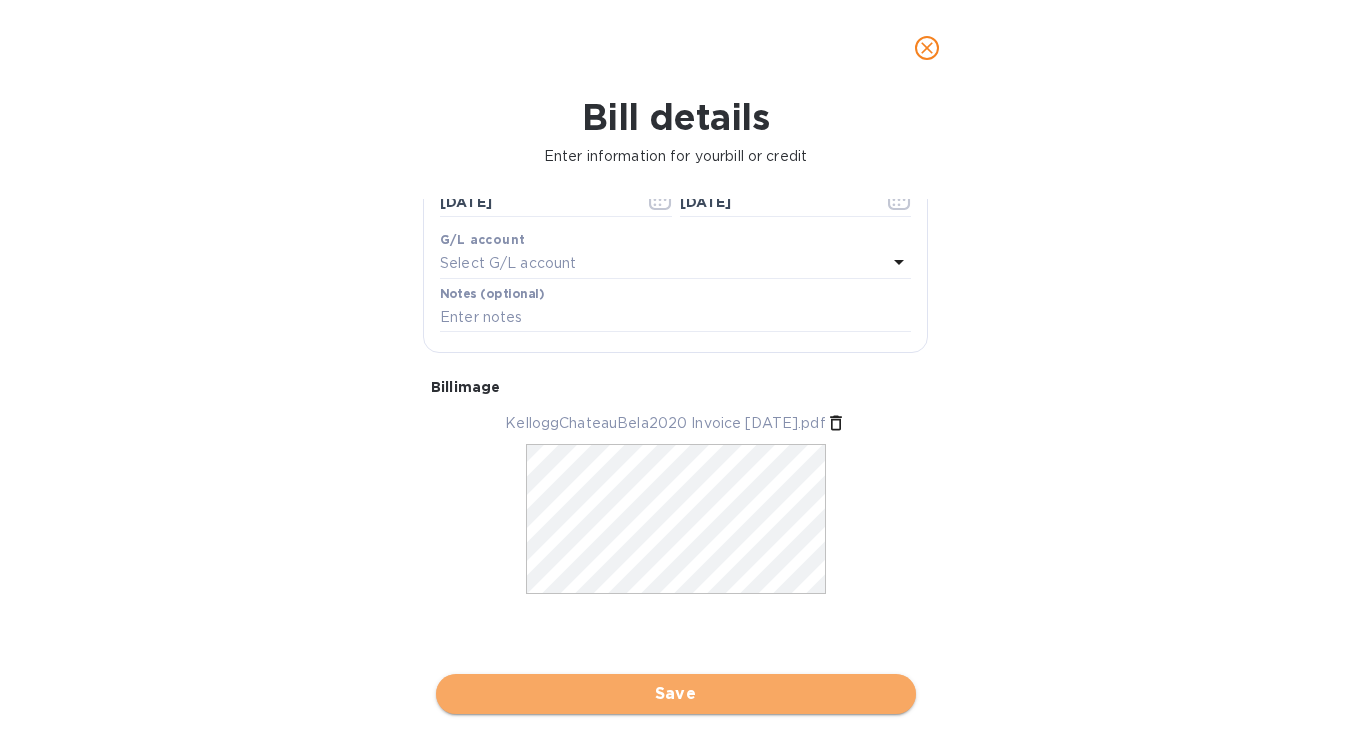 click on "Save" at bounding box center (676, 694) 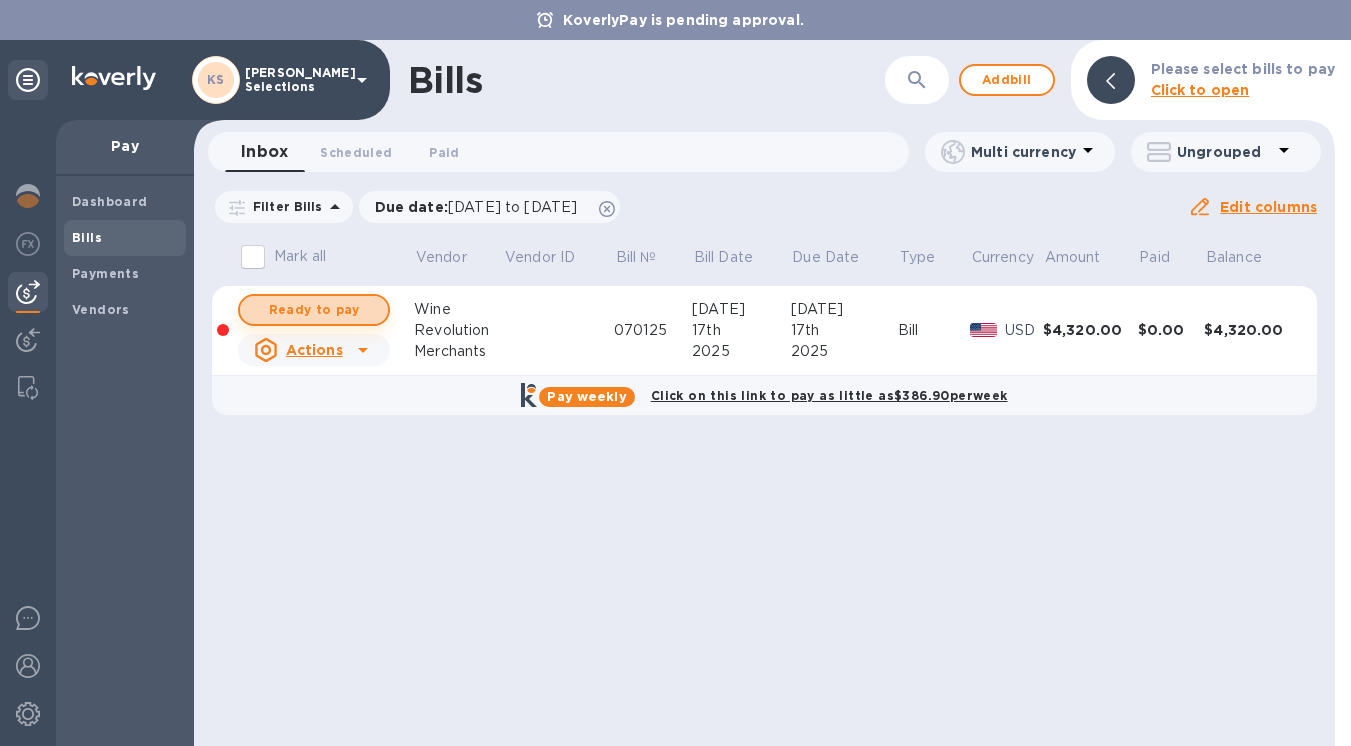 click on "Ready to pay" at bounding box center (314, 310) 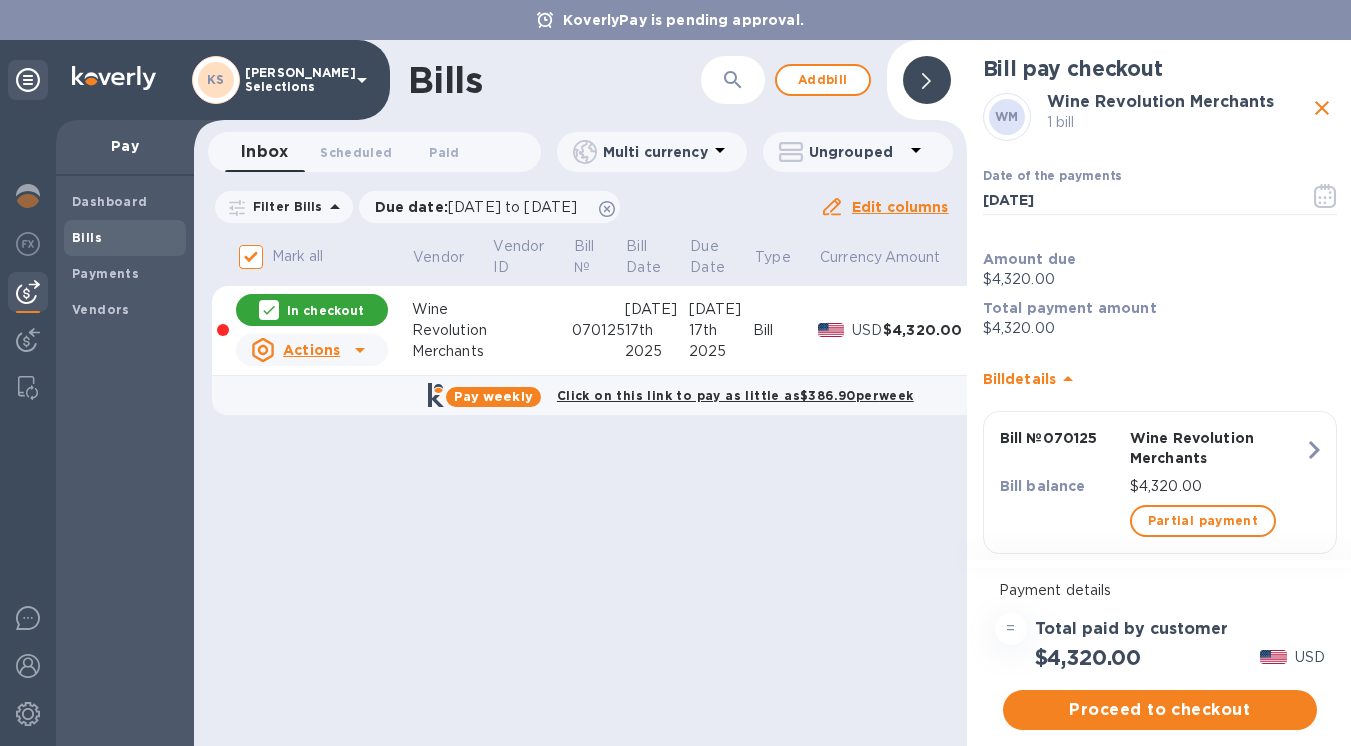 scroll, scrollTop: 32, scrollLeft: 0, axis: vertical 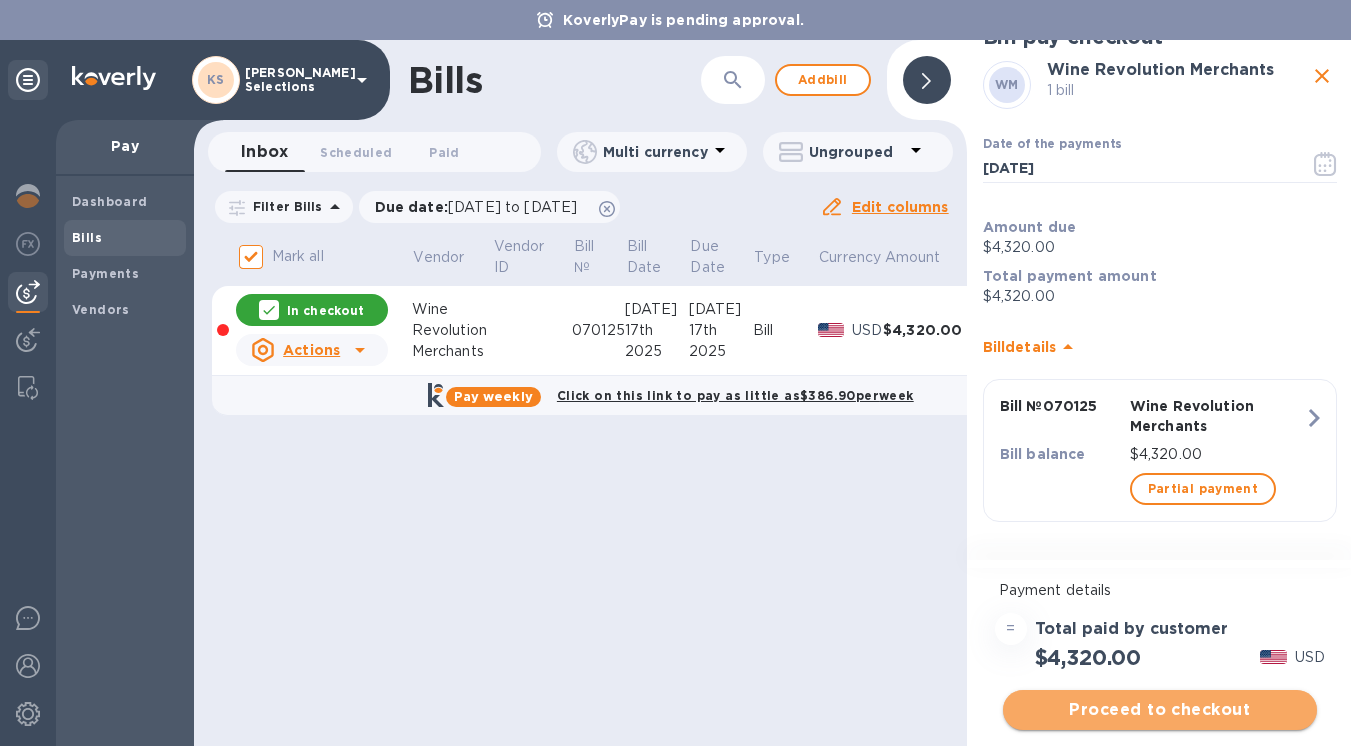 click on "Proceed to checkout" at bounding box center [1160, 710] 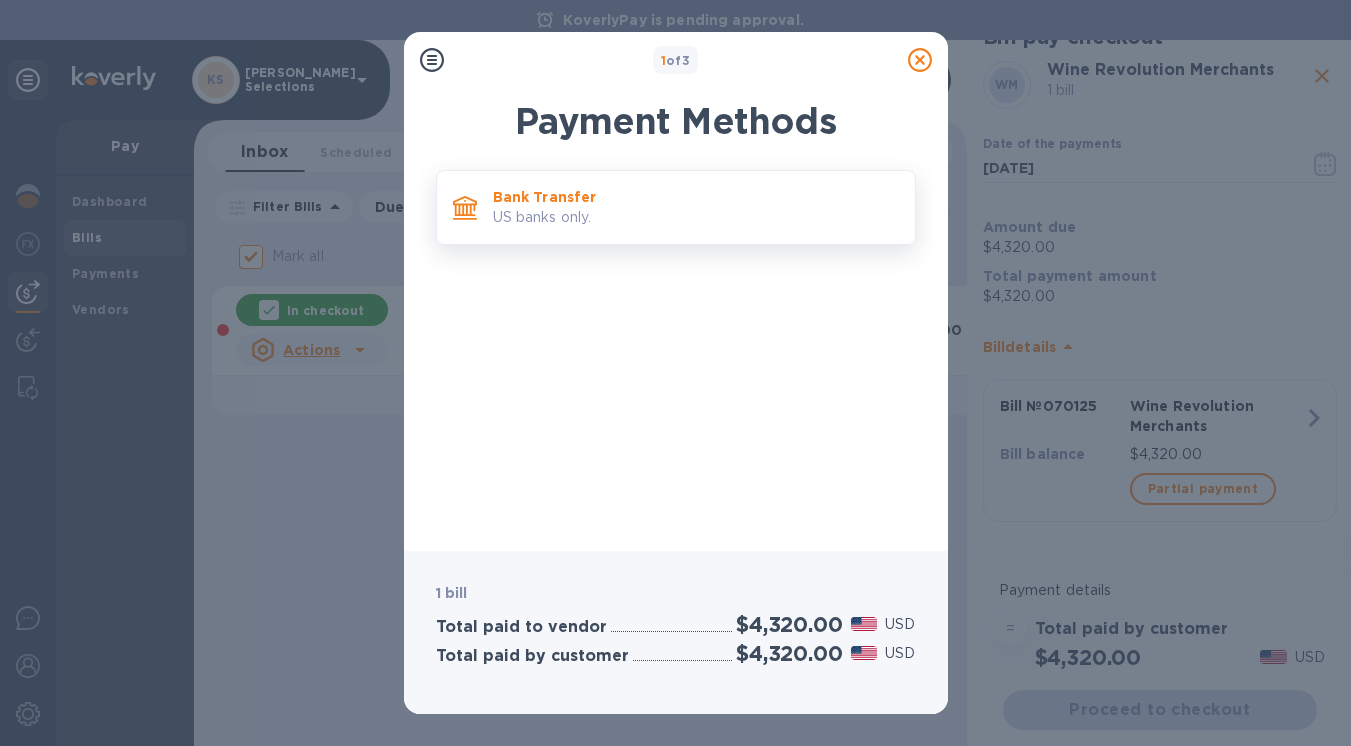 click on "Bank Transfer" at bounding box center [696, 197] 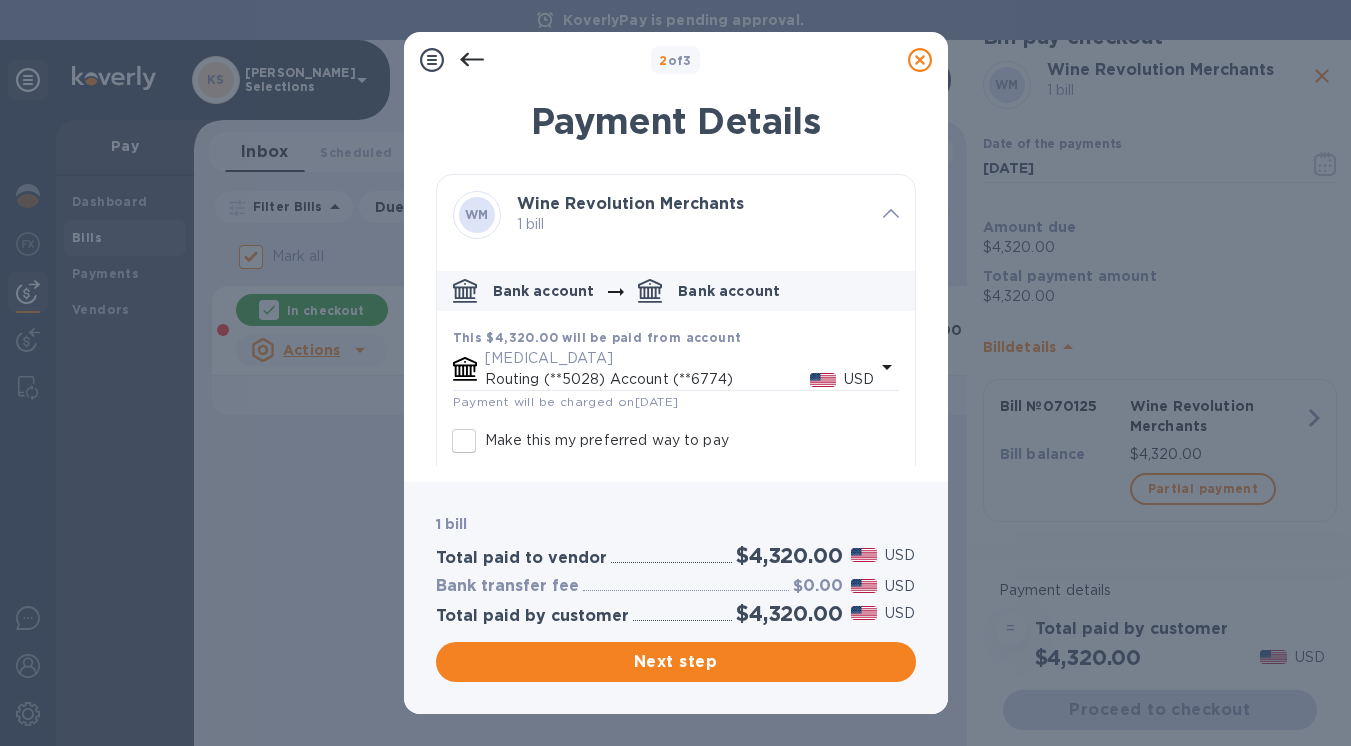 scroll, scrollTop: 94, scrollLeft: 0, axis: vertical 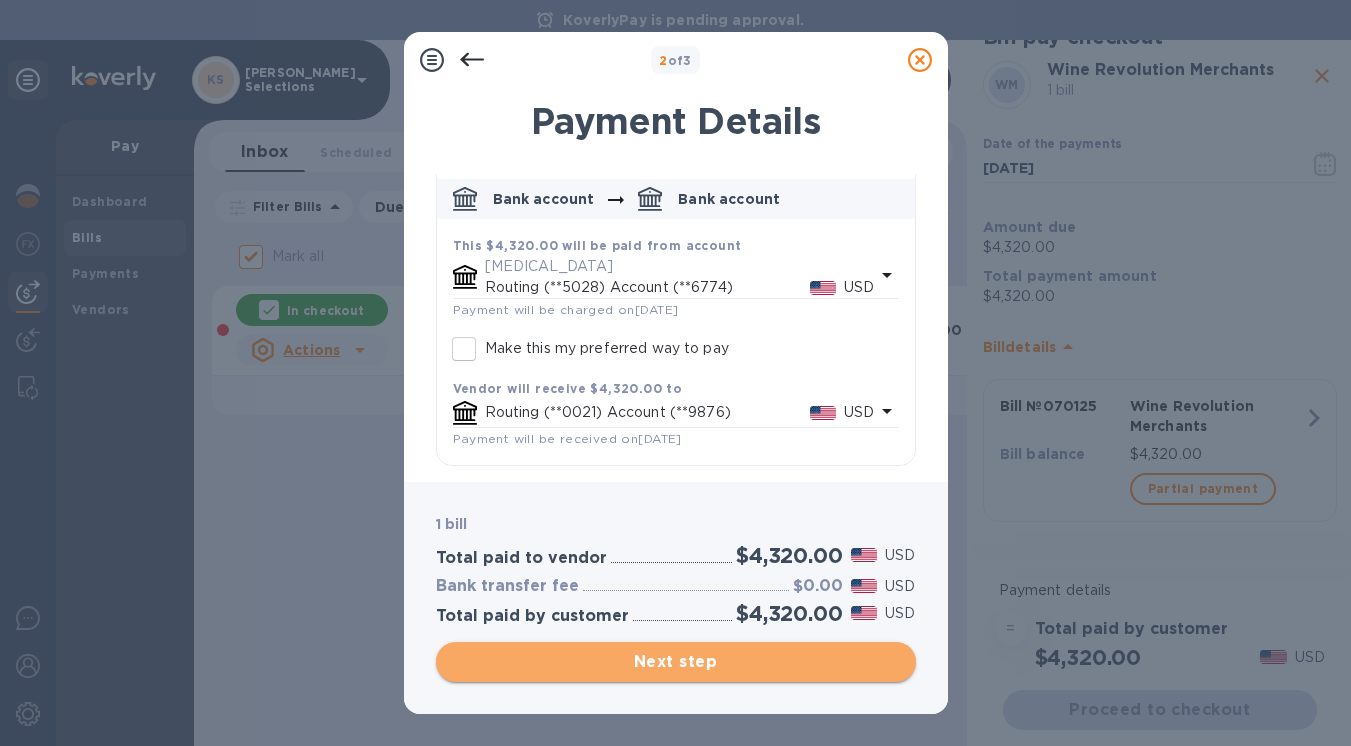 click on "Next step" at bounding box center (676, 662) 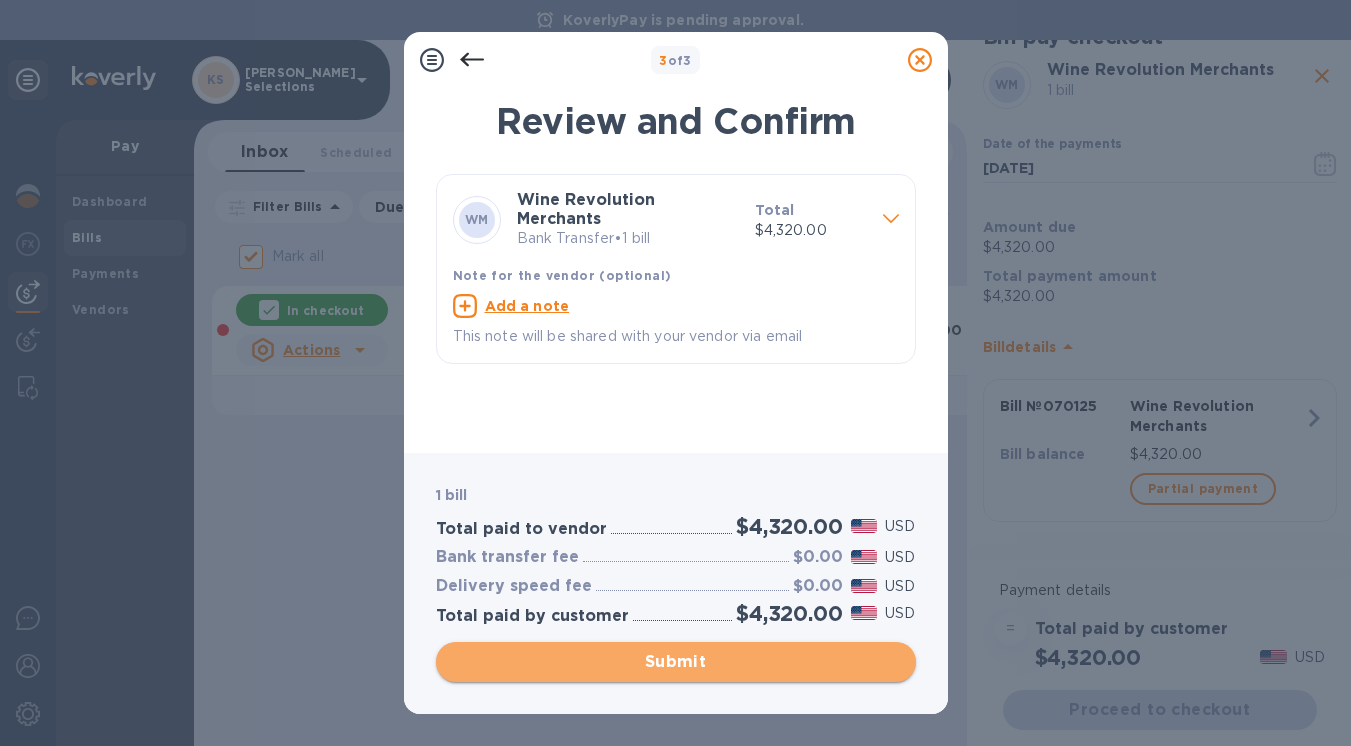click on "Submit" at bounding box center [676, 662] 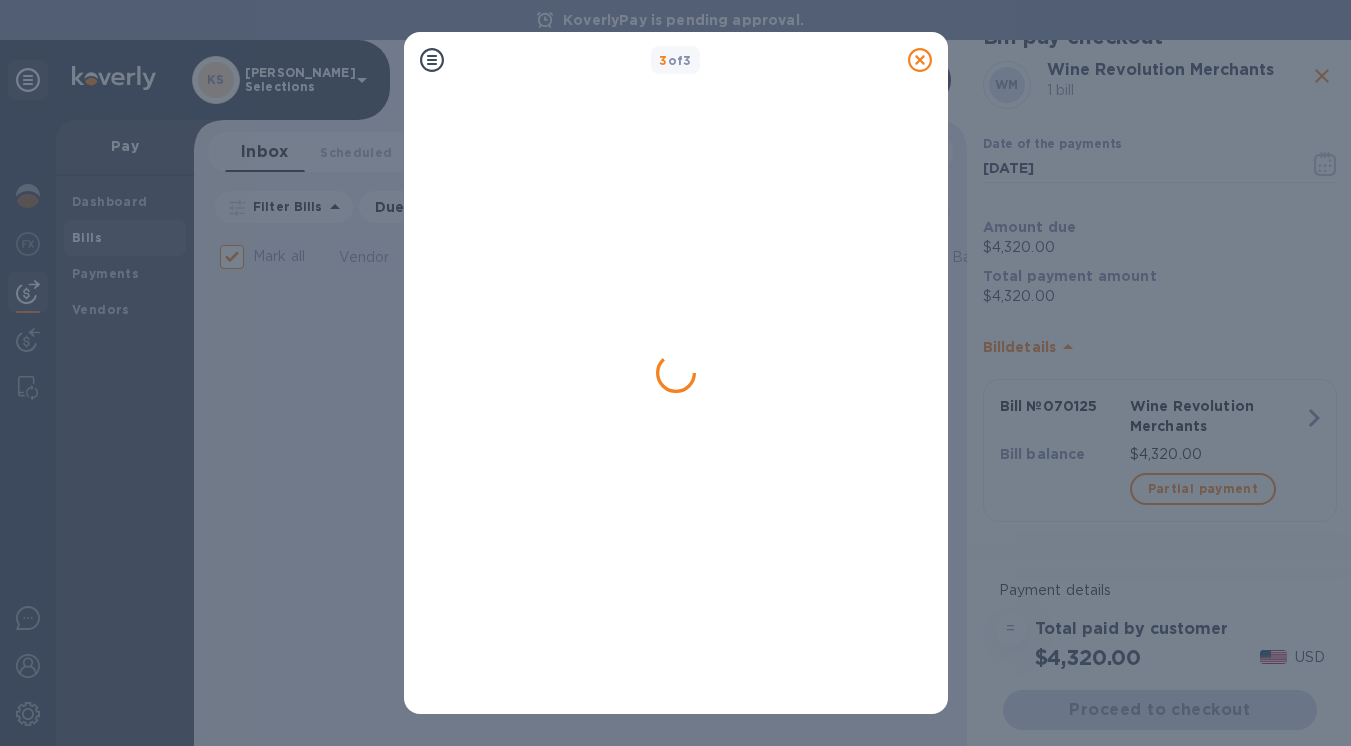 checkbox on "false" 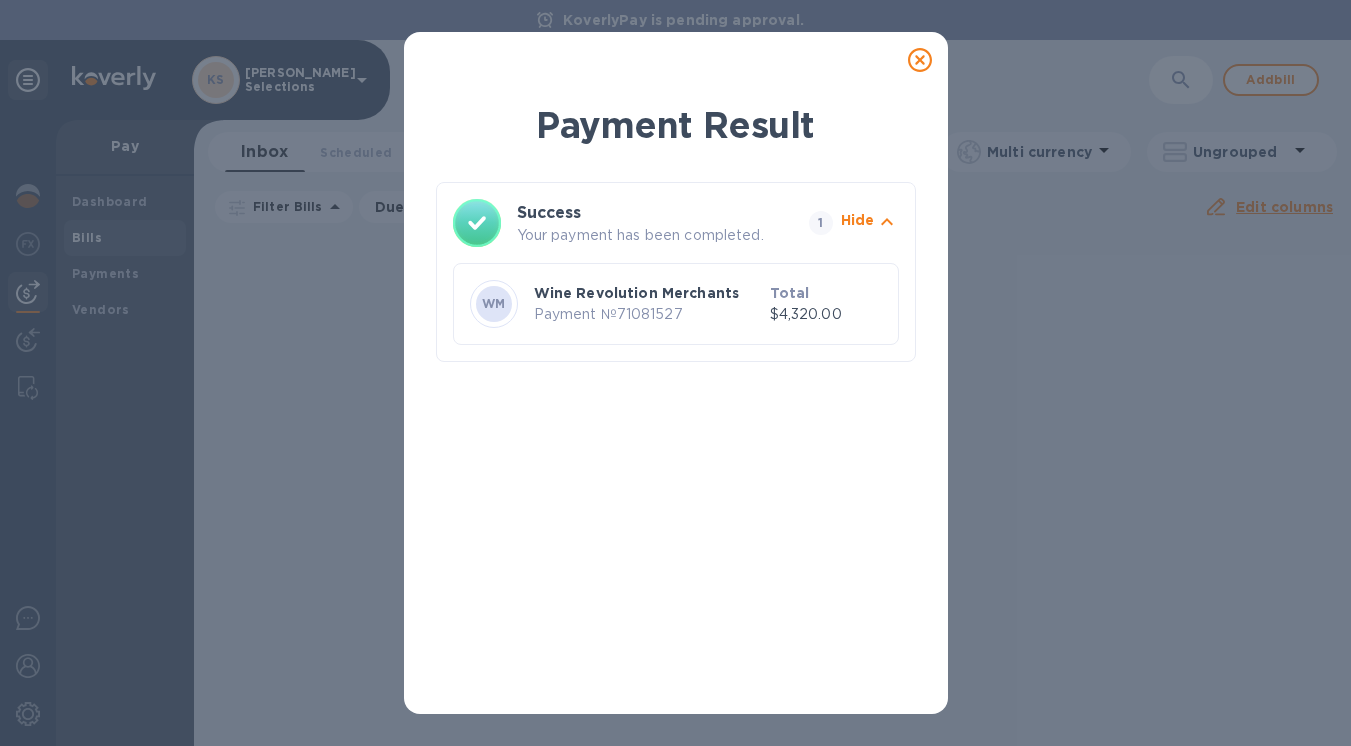 click 